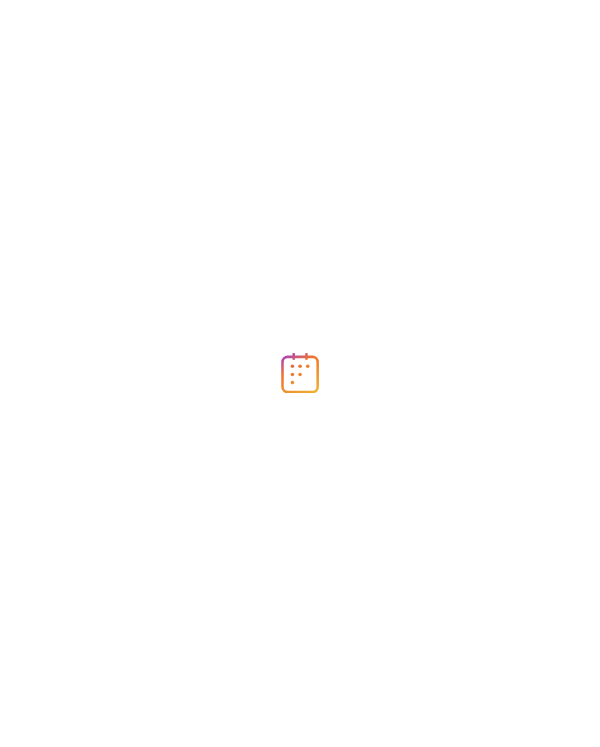 scroll, scrollTop: 0, scrollLeft: 0, axis: both 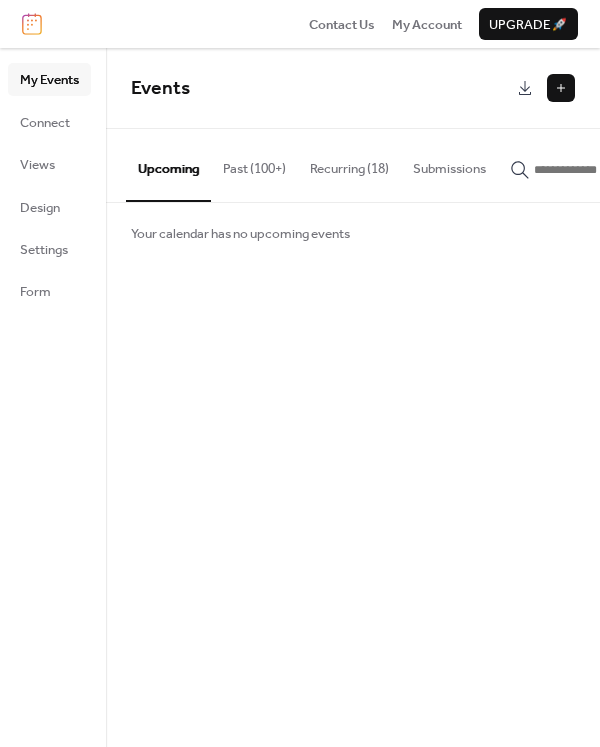 click at bounding box center (561, 88) 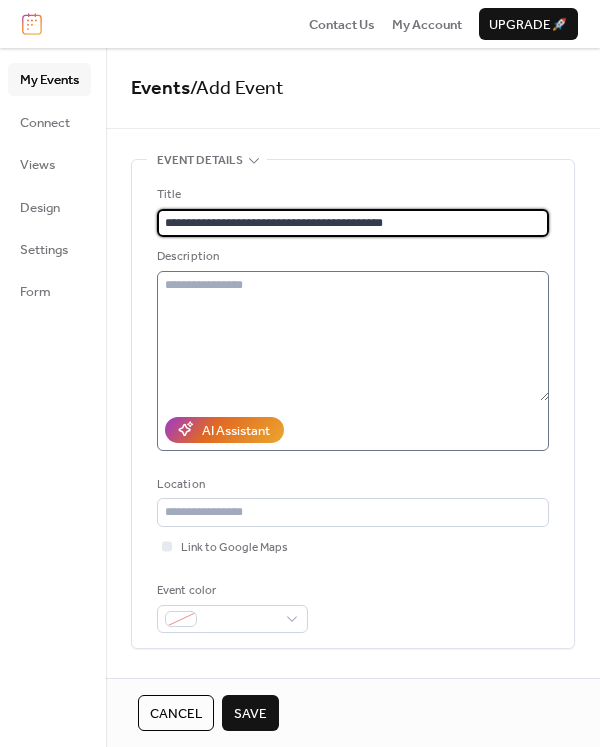 type on "**********" 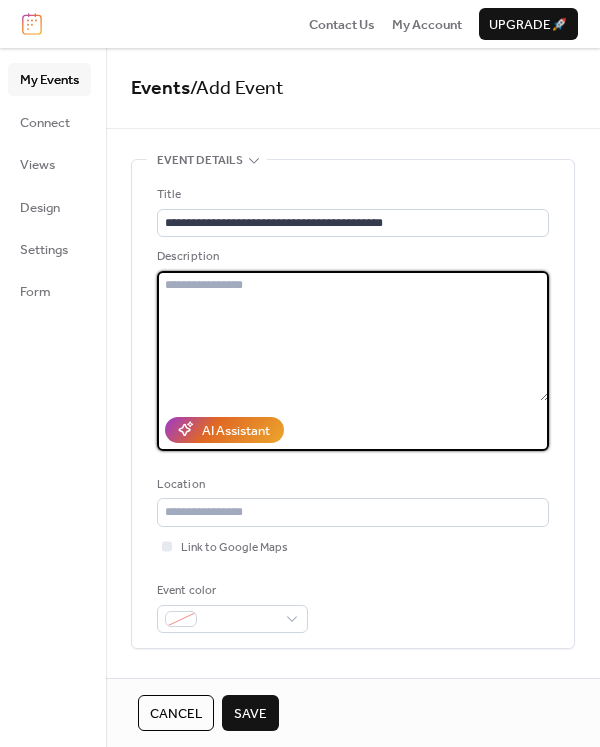 click at bounding box center (353, 336) 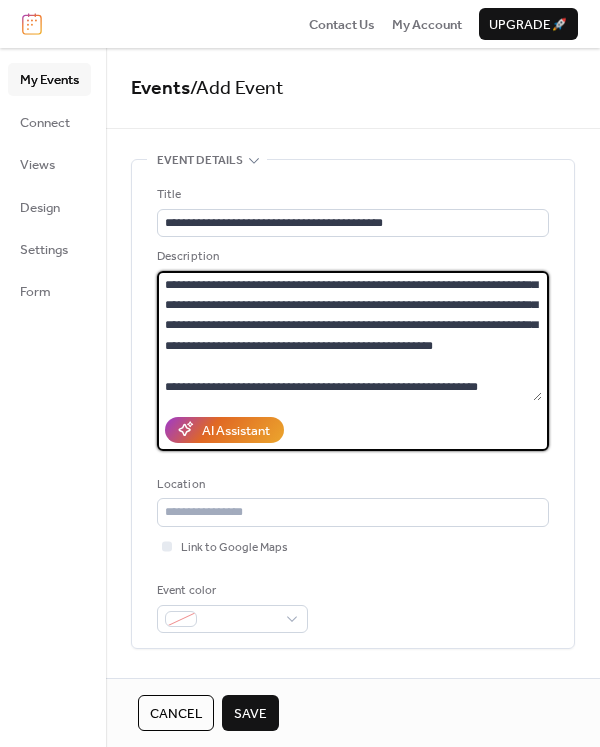 scroll, scrollTop: 118, scrollLeft: 0, axis: vertical 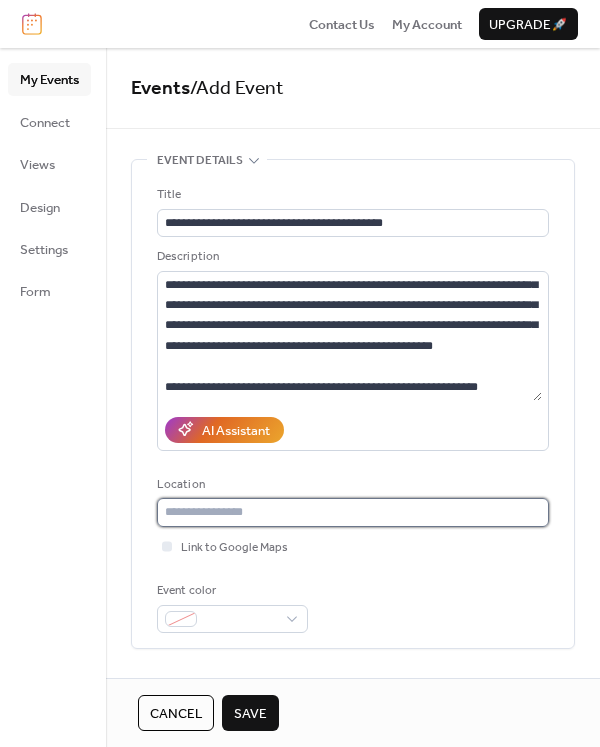click at bounding box center (353, 512) 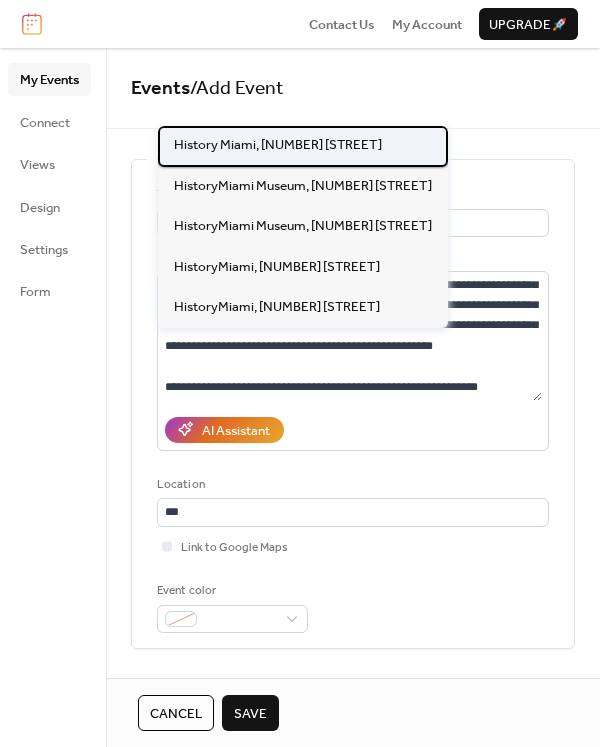 click on "History Miami, [NUMBER] [STREET]" at bounding box center [278, 145] 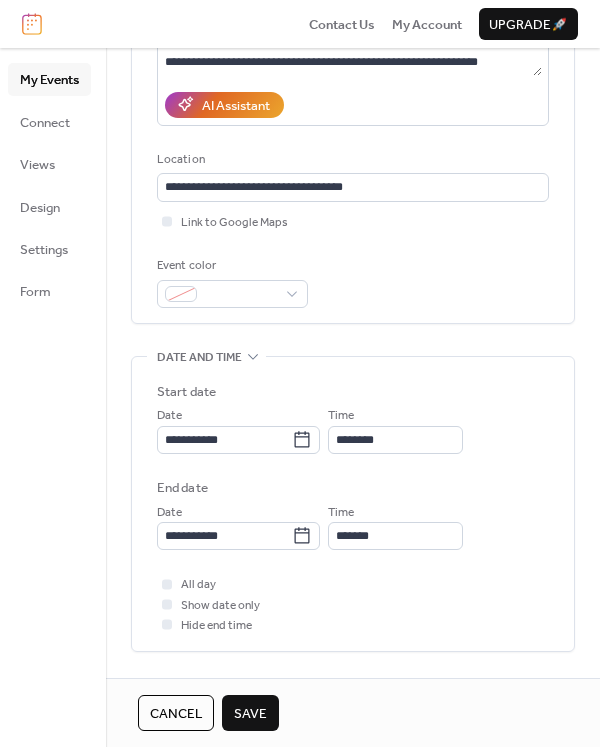 scroll, scrollTop: 328, scrollLeft: 0, axis: vertical 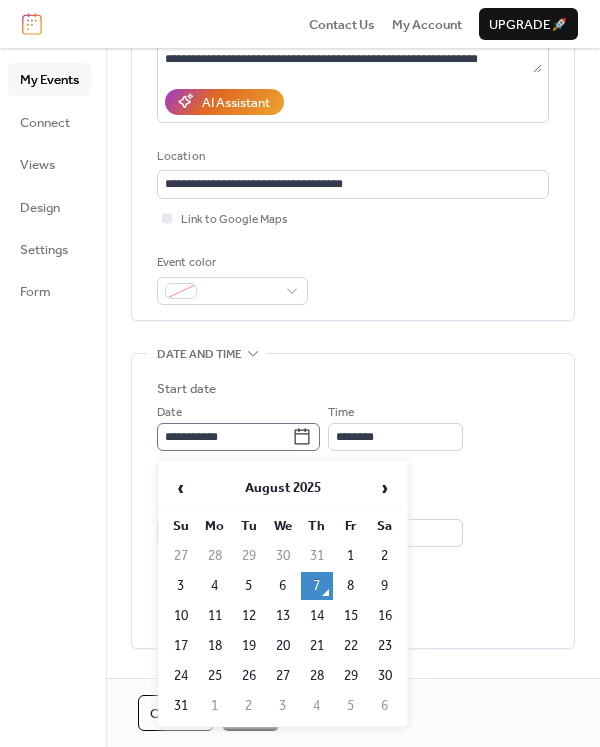 click 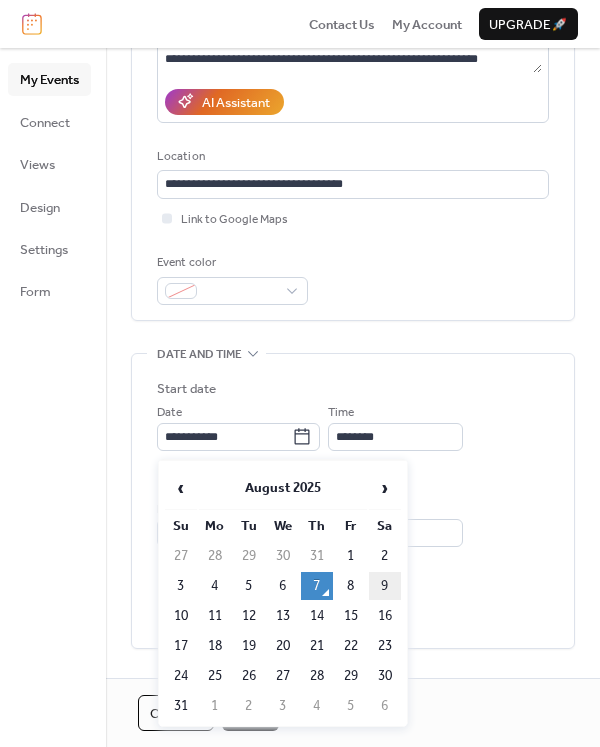 click on "9" at bounding box center [385, 586] 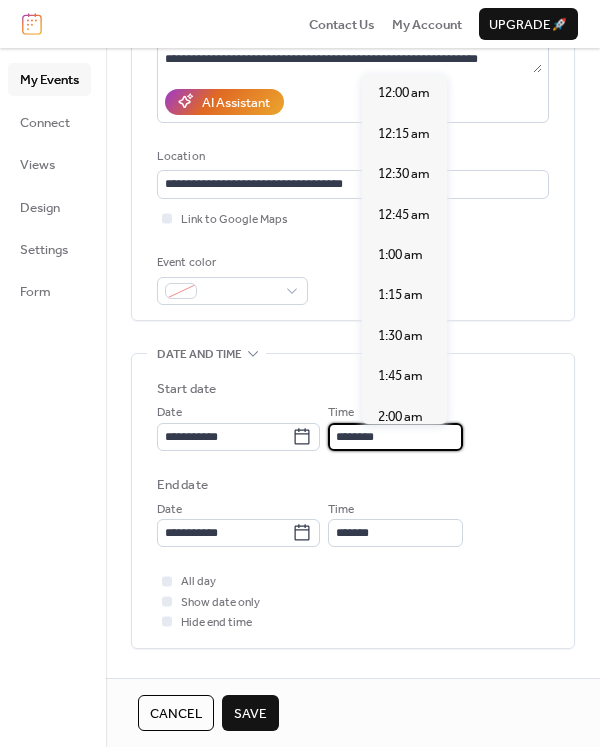 click on "********" at bounding box center [395, 437] 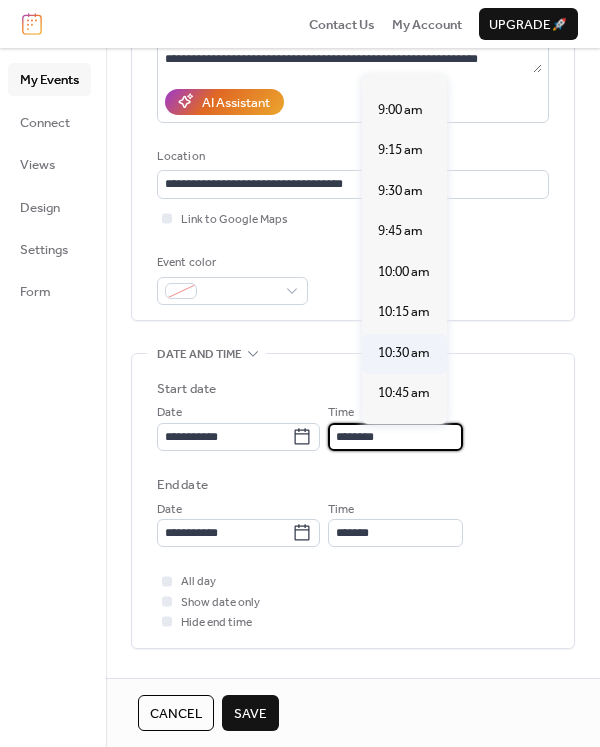 scroll, scrollTop: 1422, scrollLeft: 0, axis: vertical 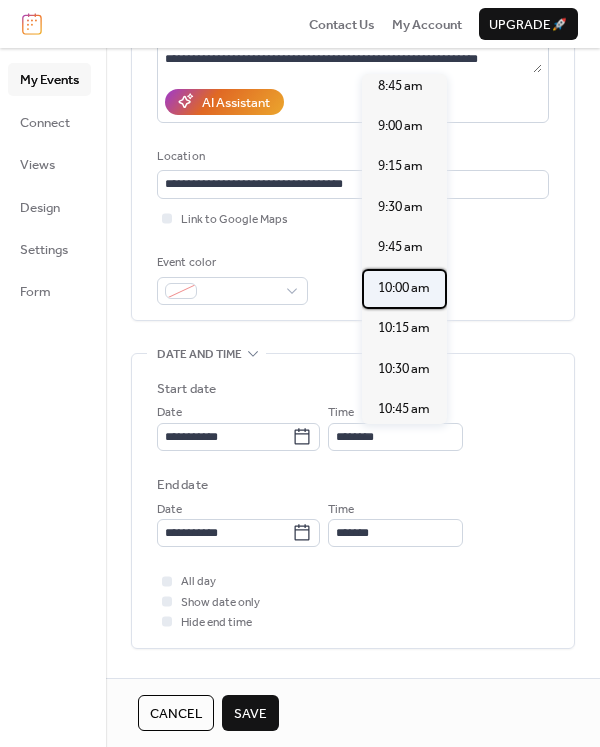 click on "10:00 am" at bounding box center [404, 288] 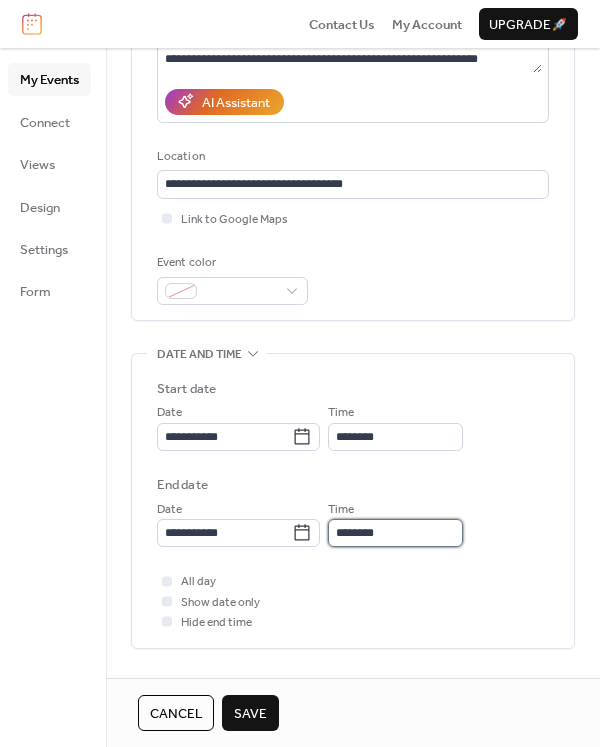 click on "********" at bounding box center (395, 533) 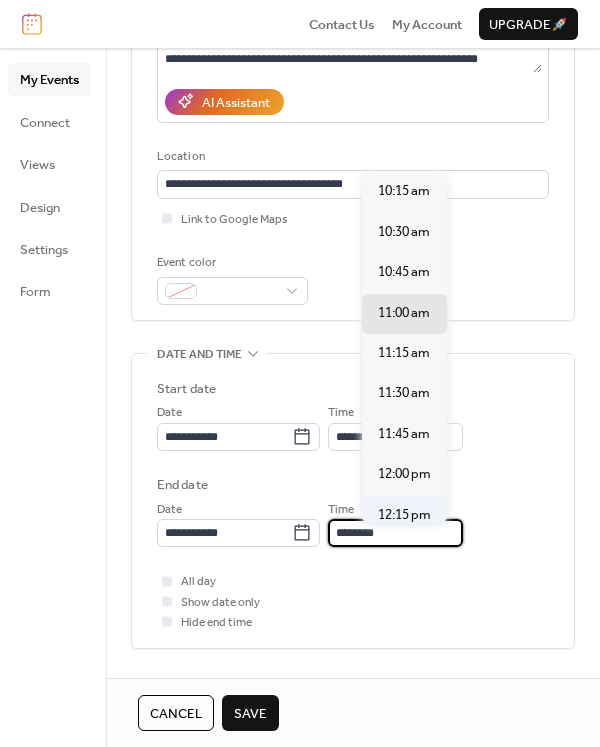 scroll, scrollTop: 322, scrollLeft: 0, axis: vertical 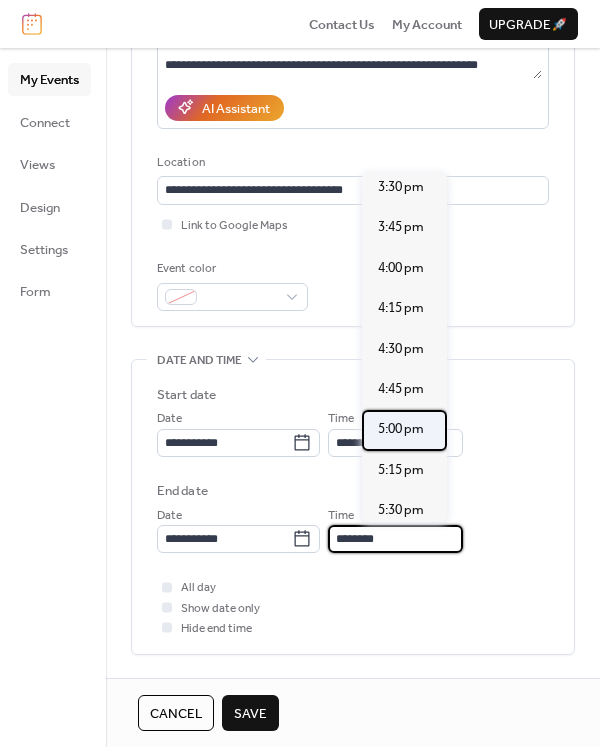 click on "5:00 pm" at bounding box center (401, 429) 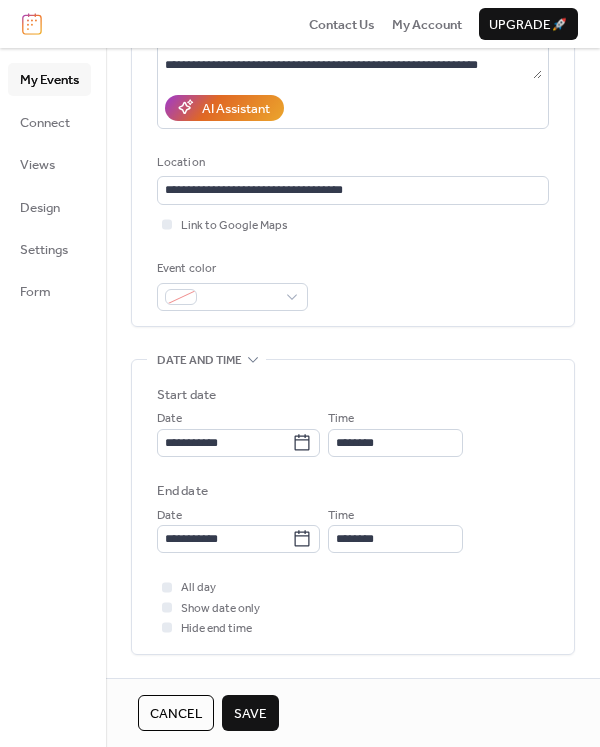 type on "*******" 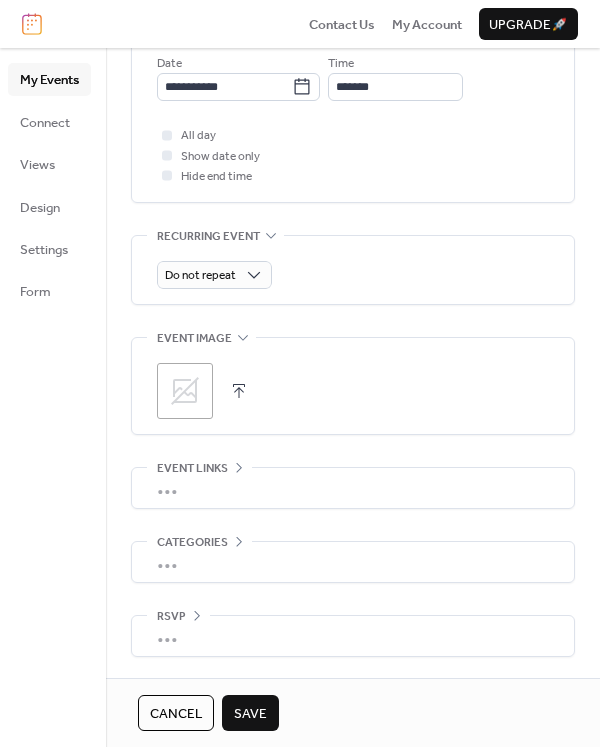 scroll, scrollTop: 777, scrollLeft: 0, axis: vertical 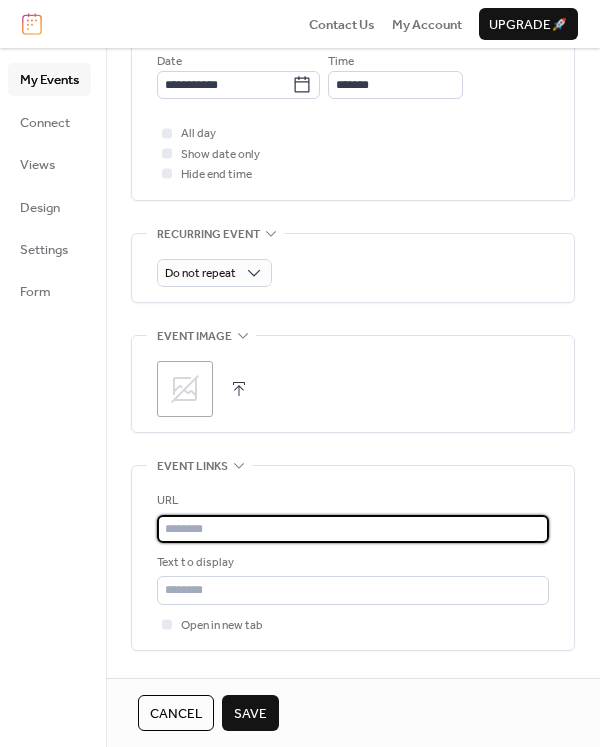 click at bounding box center [353, 529] 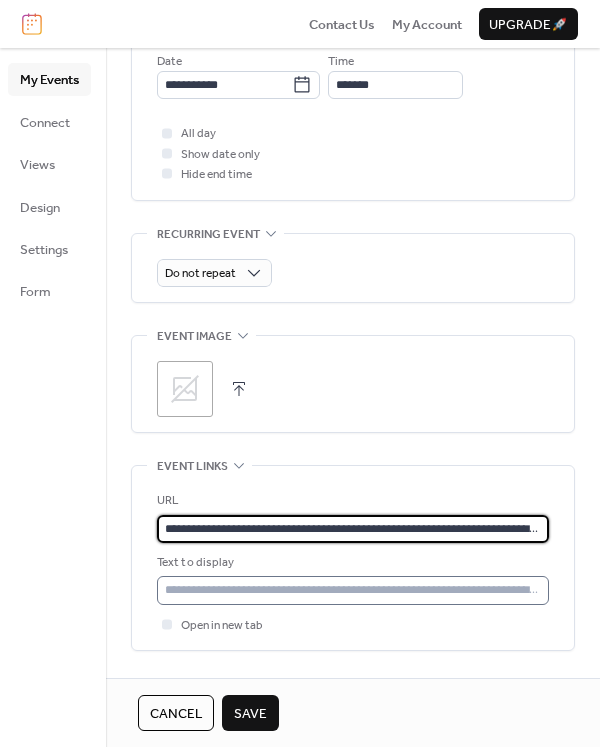 type on "**********" 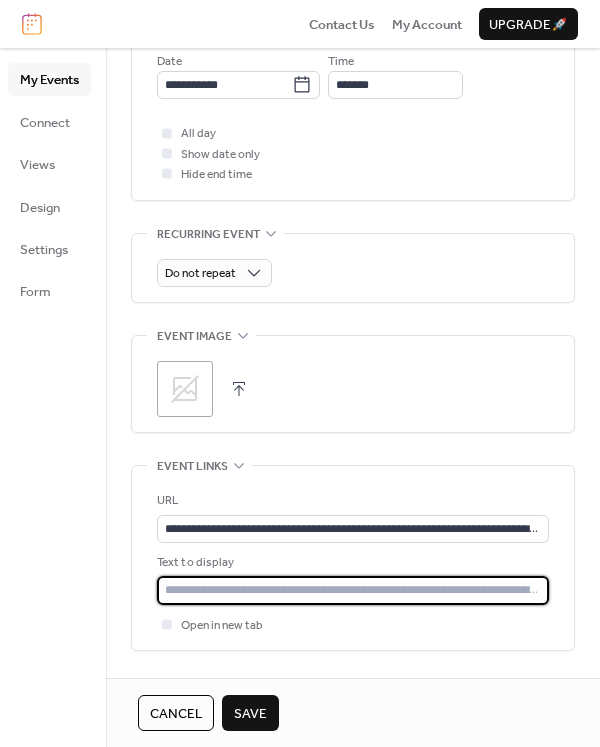 click at bounding box center [353, 590] 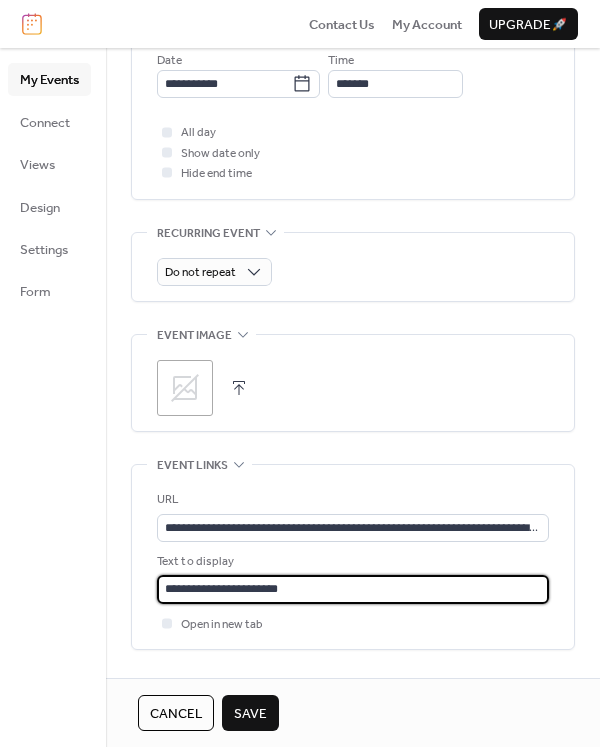 type on "**********" 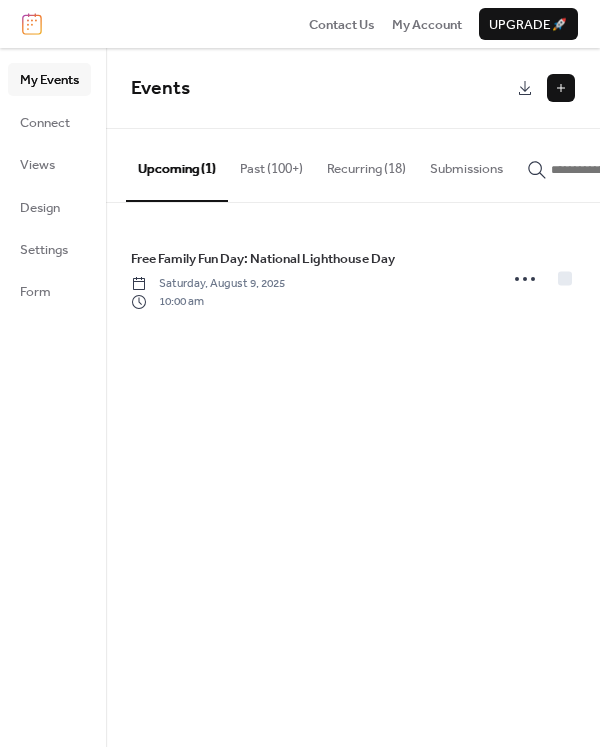 click at bounding box center [561, 88] 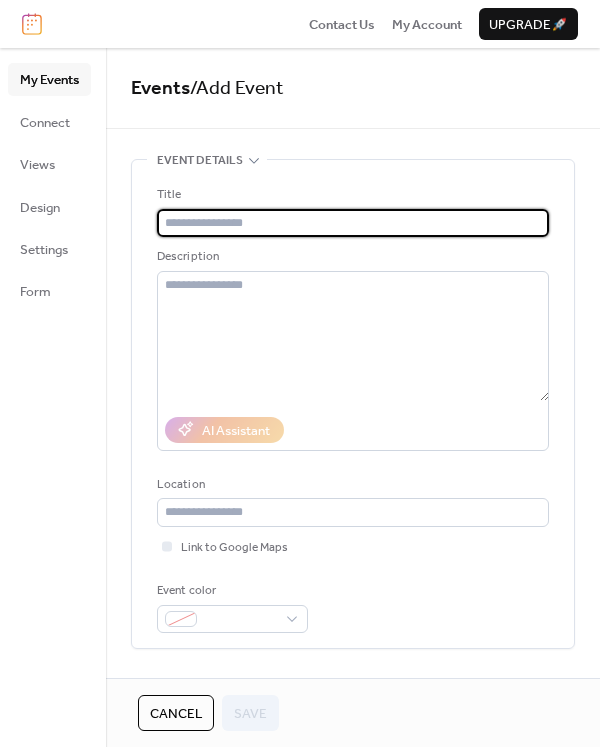 paste on "**********" 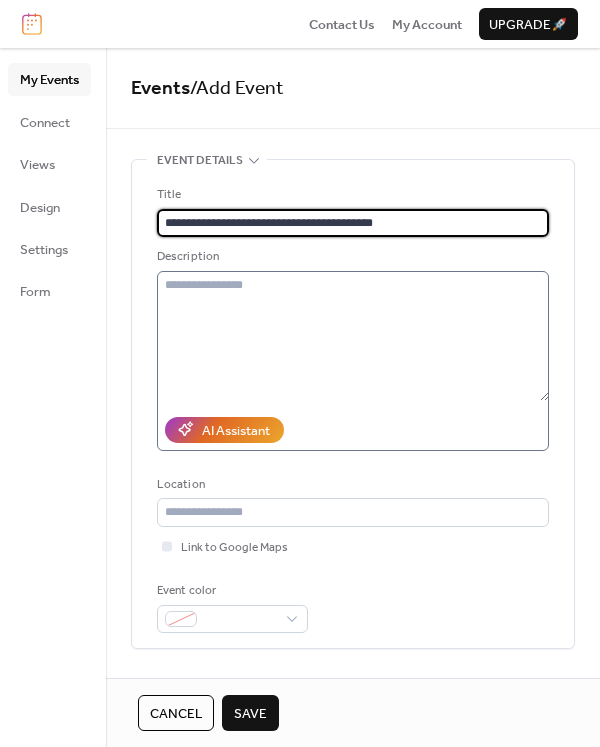 type on "**********" 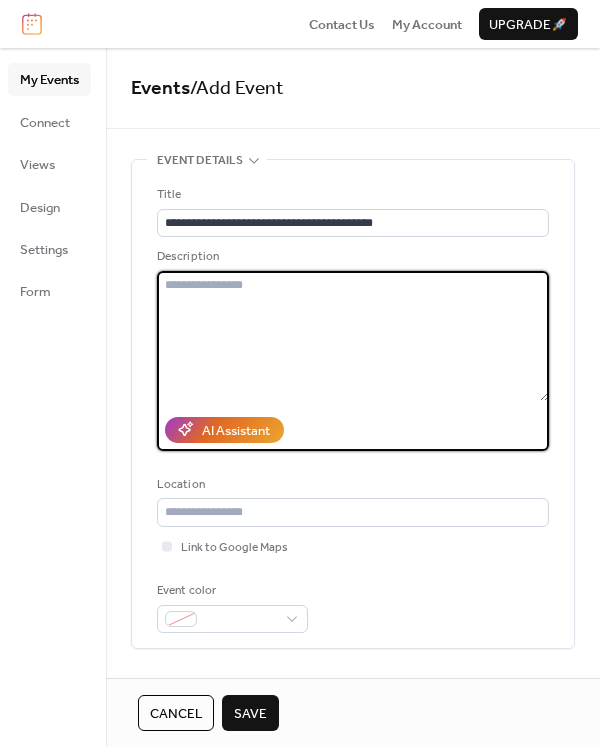 click at bounding box center (353, 336) 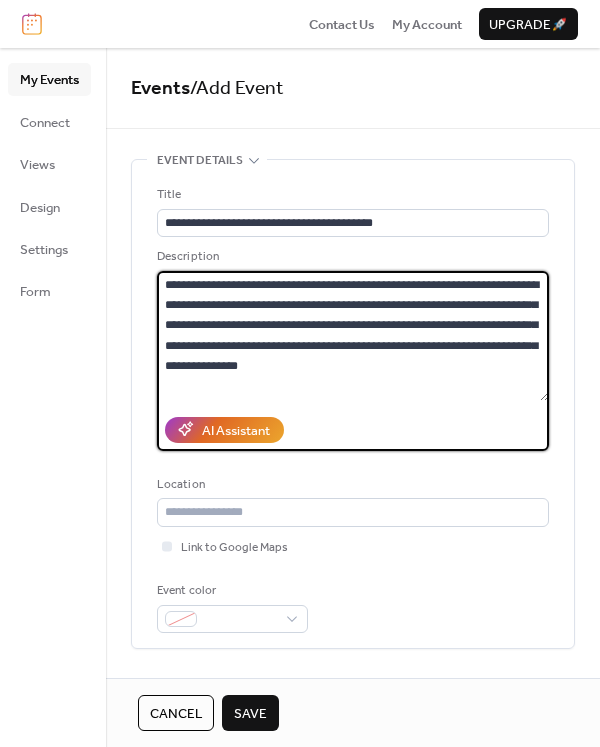 scroll, scrollTop: 258, scrollLeft: 0, axis: vertical 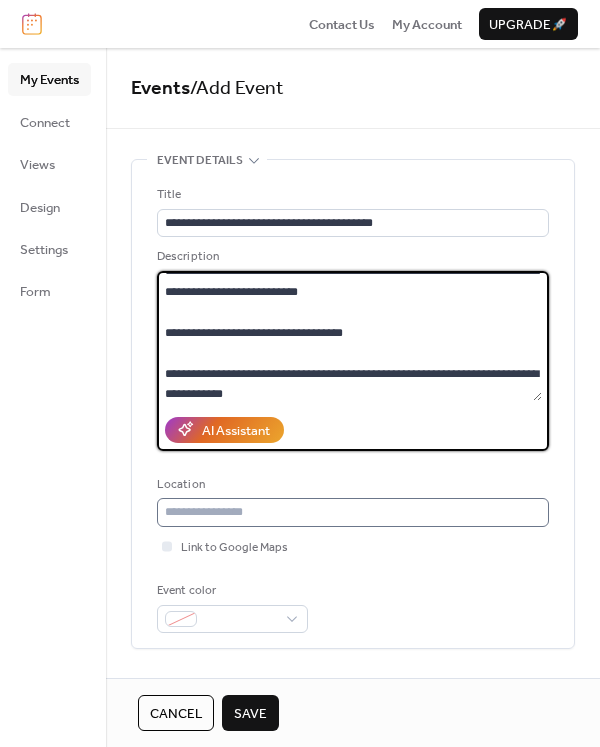 type on "**********" 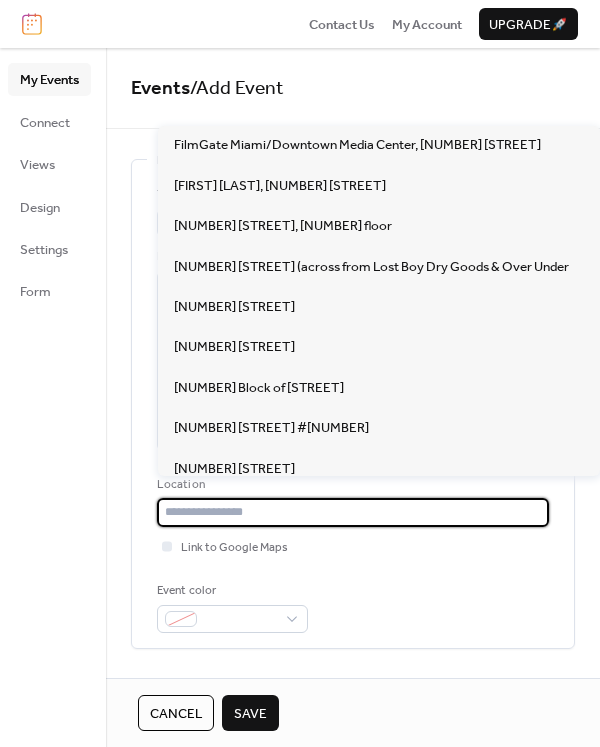 click at bounding box center (353, 512) 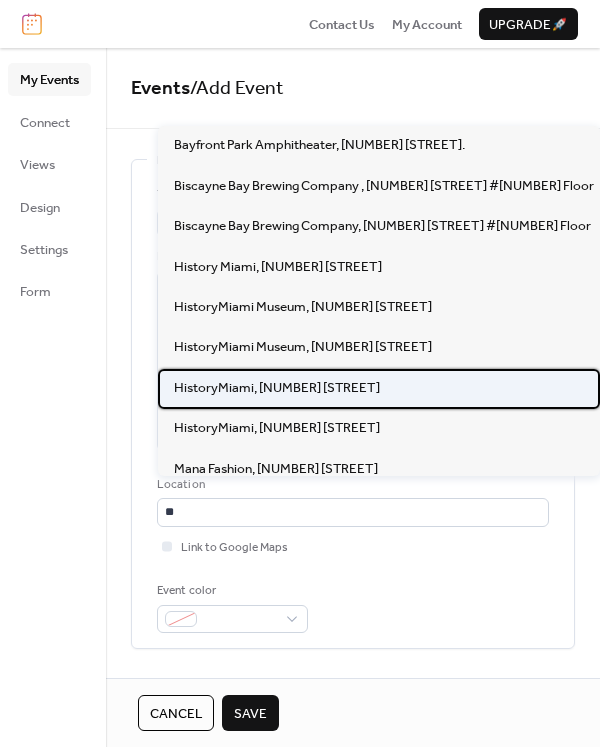 click on "HistoryMiami, [NUMBER] [STREET]" at bounding box center [277, 388] 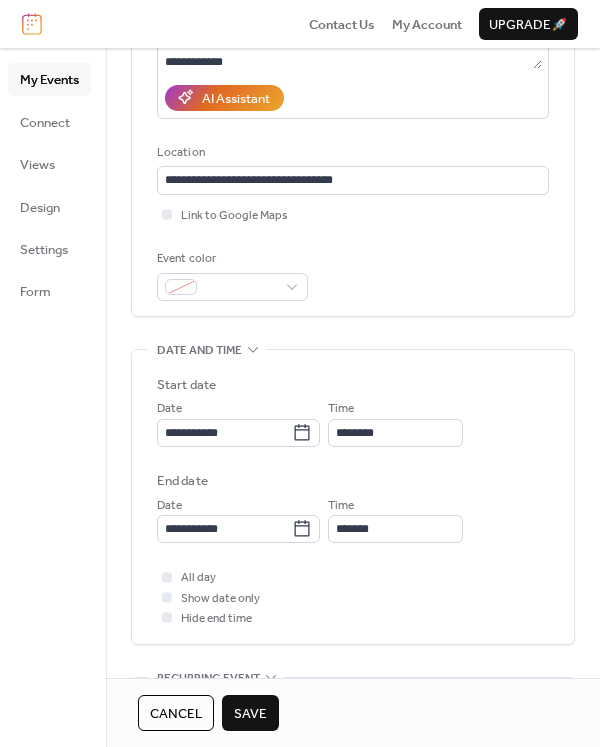 scroll, scrollTop: 334, scrollLeft: 0, axis: vertical 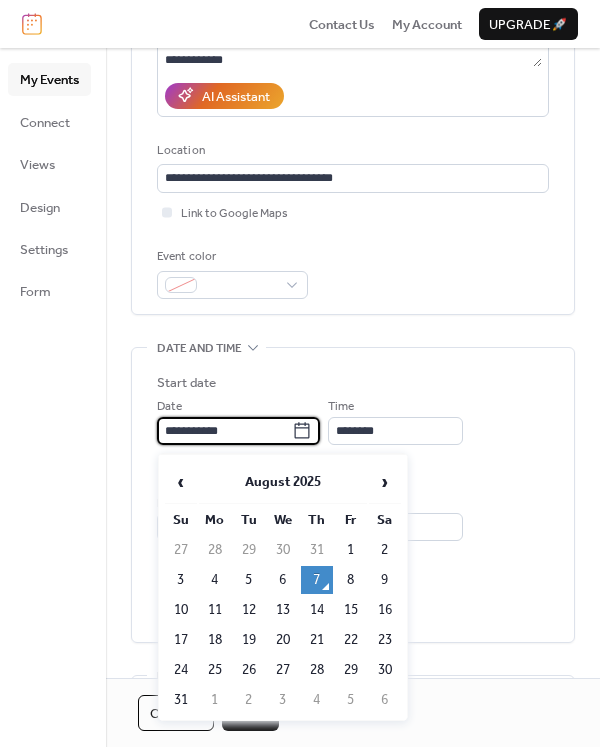 click on "**********" at bounding box center [224, 431] 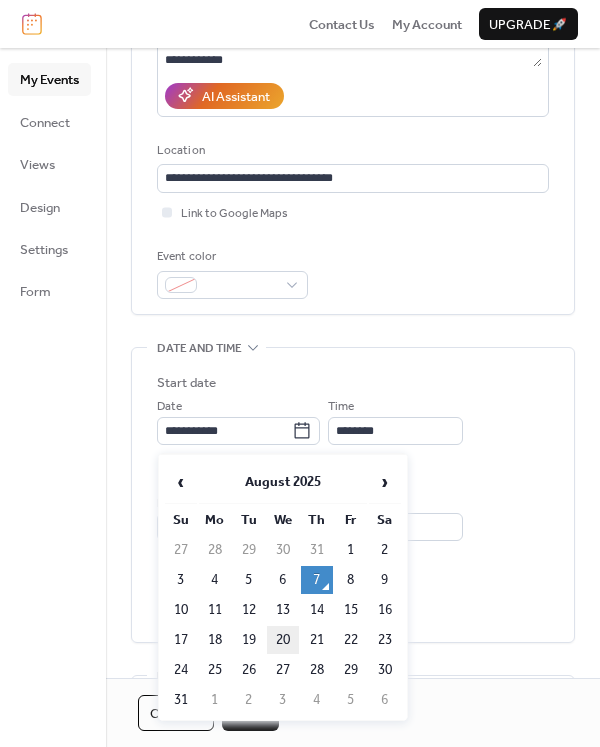 click on "20" at bounding box center (283, 640) 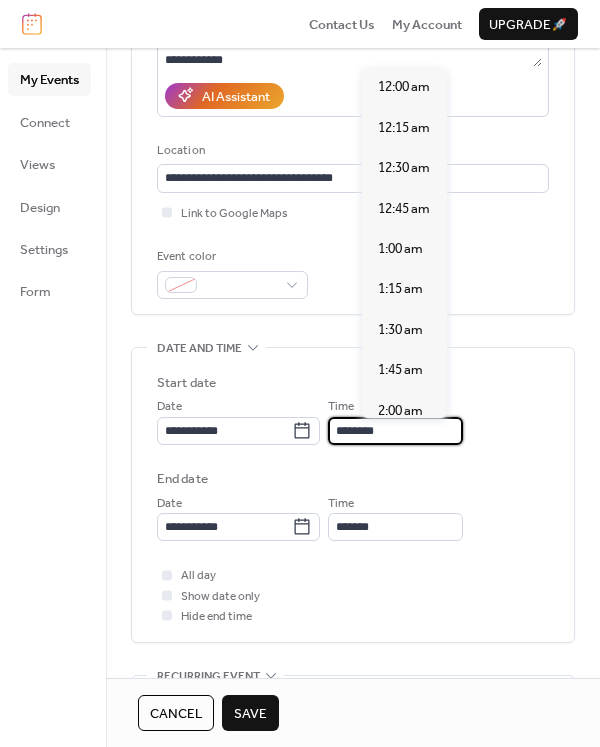 scroll, scrollTop: 1872, scrollLeft: 0, axis: vertical 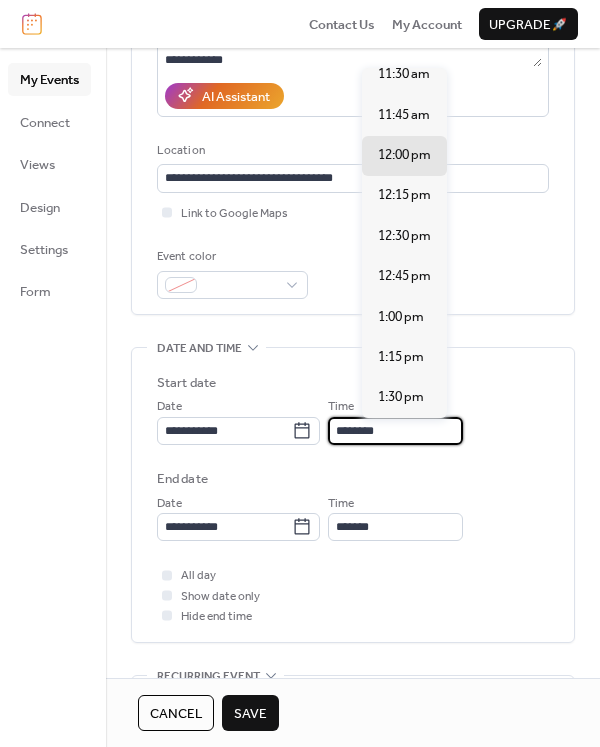 click on "********" at bounding box center [395, 431] 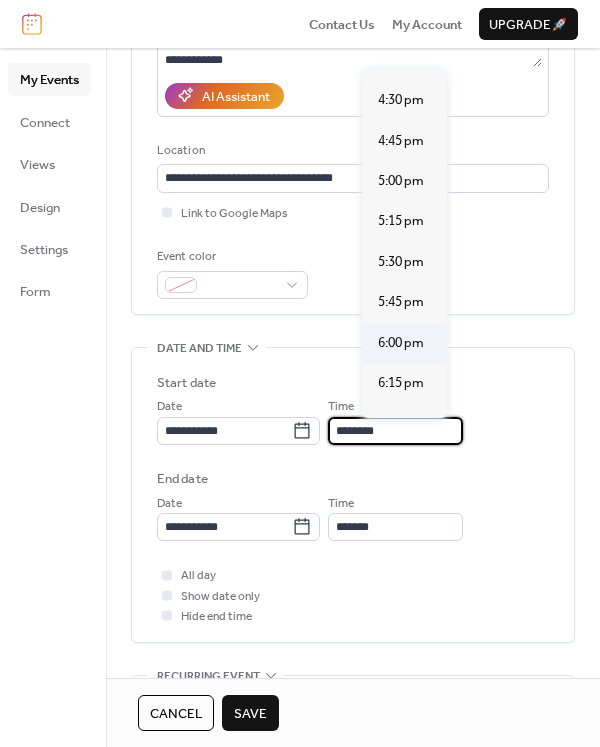 scroll, scrollTop: 2662, scrollLeft: 0, axis: vertical 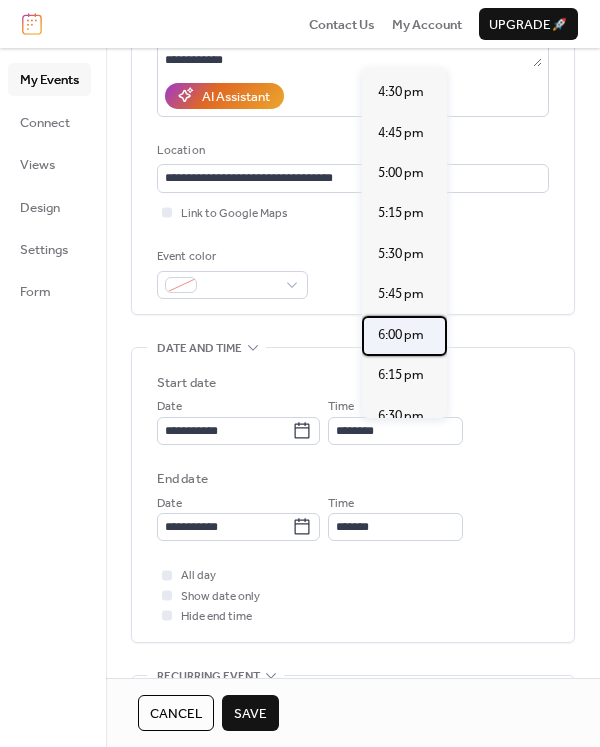 click on "6:00 pm" at bounding box center [401, 335] 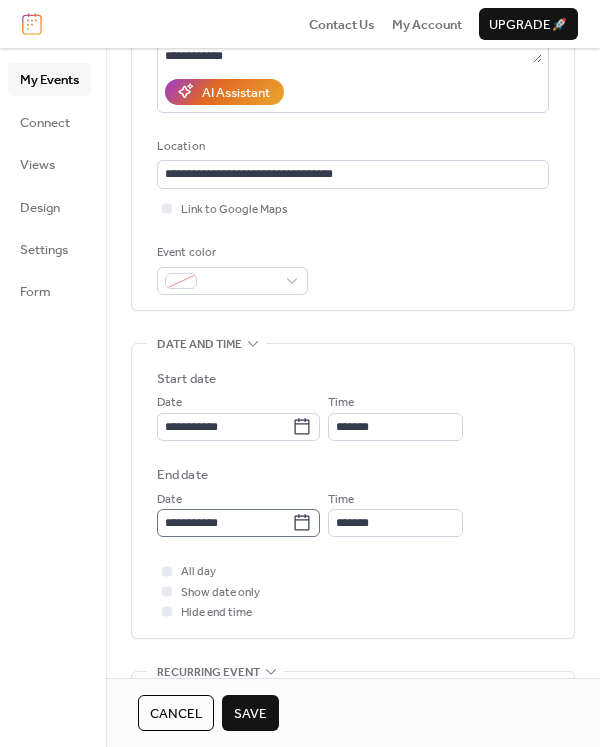 scroll, scrollTop: 340, scrollLeft: 0, axis: vertical 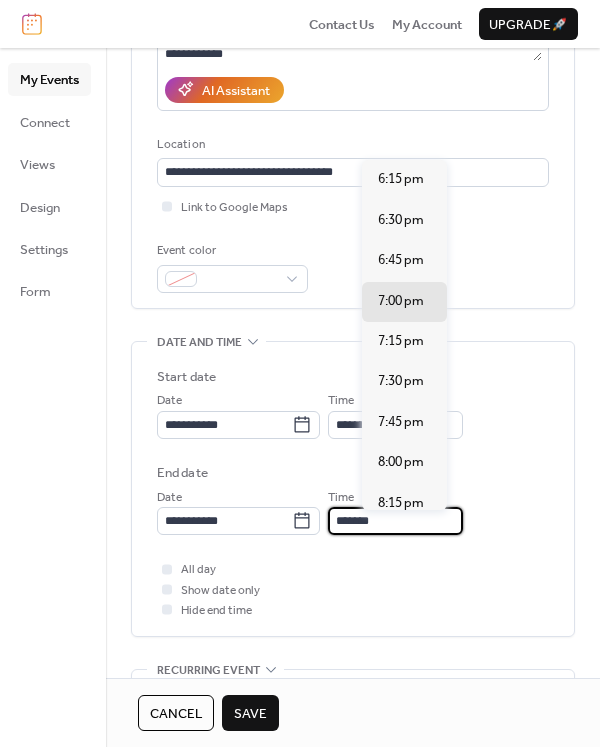 click on "*******" at bounding box center [395, 521] 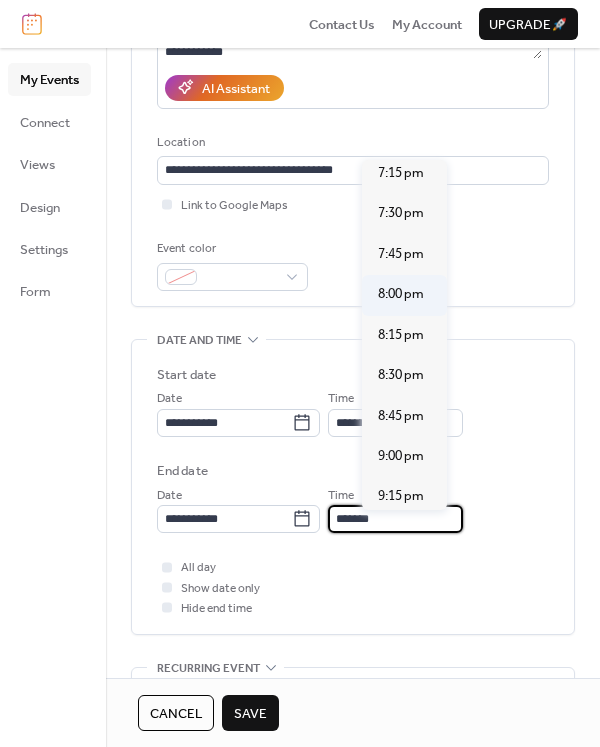 scroll, scrollTop: 174, scrollLeft: 0, axis: vertical 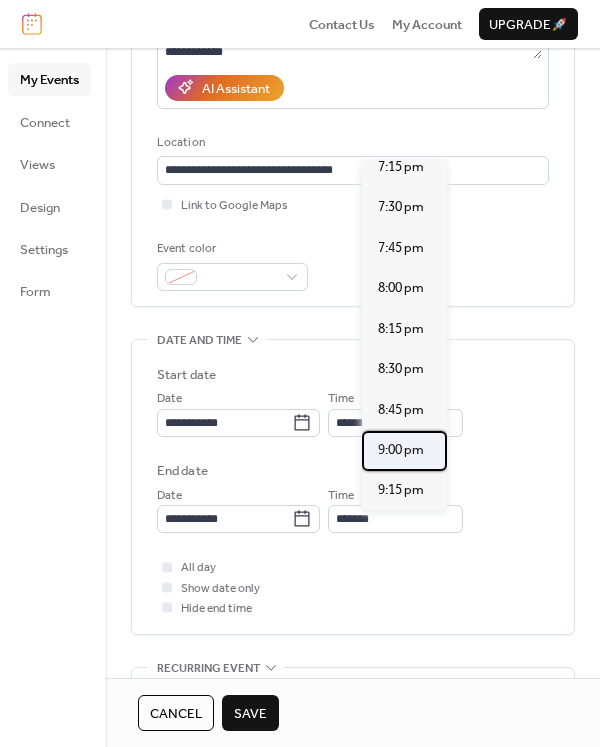 click on "9:00 pm" at bounding box center [401, 450] 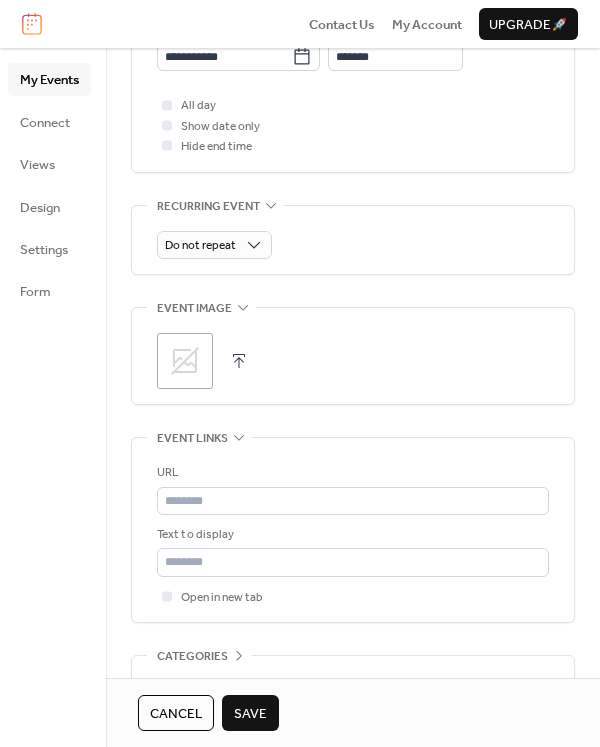 scroll, scrollTop: 806, scrollLeft: 0, axis: vertical 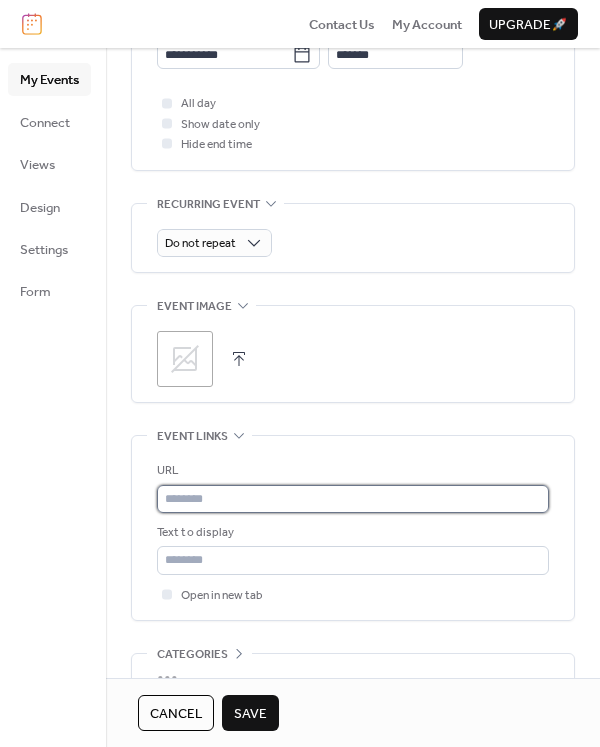 click at bounding box center (353, 499) 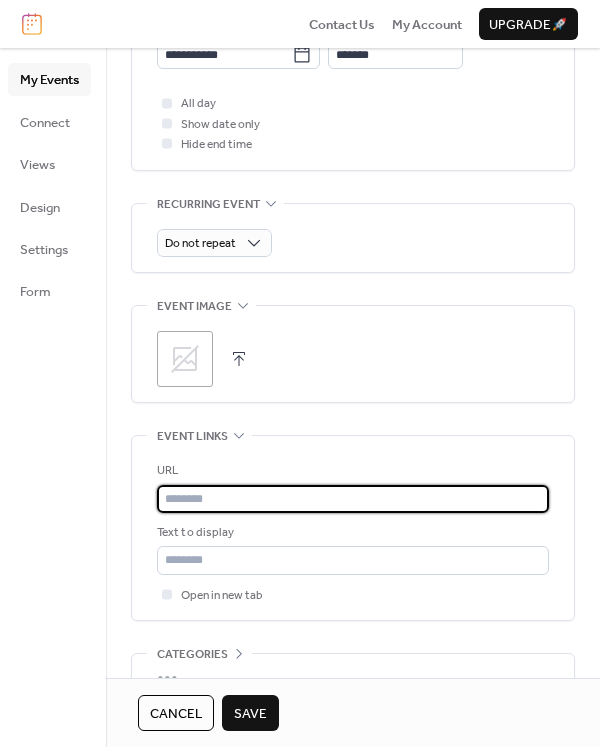 click at bounding box center (353, 499) 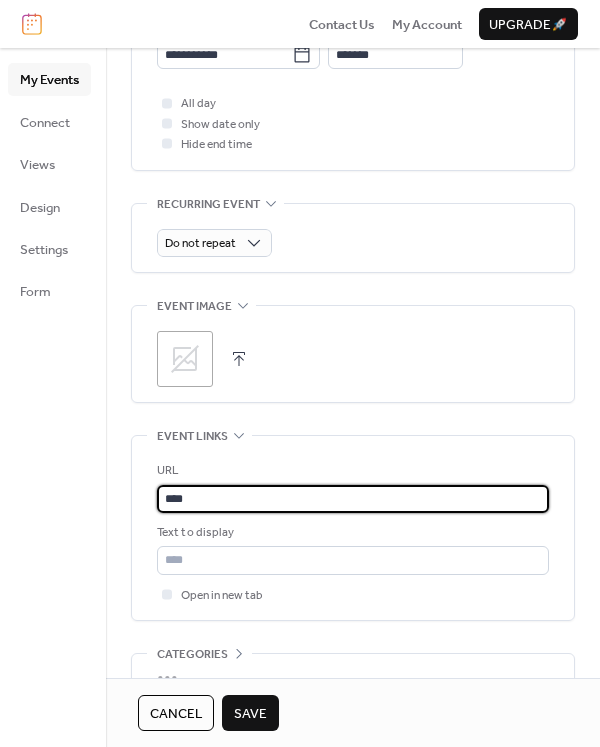 drag, startPoint x: 223, startPoint y: 506, endPoint x: 138, endPoint y: 507, distance: 85.00588 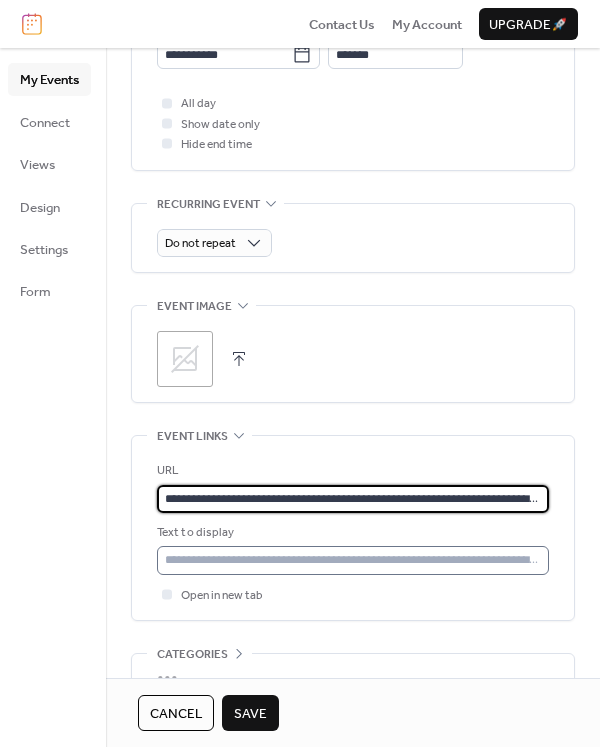 type on "**********" 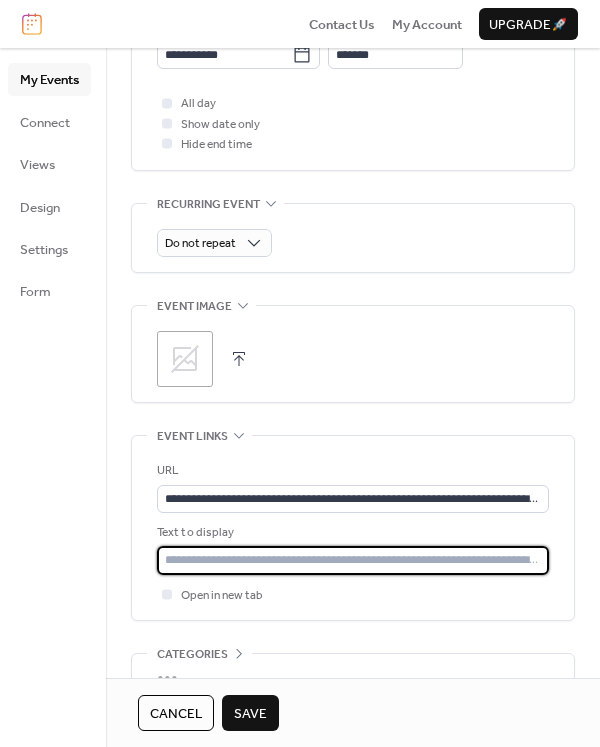 click at bounding box center (353, 560) 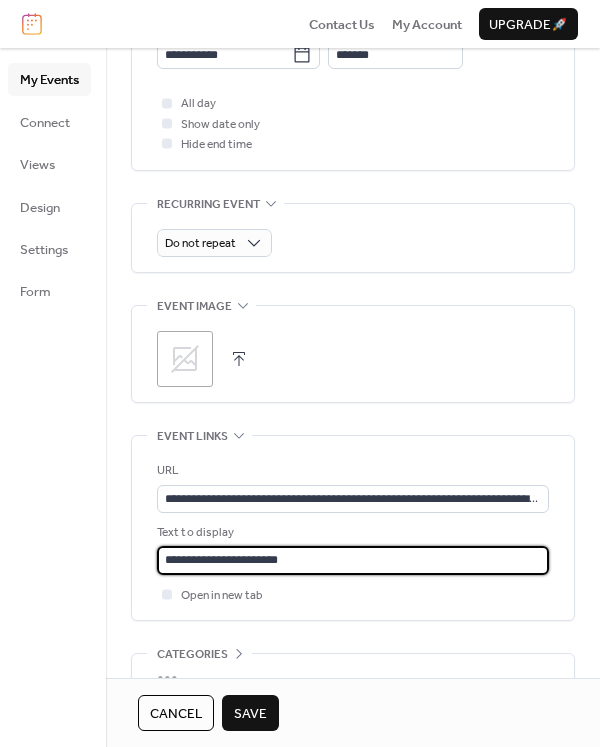 type on "**********" 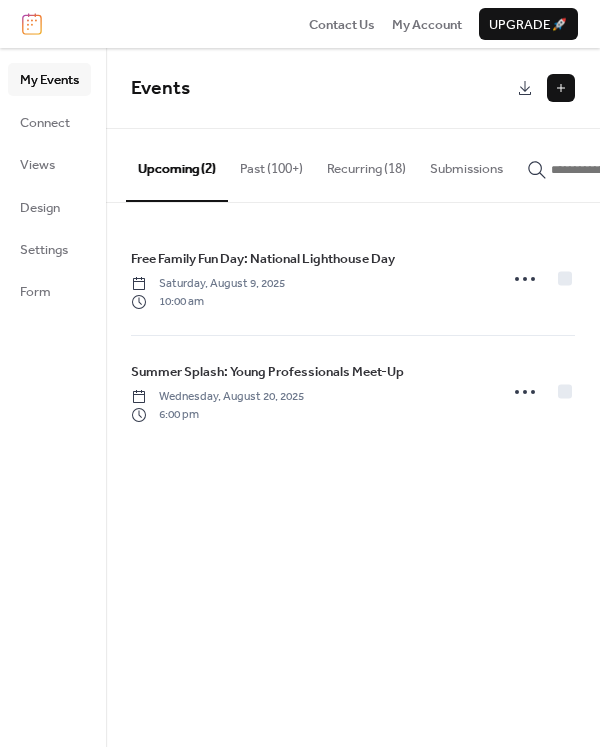 click at bounding box center [561, 88] 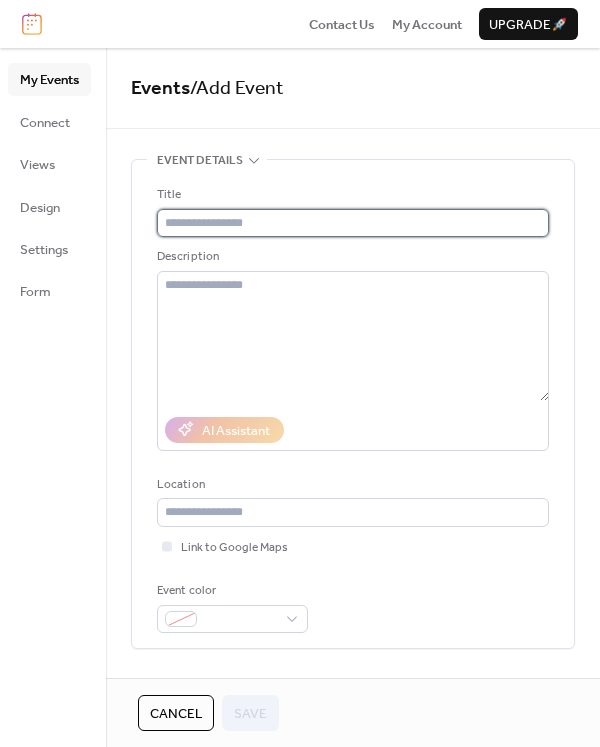 click at bounding box center (353, 223) 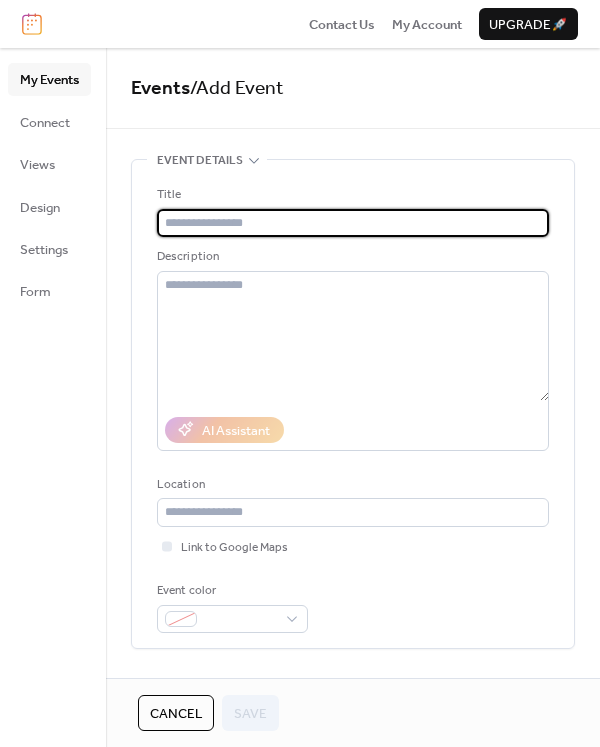 paste on "**********" 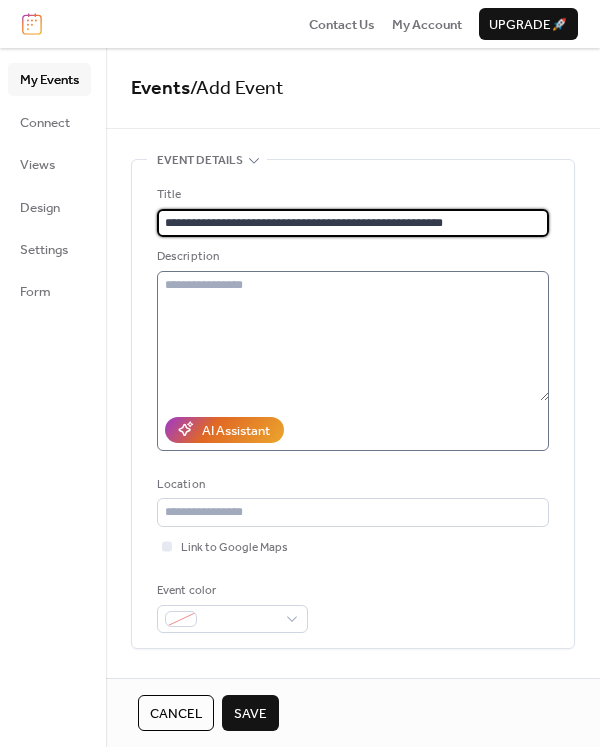type on "**********" 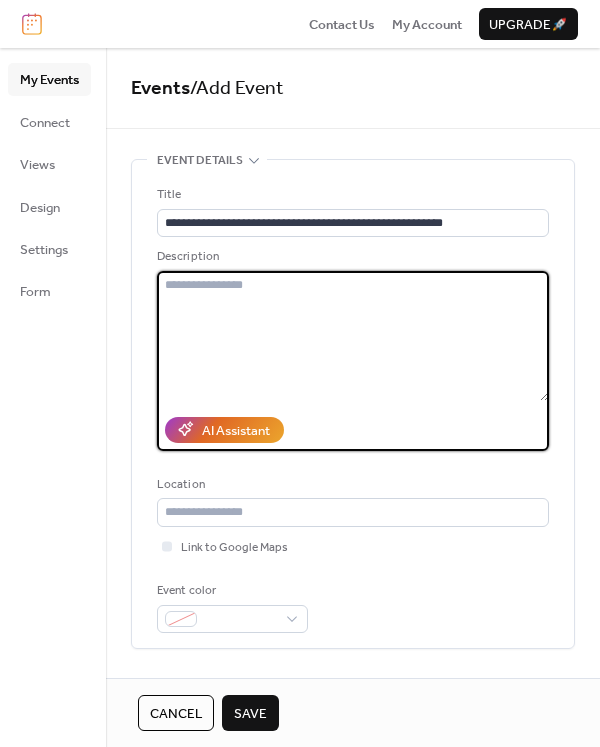 click at bounding box center [353, 336] 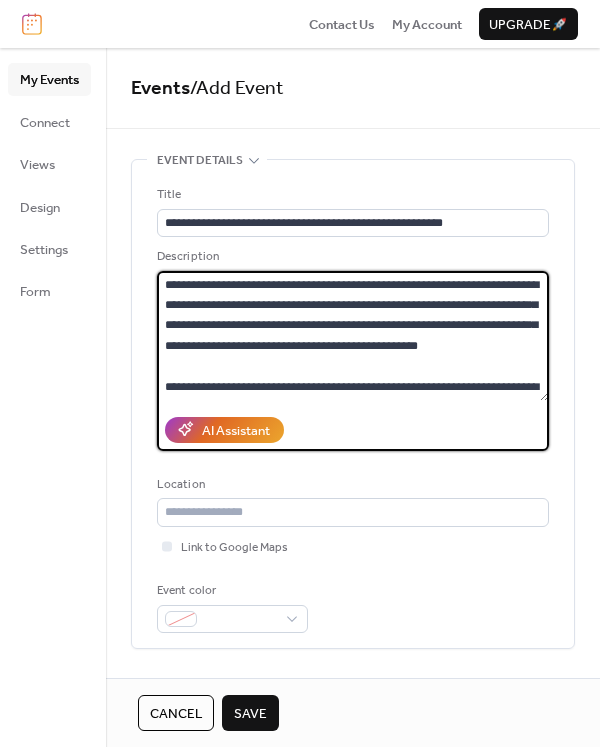 scroll, scrollTop: 138, scrollLeft: 0, axis: vertical 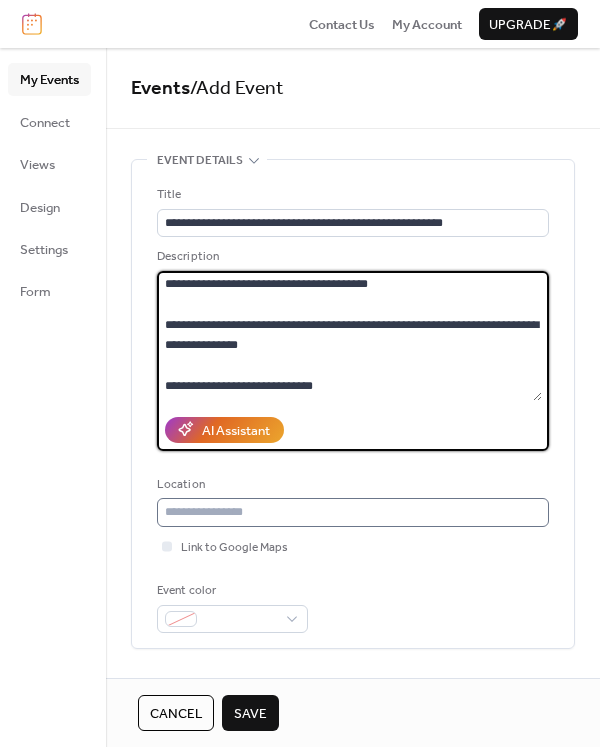 type on "**********" 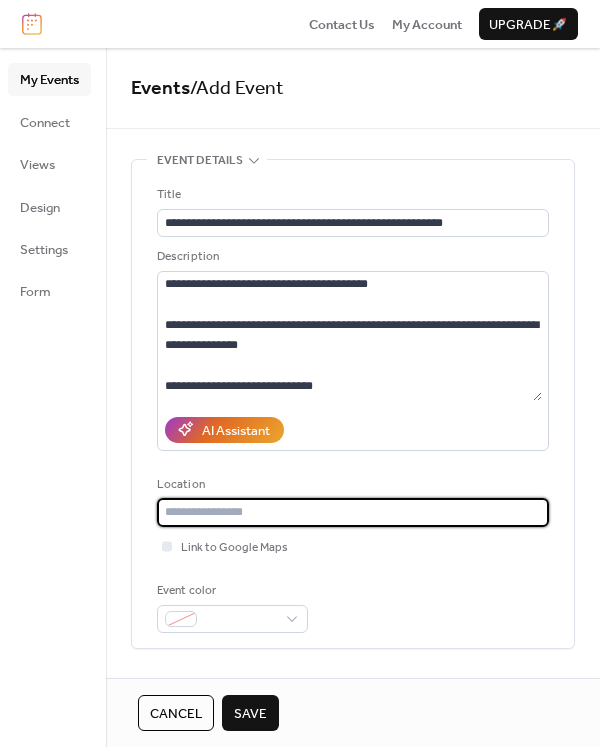 click at bounding box center [353, 512] 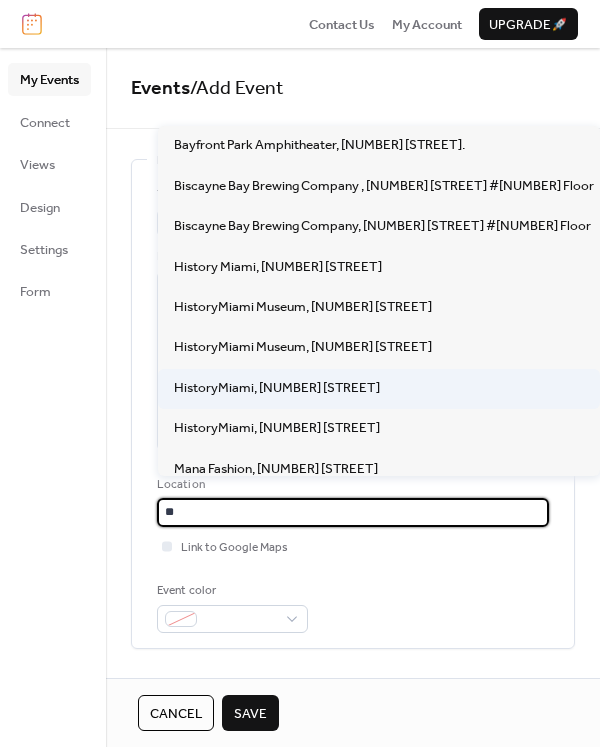 scroll, scrollTop: 3, scrollLeft: 0, axis: vertical 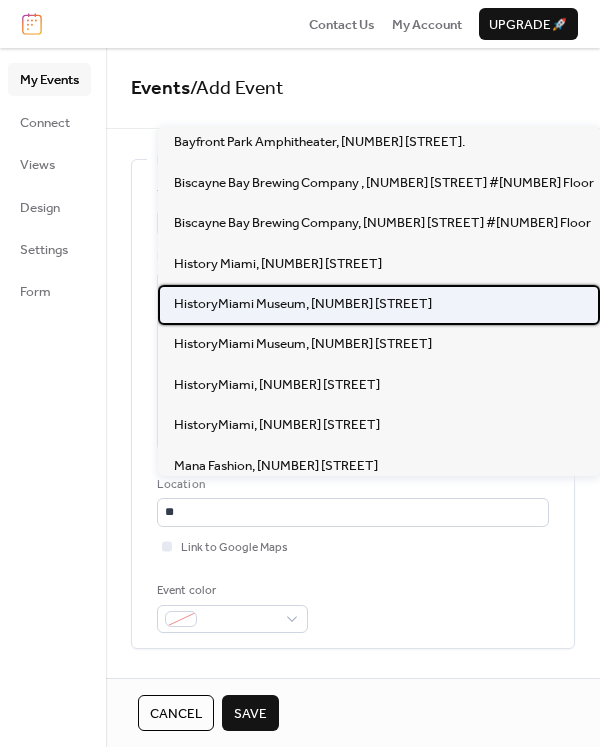 click on "HistoryMiami Museum, [NUMBER] [STREET]" at bounding box center [303, 304] 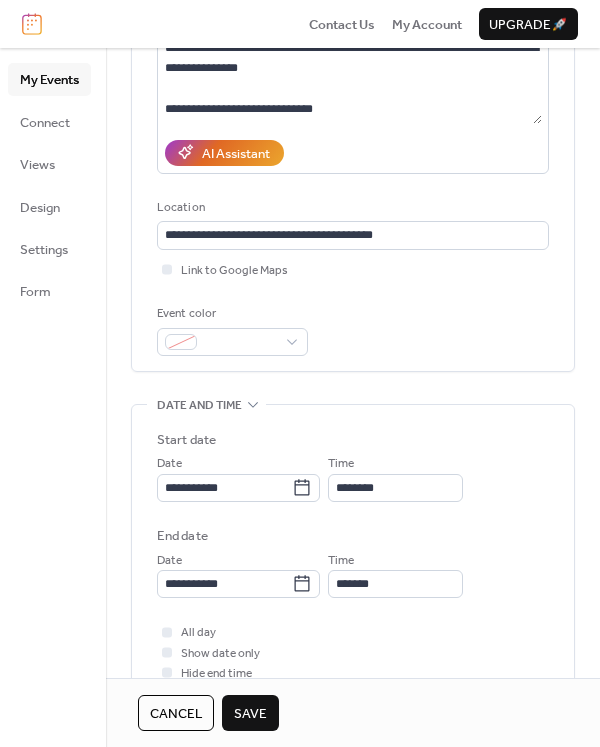 scroll, scrollTop: 297, scrollLeft: 0, axis: vertical 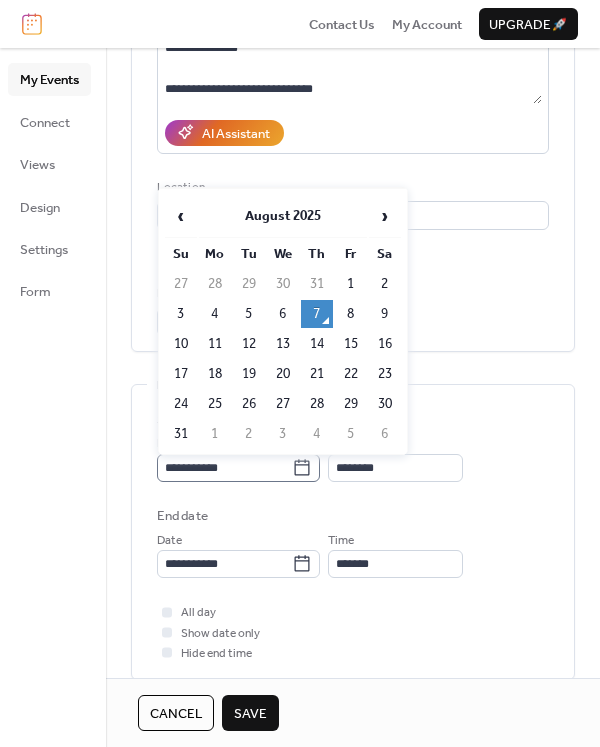 click 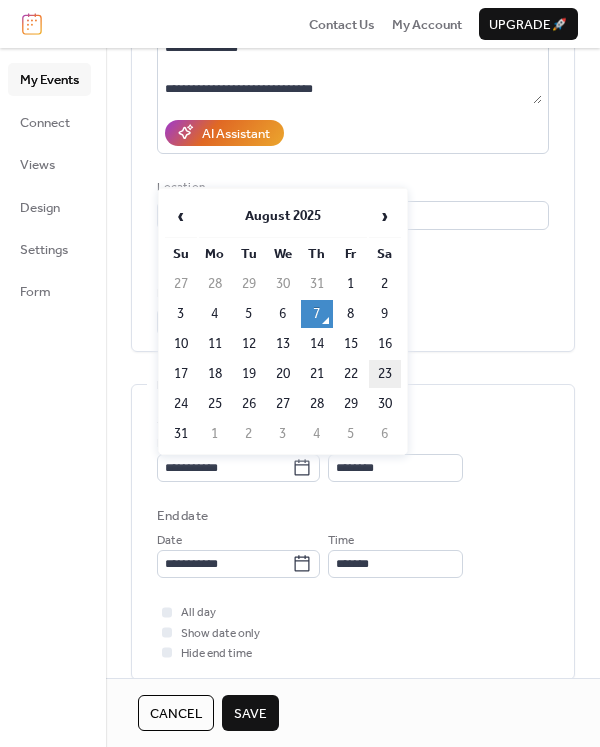 click on "23" at bounding box center [385, 374] 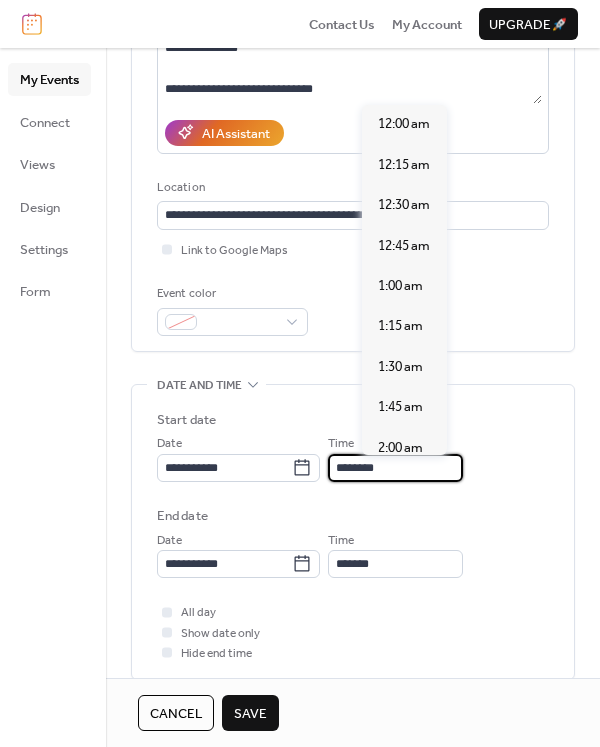 scroll, scrollTop: 1872, scrollLeft: 0, axis: vertical 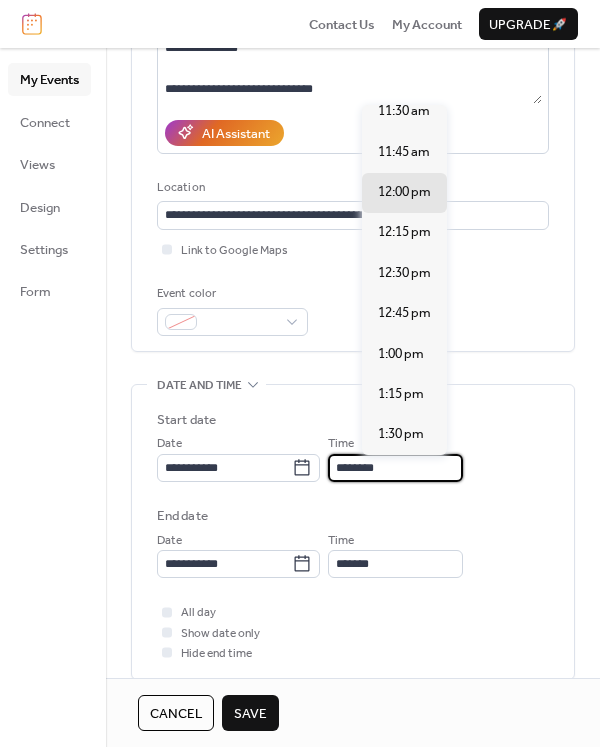 click on "********" at bounding box center (395, 468) 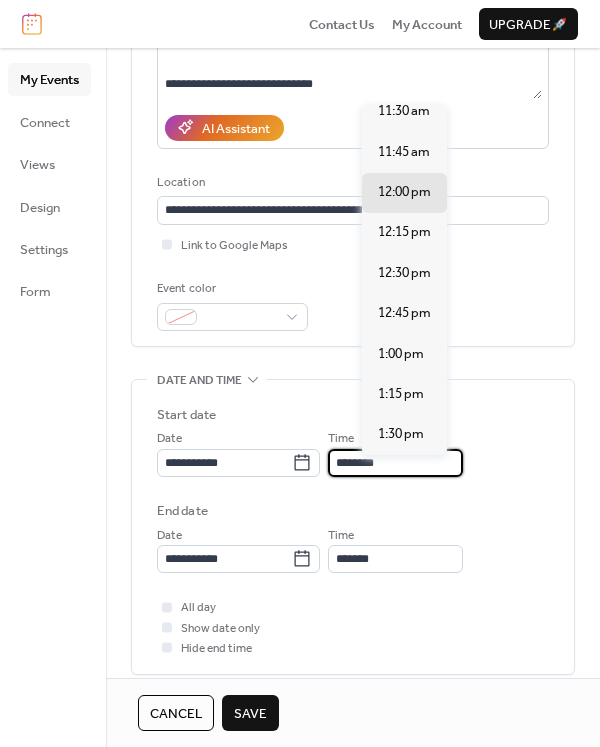 scroll, scrollTop: 304, scrollLeft: 0, axis: vertical 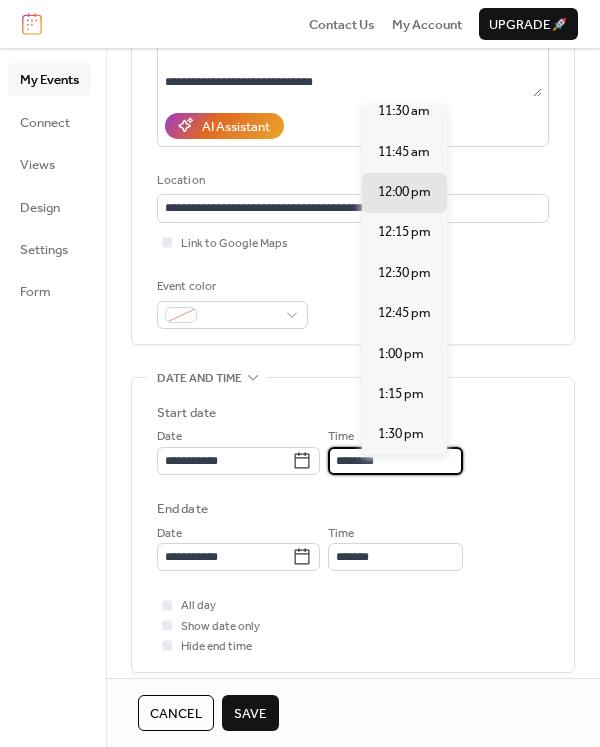 click on "2:00 pm" at bounding box center [401, 515] 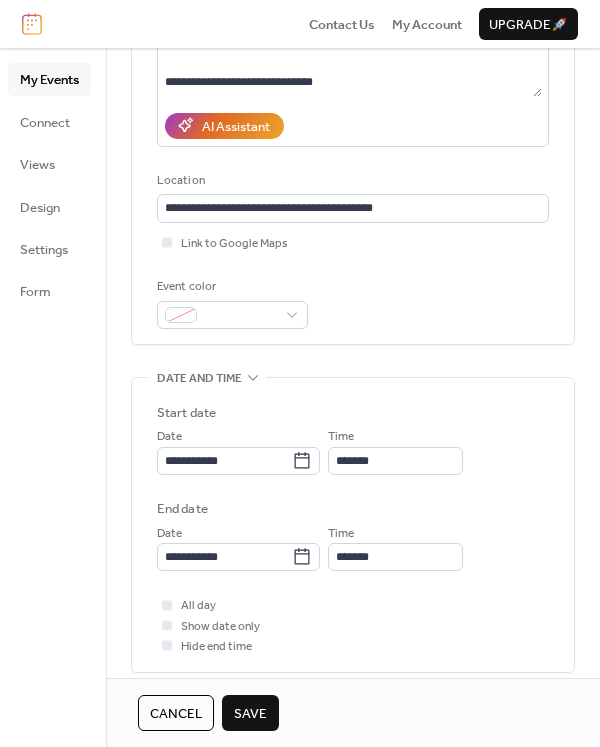 type on "*******" 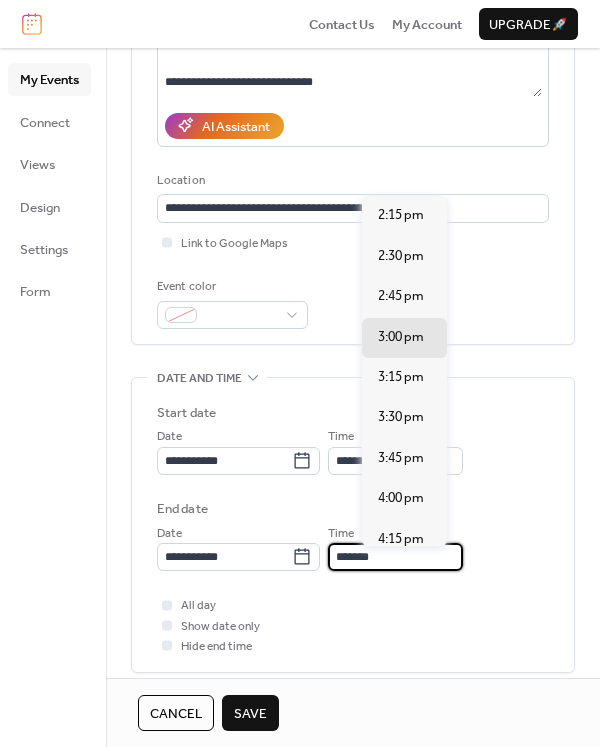 click on "*******" at bounding box center [395, 557] 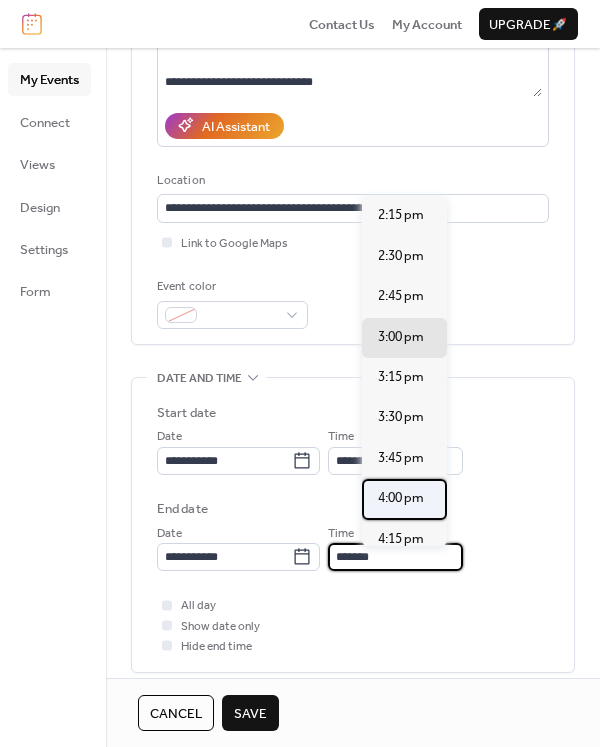 click on "4:00 pm" at bounding box center (401, 498) 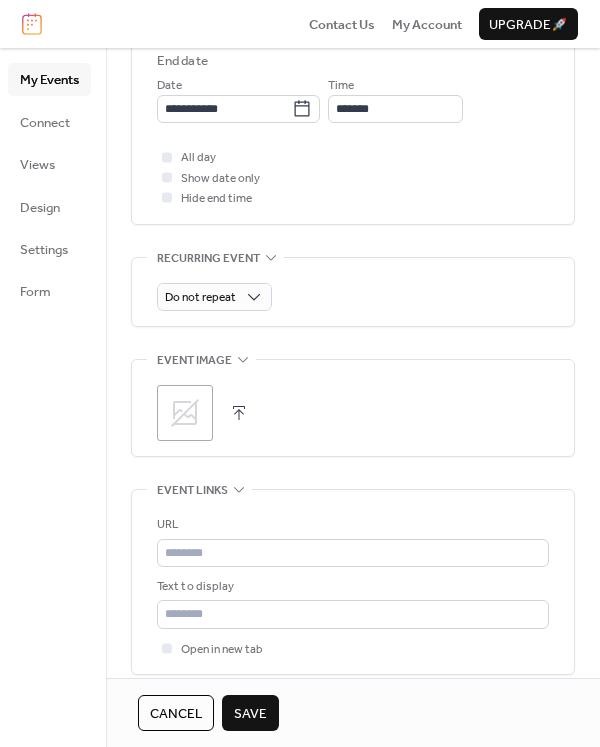 scroll, scrollTop: 754, scrollLeft: 0, axis: vertical 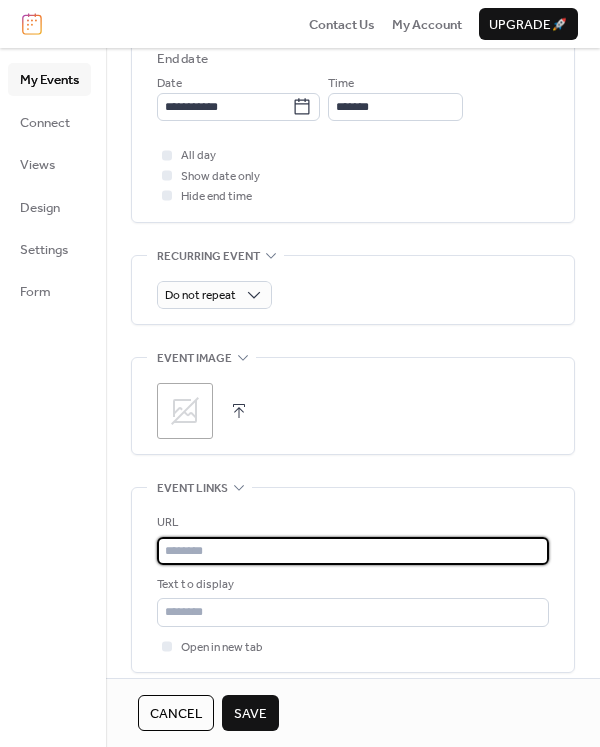 click at bounding box center (353, 551) 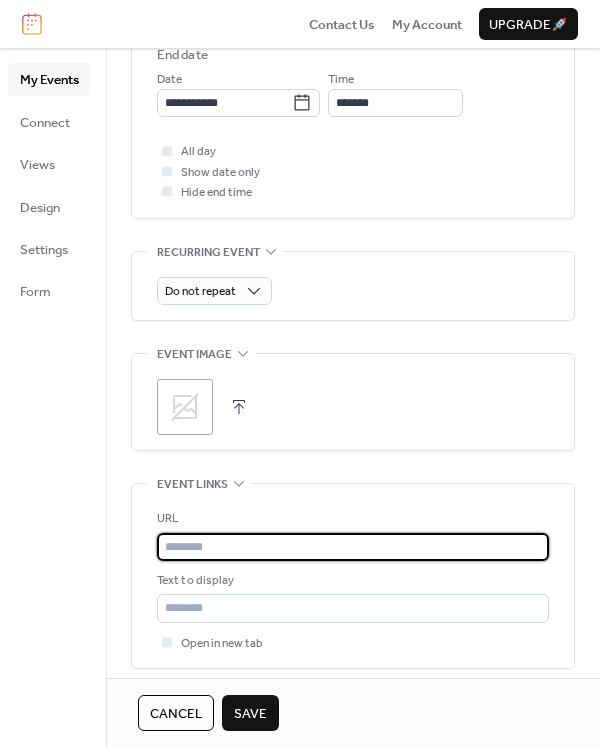 paste on "**********" 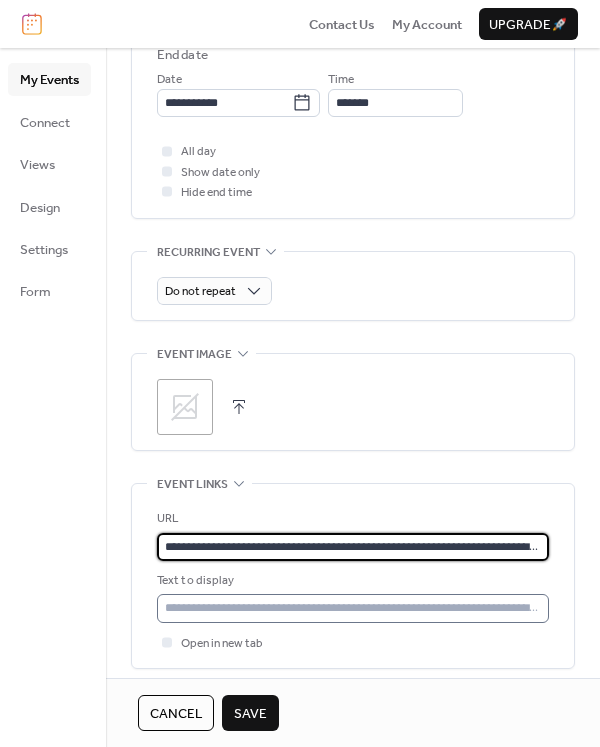 type on "**********" 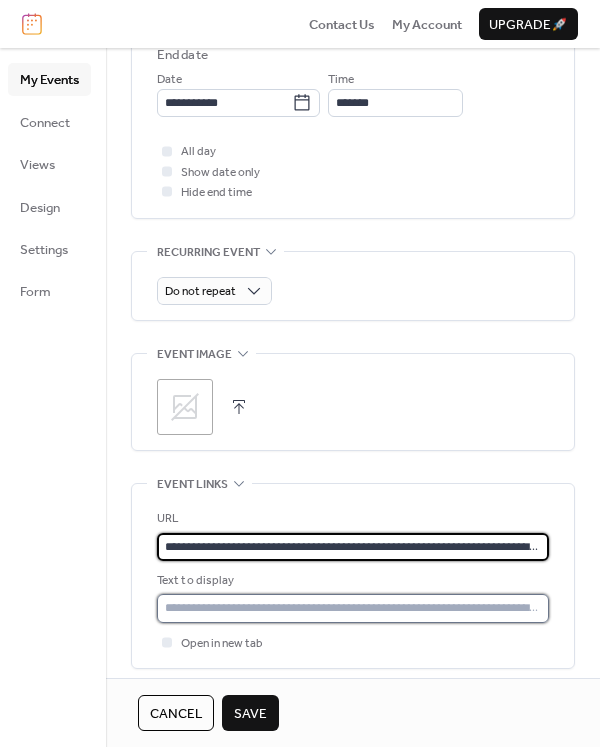 click at bounding box center [353, 608] 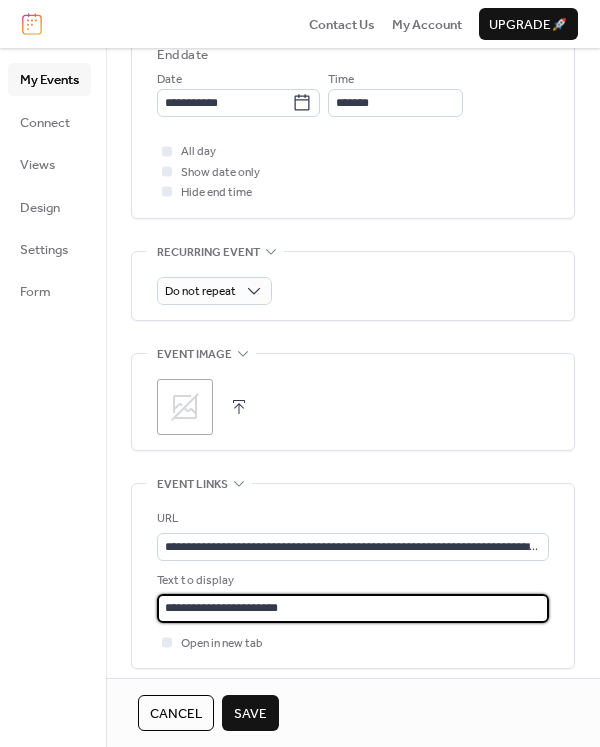 type on "**********" 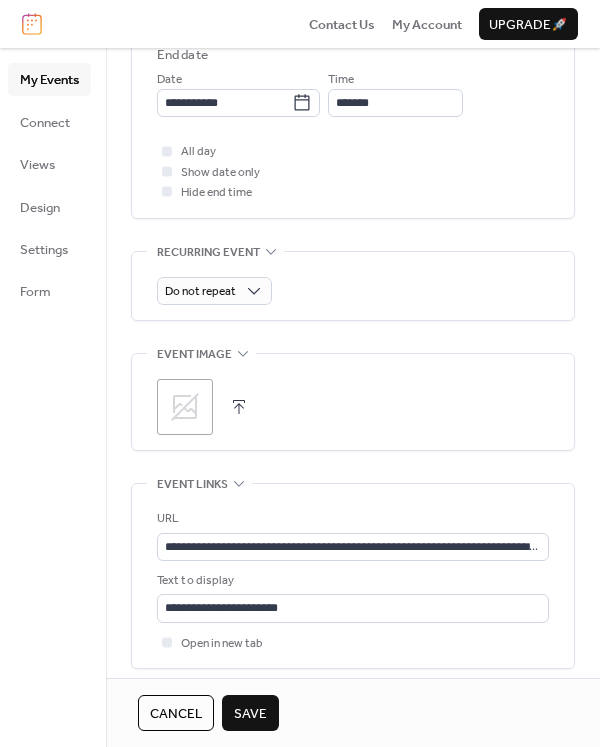 click on "Save" at bounding box center [250, 714] 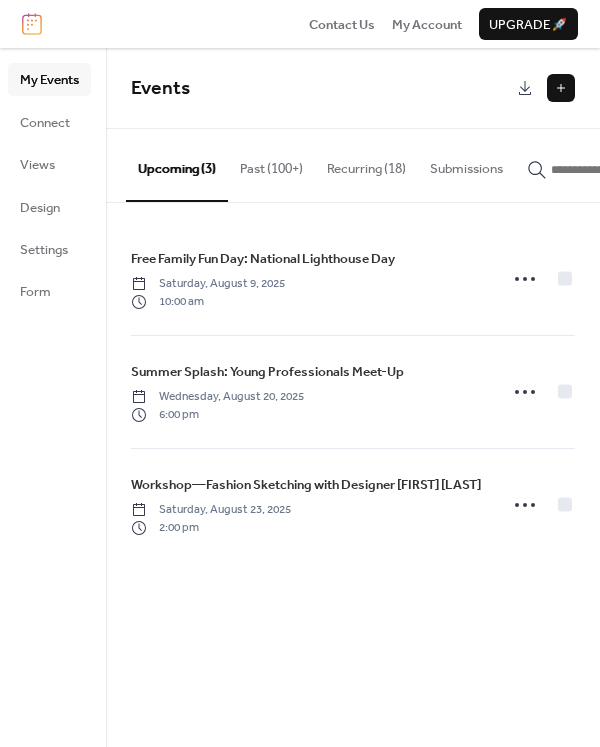 click at bounding box center (561, 88) 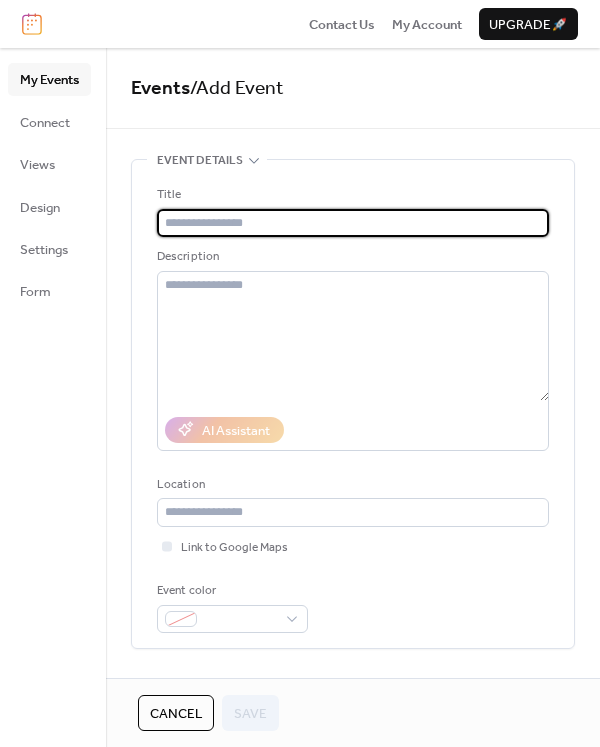 click at bounding box center (353, 223) 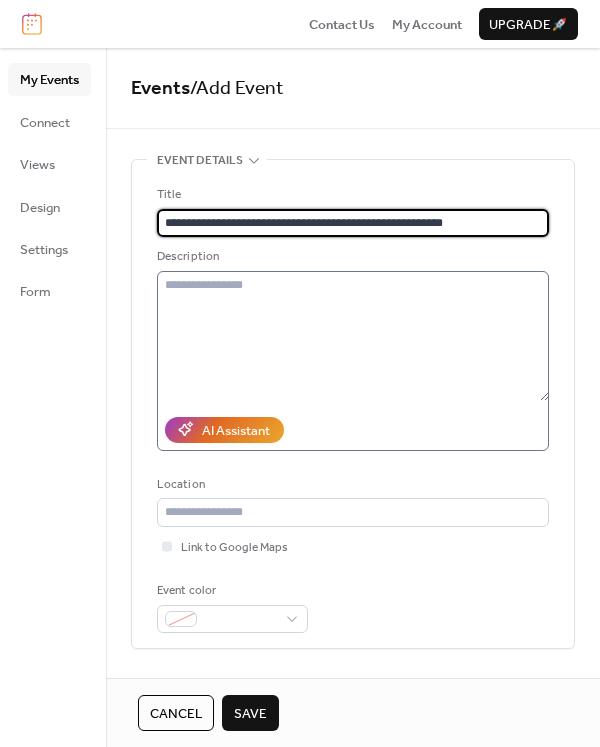 type on "**********" 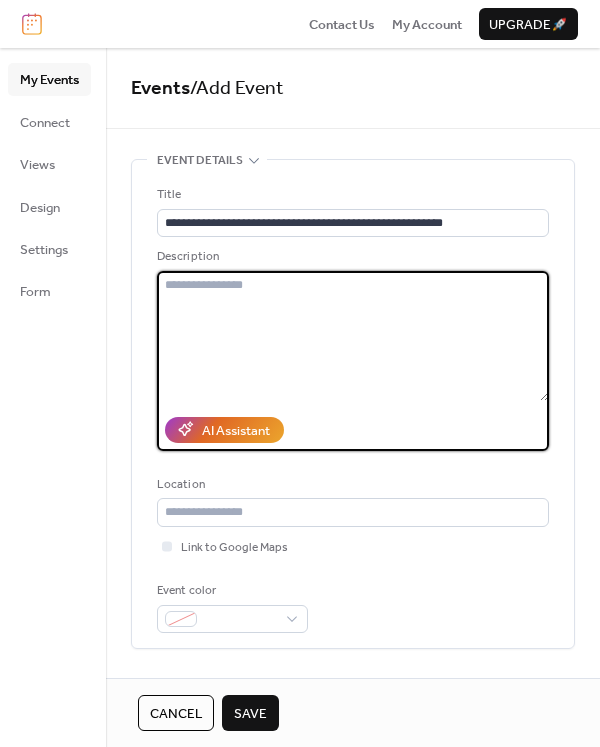 click at bounding box center (353, 336) 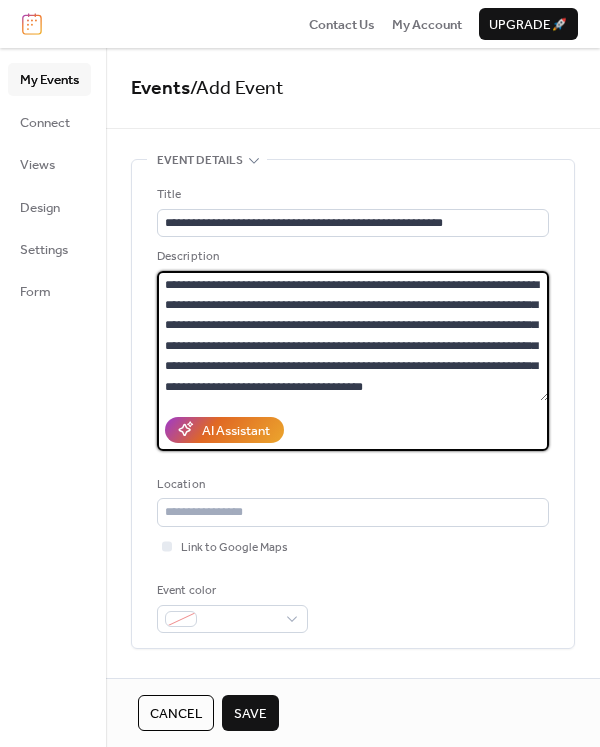 scroll, scrollTop: 318, scrollLeft: 0, axis: vertical 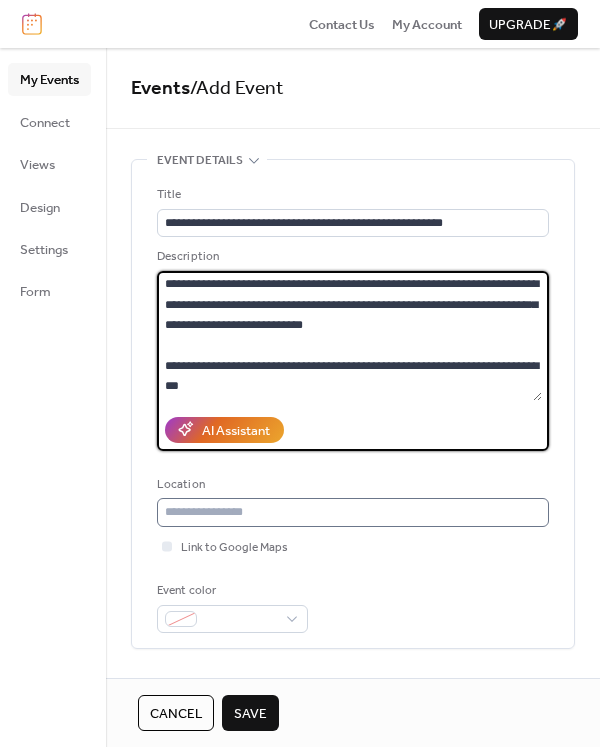 type on "**********" 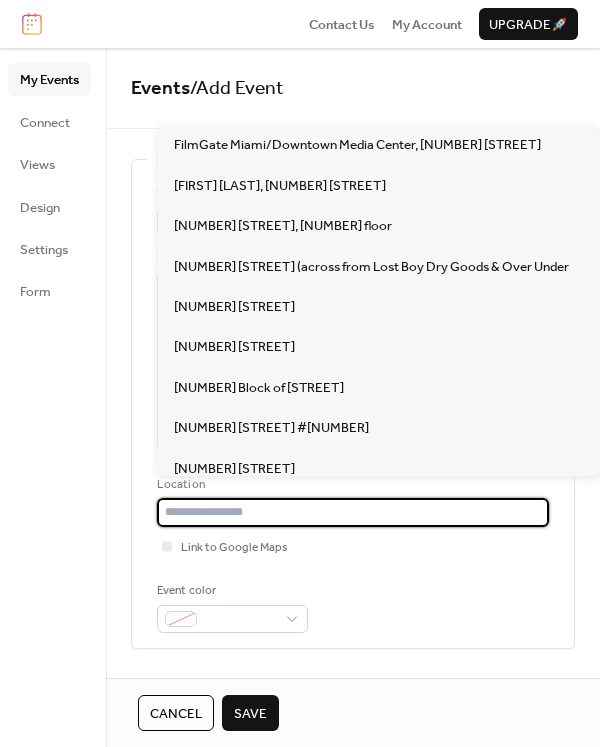 click at bounding box center (353, 512) 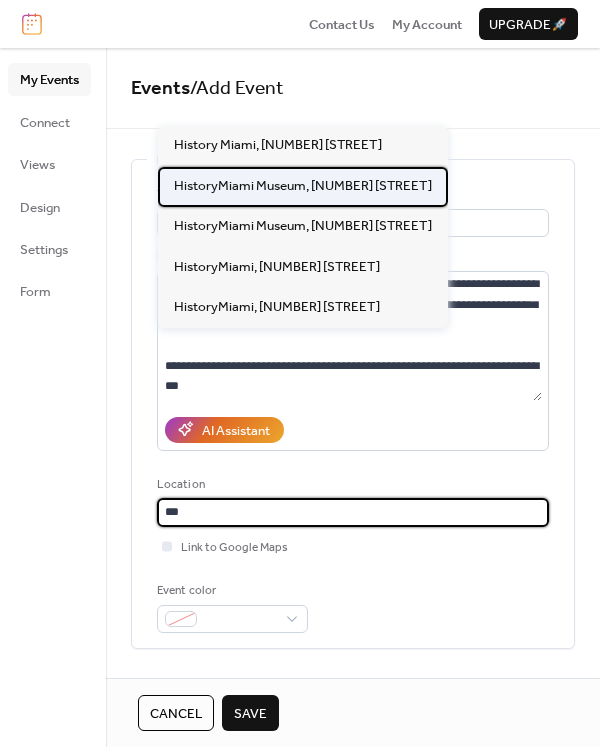 click on "HistoryMiami Museum, [NUMBER] [STREET]" at bounding box center (303, 186) 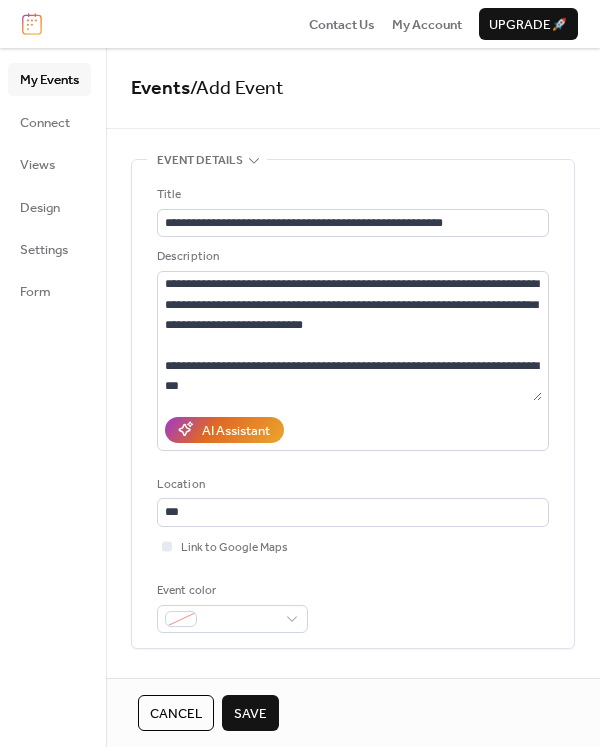 type on "**********" 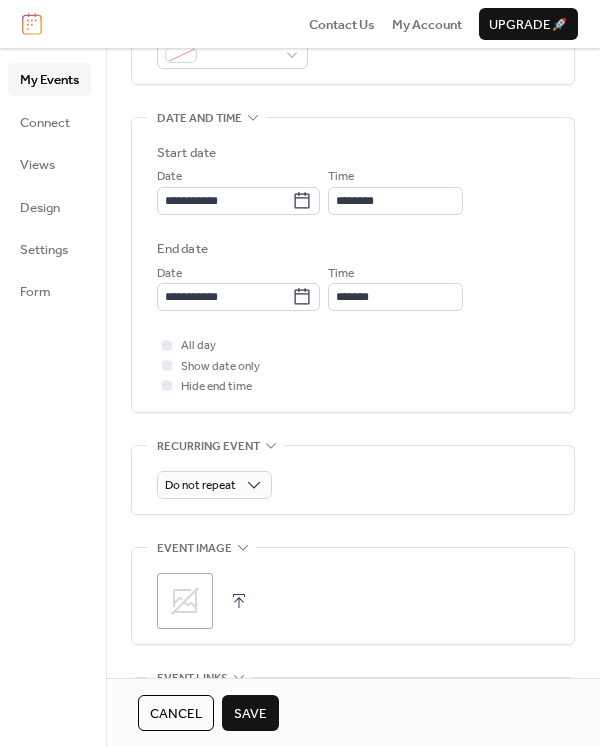 scroll, scrollTop: 565, scrollLeft: 0, axis: vertical 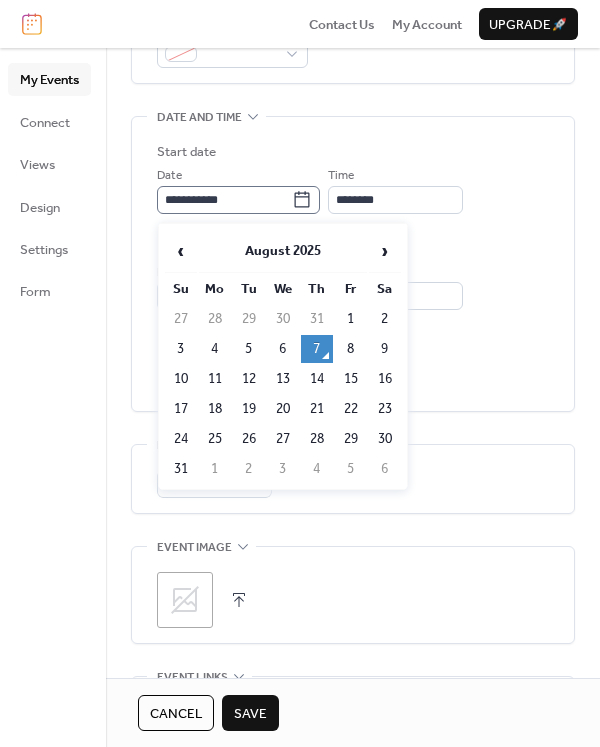 click 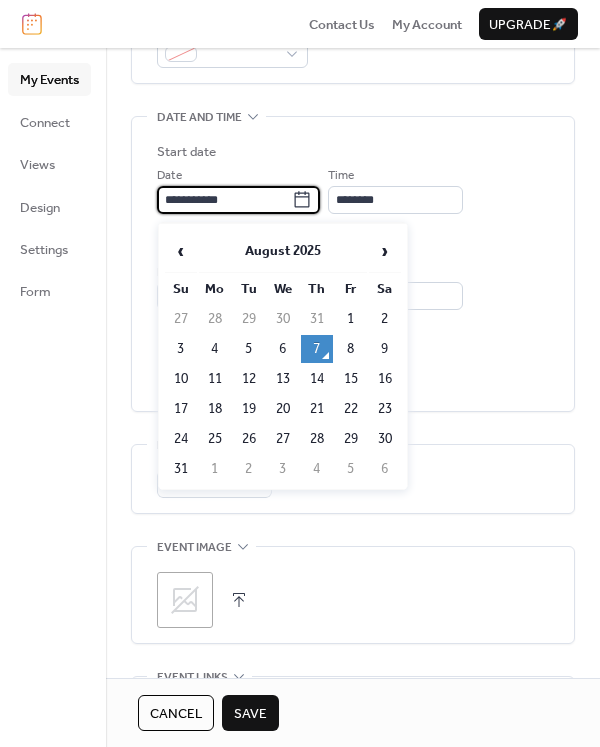 scroll, scrollTop: 566, scrollLeft: 0, axis: vertical 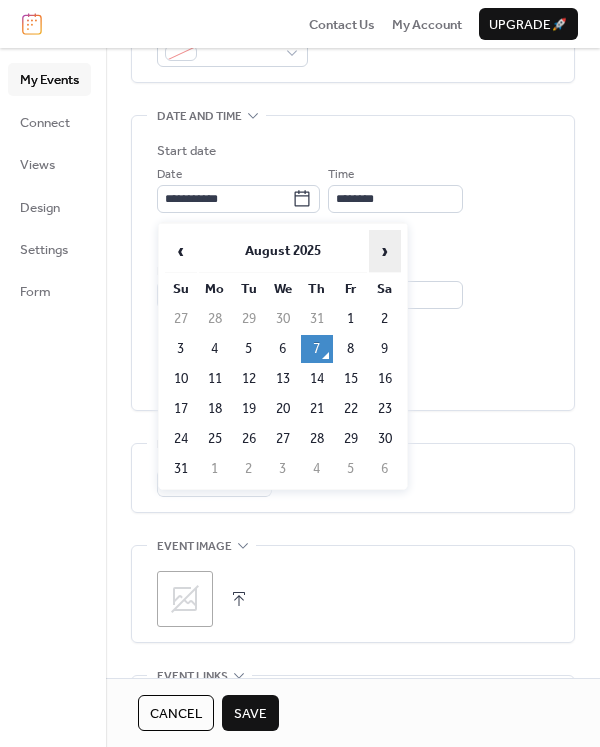 click on "›" at bounding box center [385, 251] 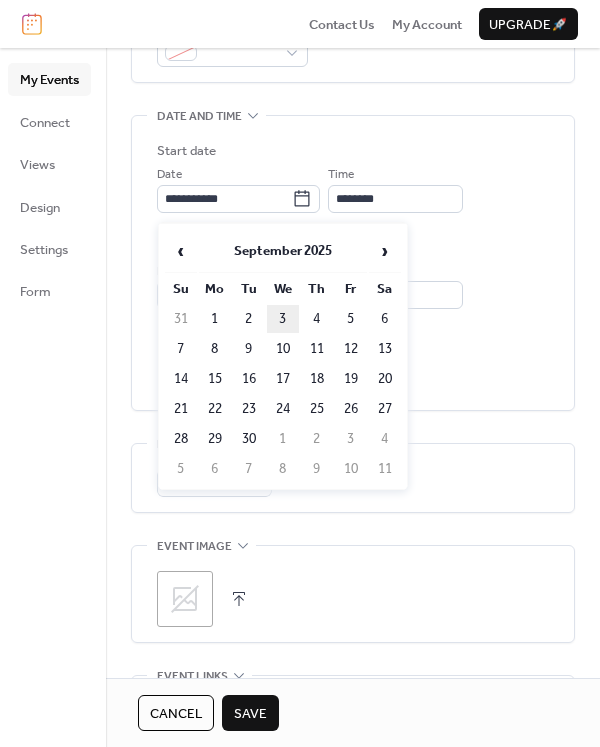 click on "3" at bounding box center [283, 319] 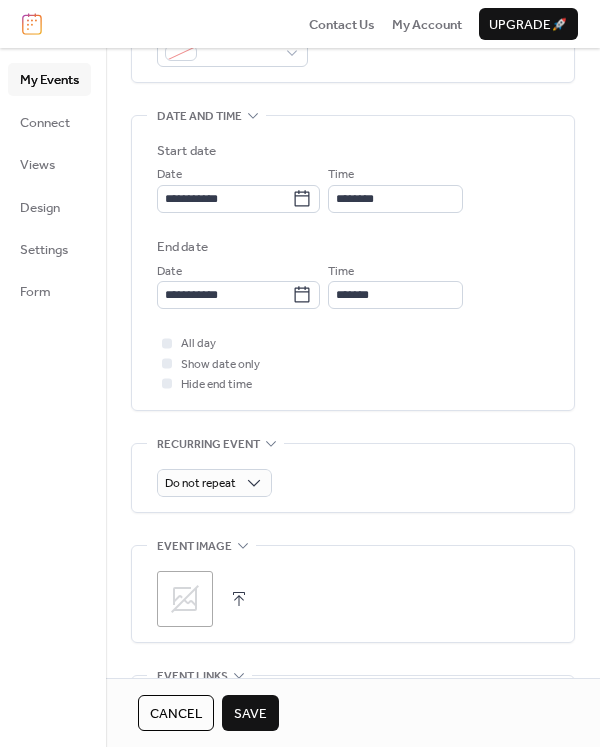 type on "**********" 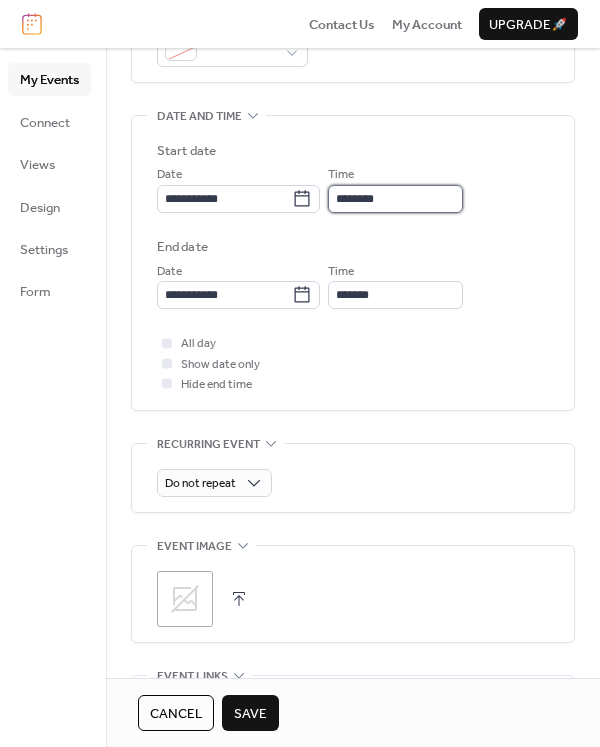click on "********" at bounding box center [395, 199] 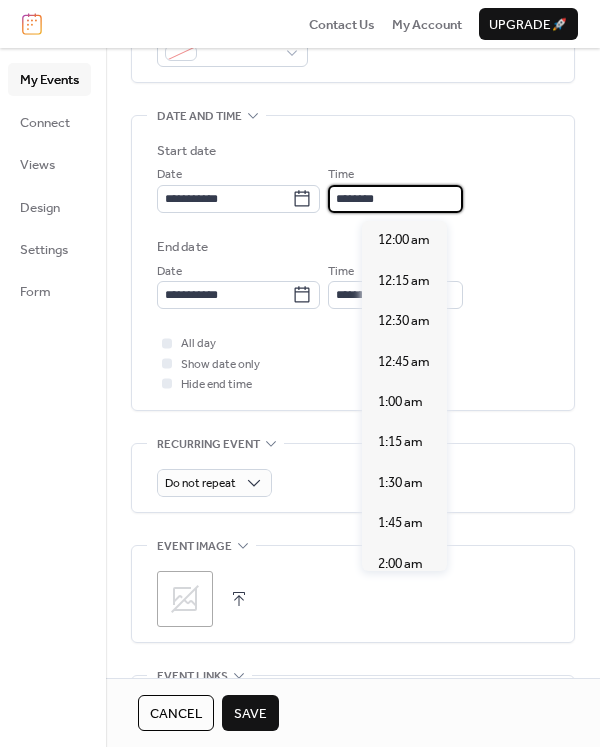 scroll, scrollTop: 1872, scrollLeft: 0, axis: vertical 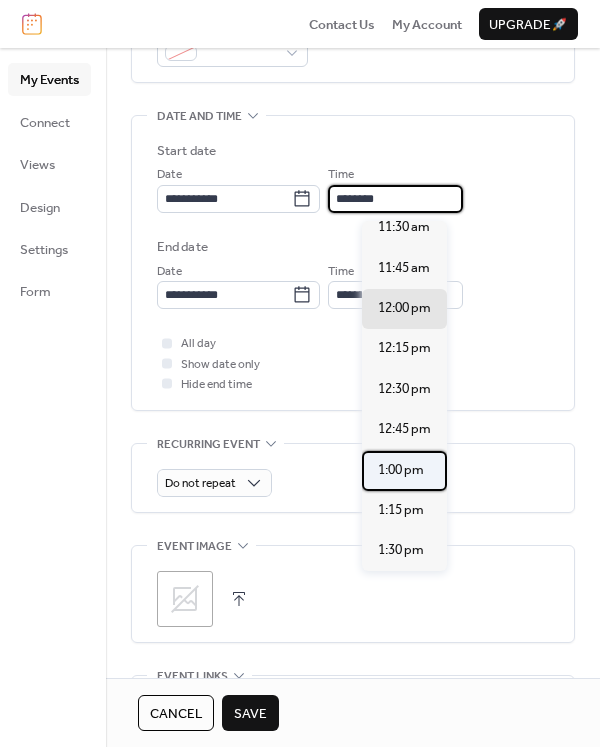 click on "1:00 pm" at bounding box center [401, 470] 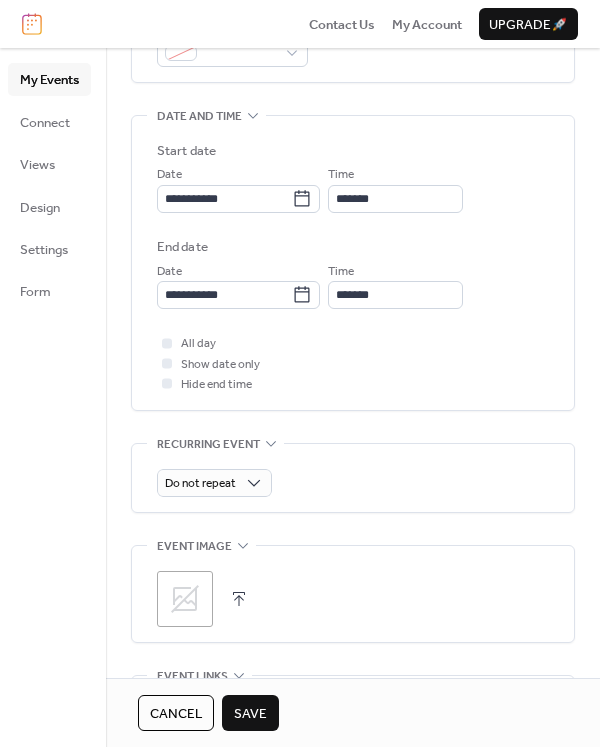 type on "*******" 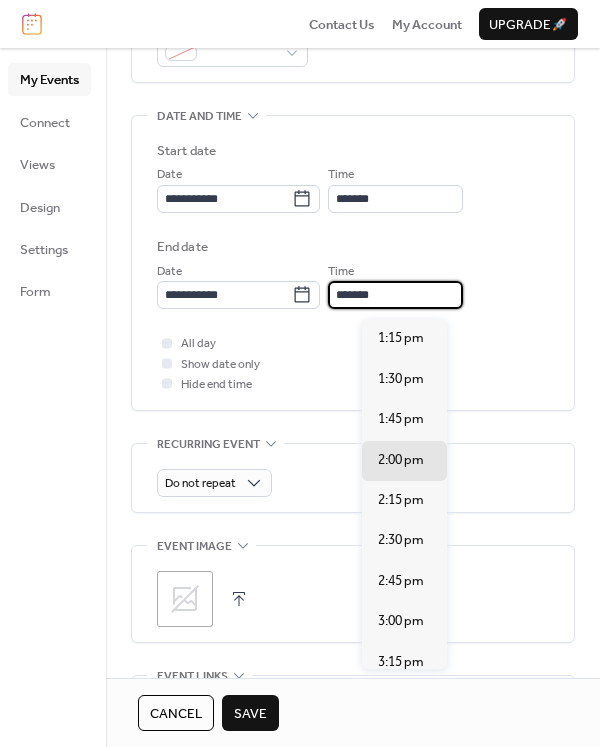 click on "*******" at bounding box center [395, 295] 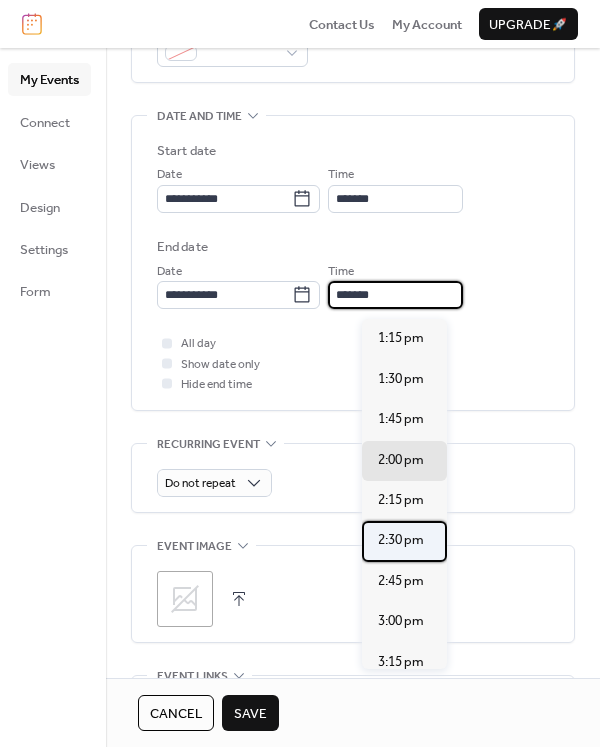 click on "2:30 pm" at bounding box center [401, 540] 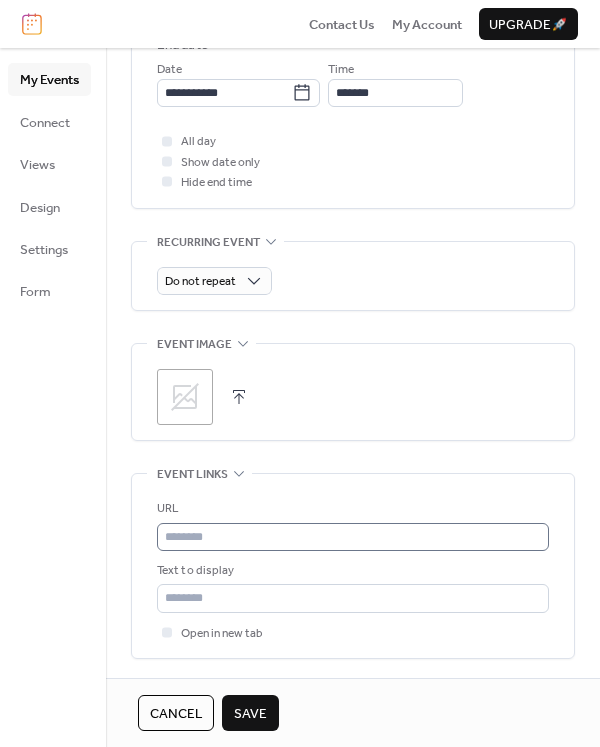 scroll, scrollTop: 770, scrollLeft: 0, axis: vertical 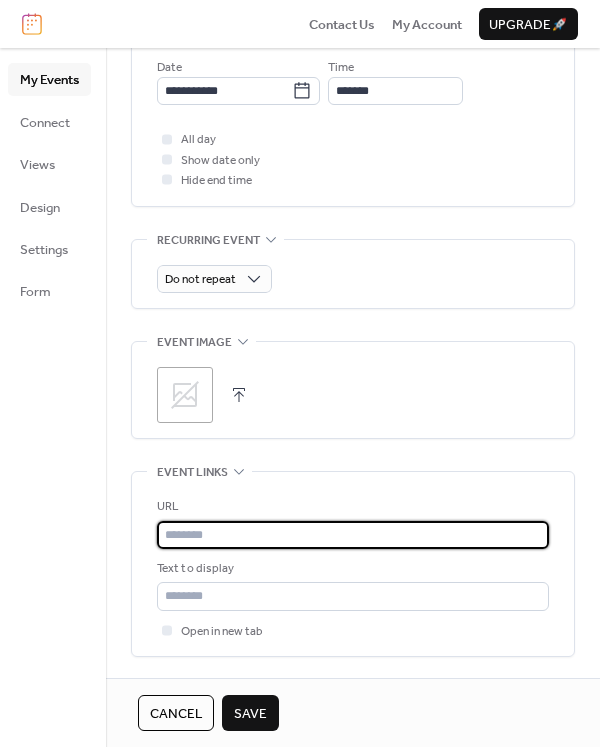 click at bounding box center [353, 535] 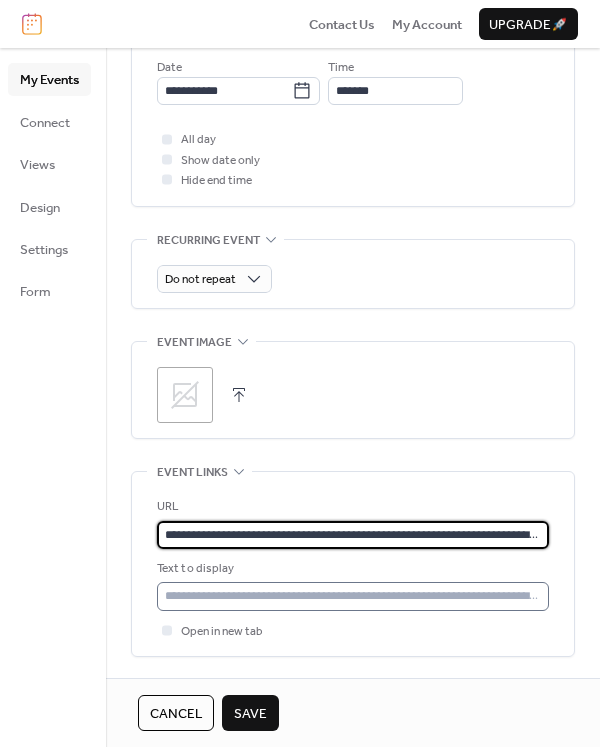 type on "**********" 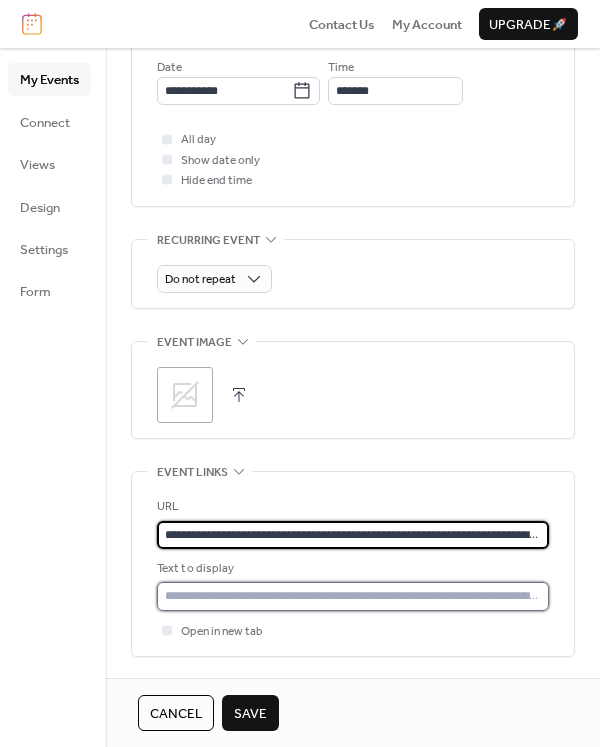 click at bounding box center [353, 596] 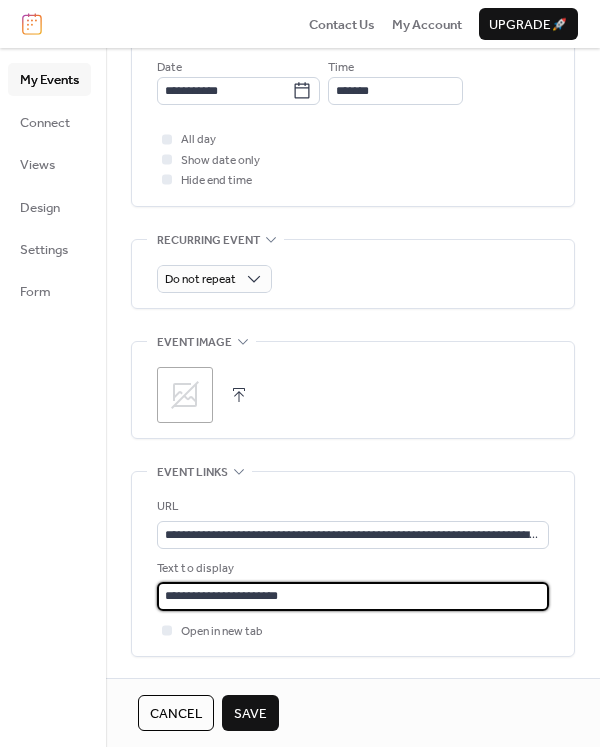 type on "**********" 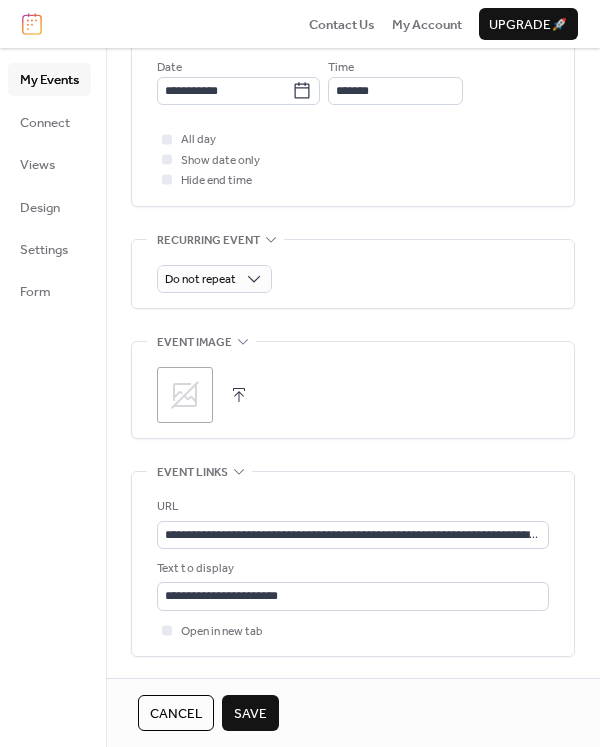 click on "Save" at bounding box center [250, 714] 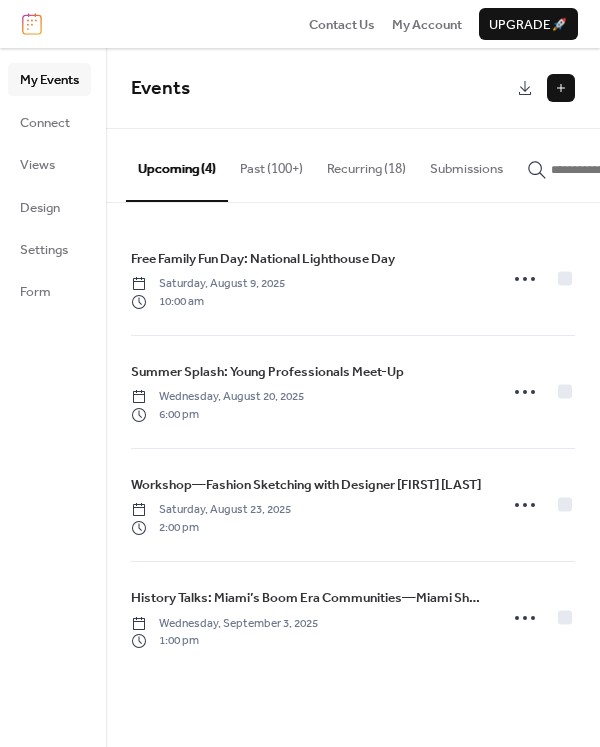 click at bounding box center [561, 88] 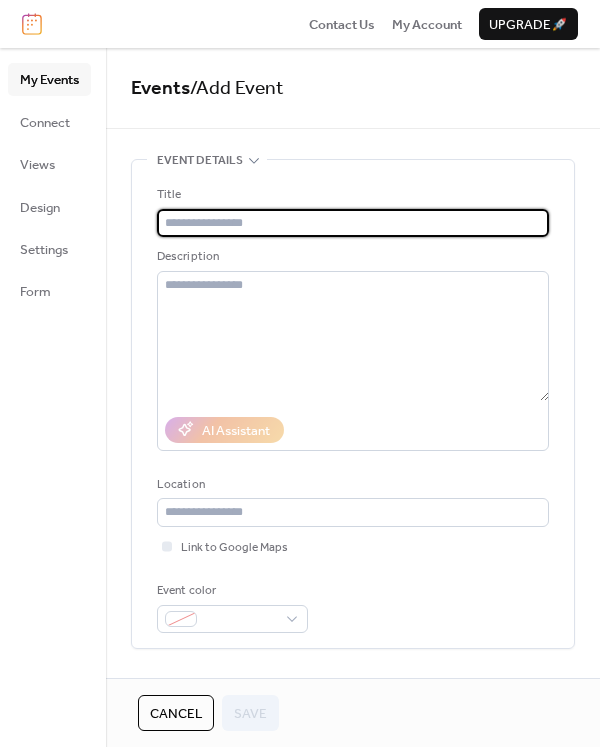 click at bounding box center (353, 223) 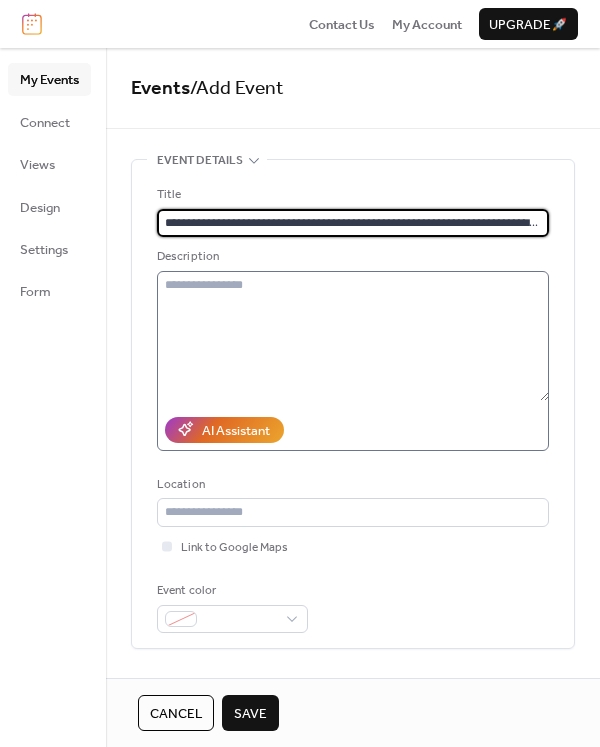 type on "**********" 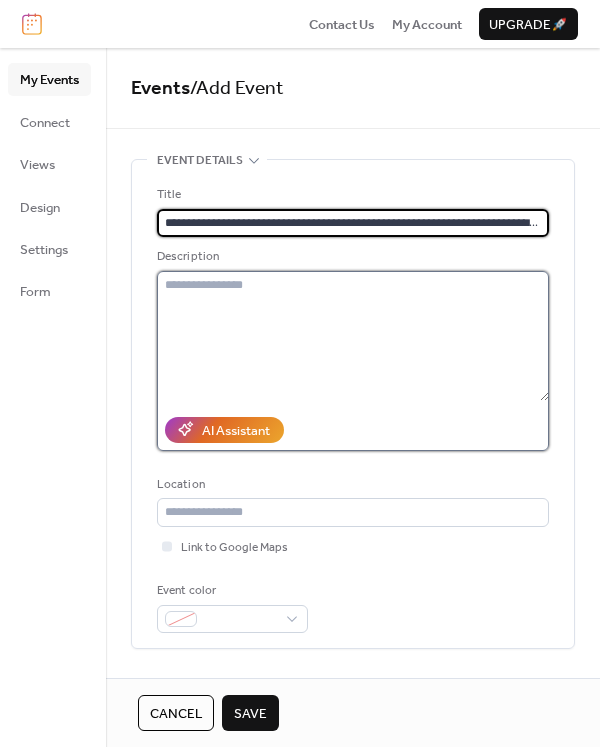 click at bounding box center [353, 336] 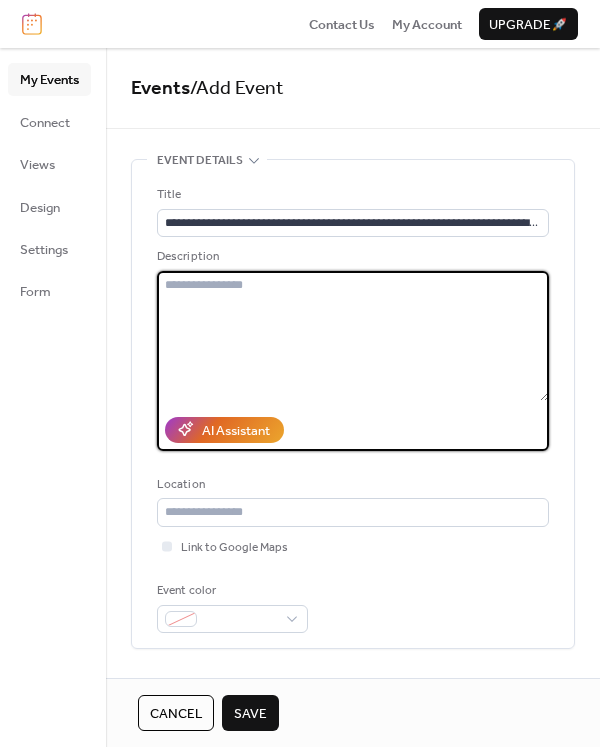 paste on "**********" 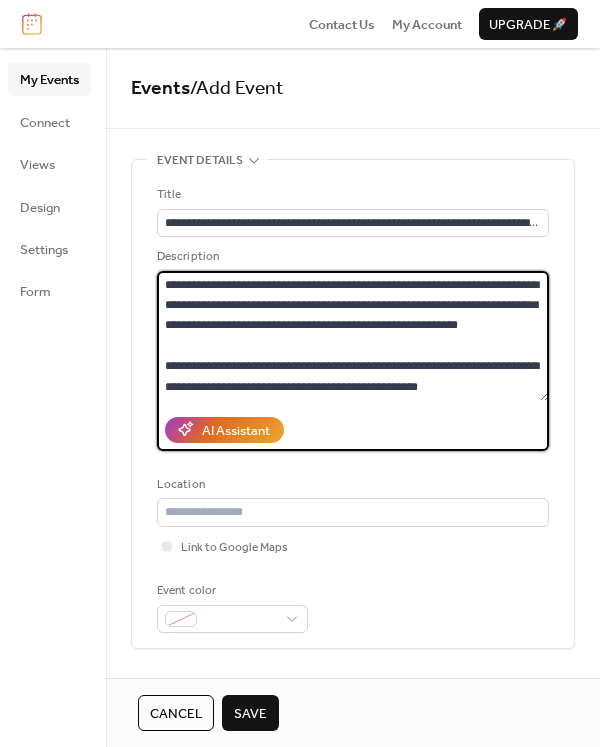 scroll, scrollTop: 378, scrollLeft: 0, axis: vertical 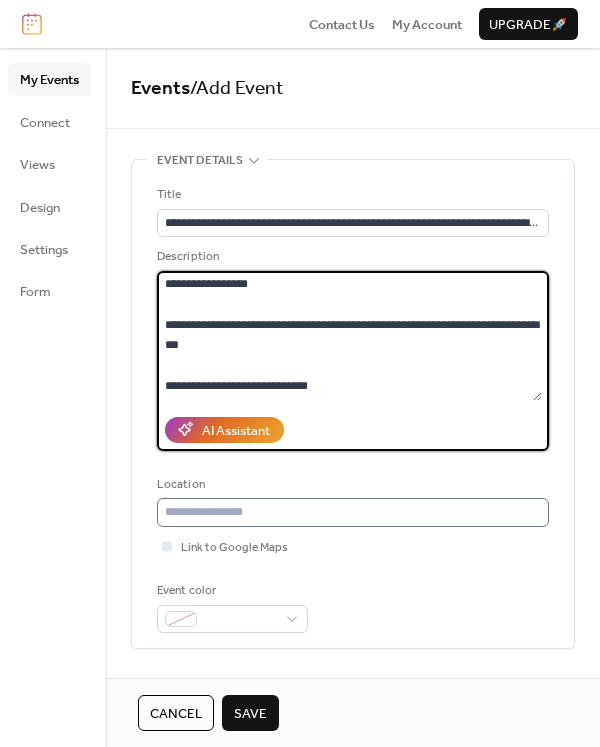 type on "**********" 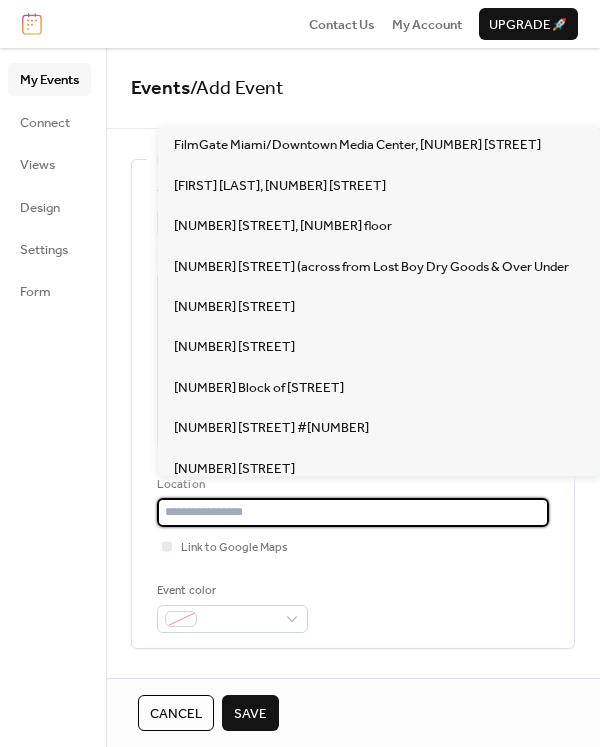 click at bounding box center (353, 512) 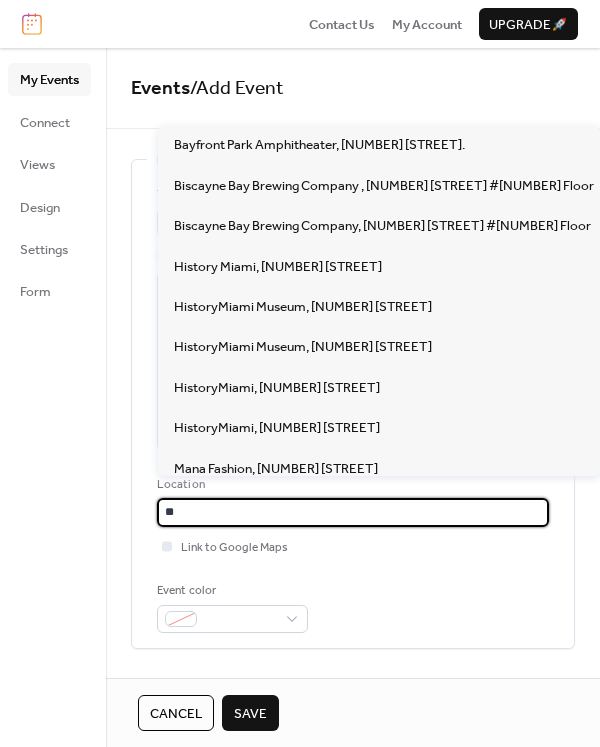 type on "*" 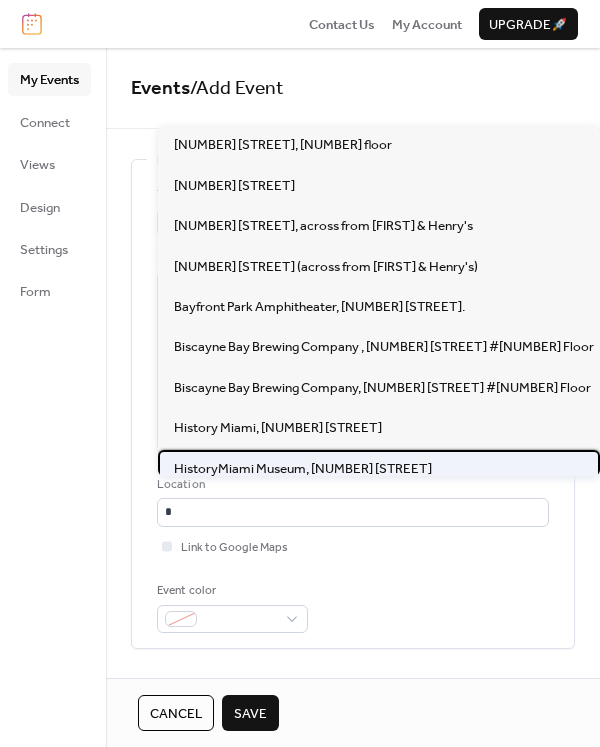 click on "HistoryMiami Museum, [NUMBER] [STREET]" at bounding box center (303, 469) 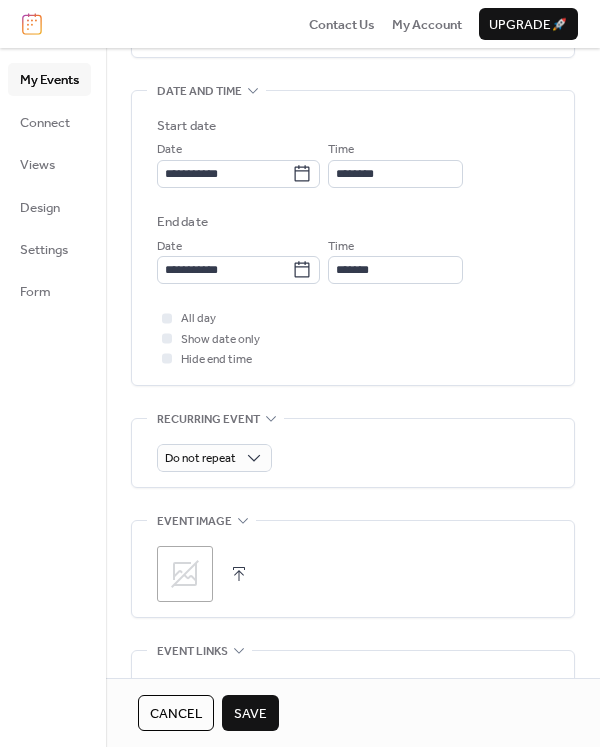 scroll, scrollTop: 592, scrollLeft: 0, axis: vertical 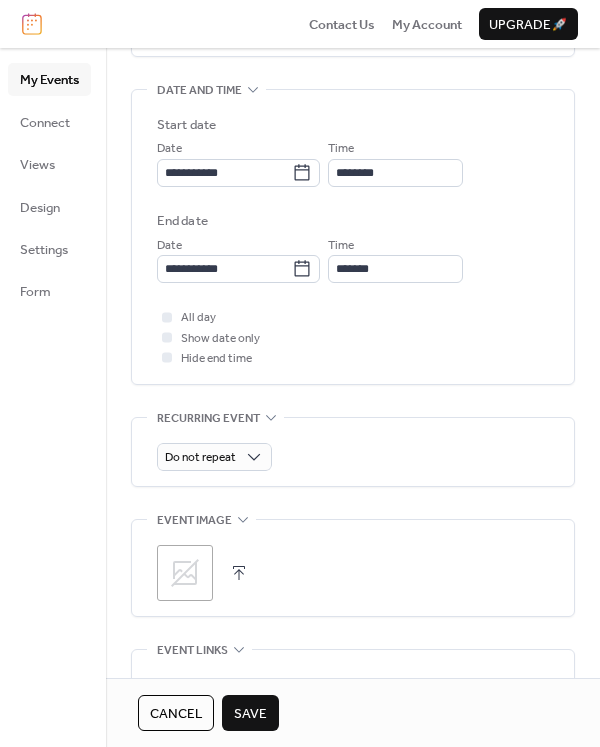 click 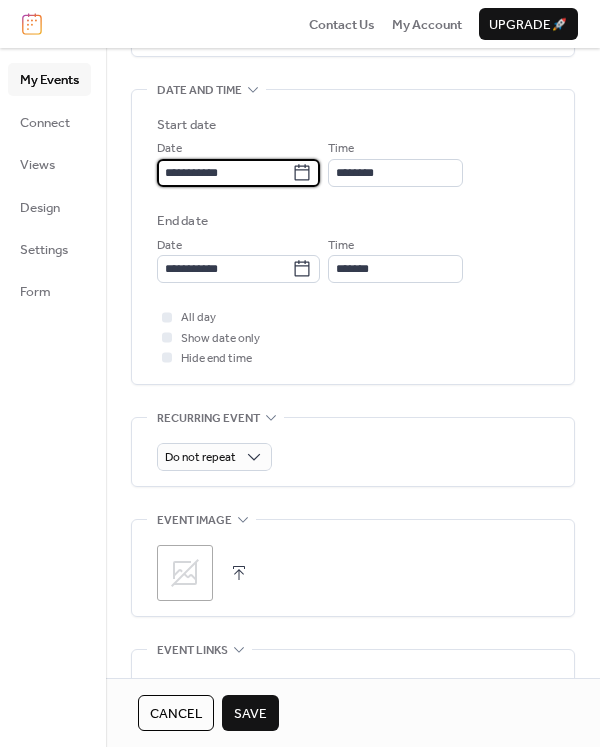 scroll, scrollTop: 590, scrollLeft: 0, axis: vertical 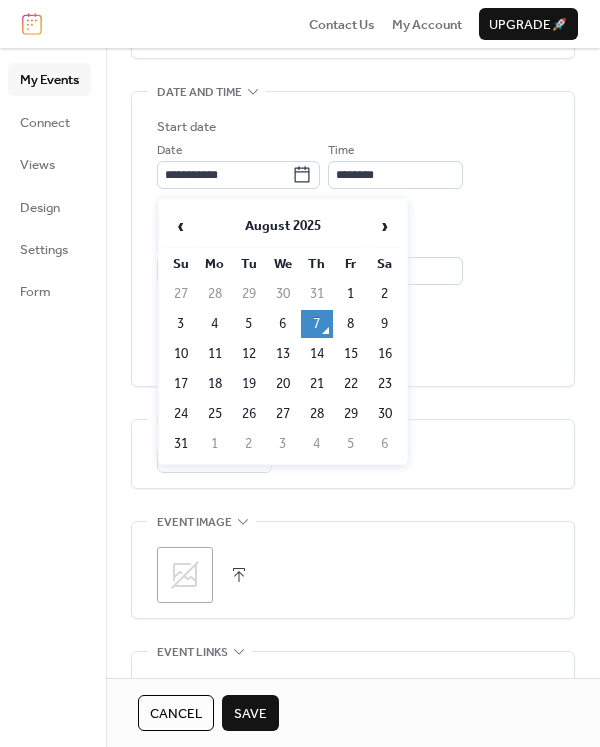 click 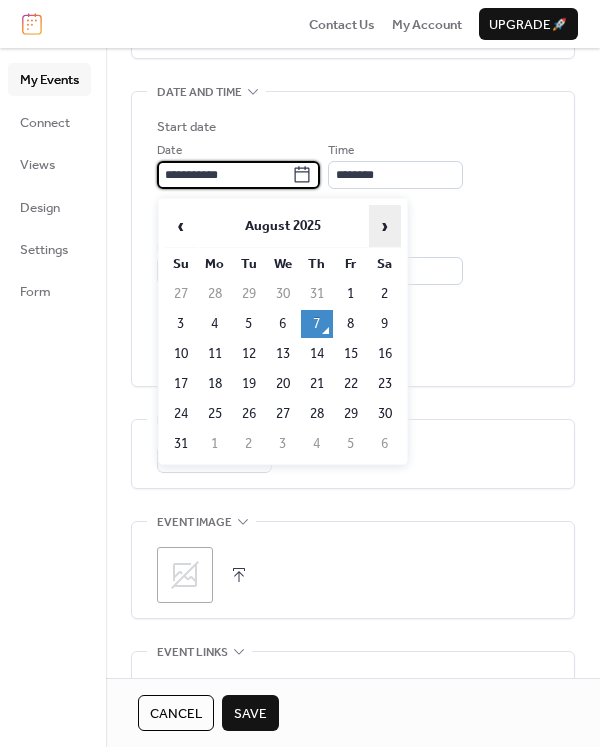 click on "›" at bounding box center [385, 226] 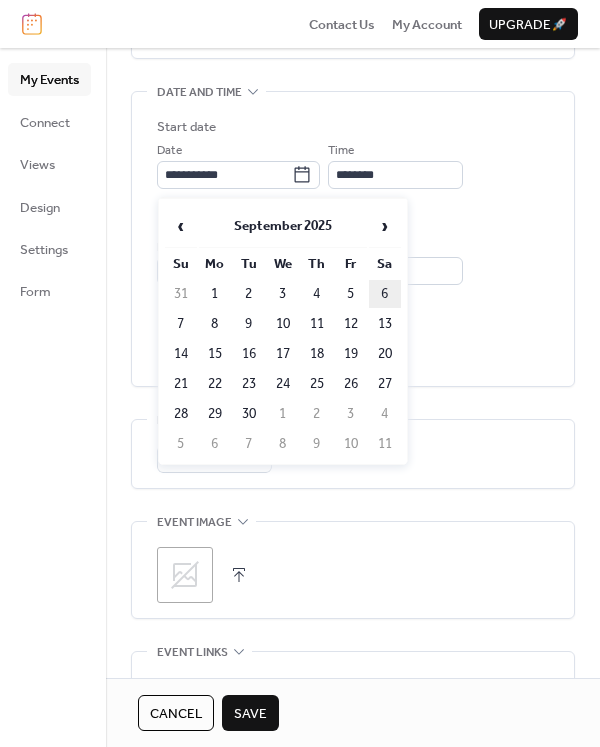 click on "6" at bounding box center (385, 294) 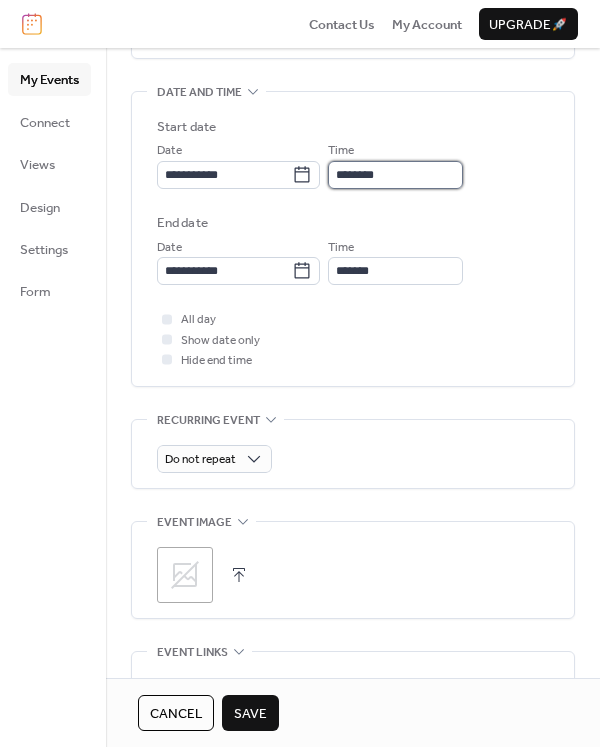 click on "********" at bounding box center [395, 175] 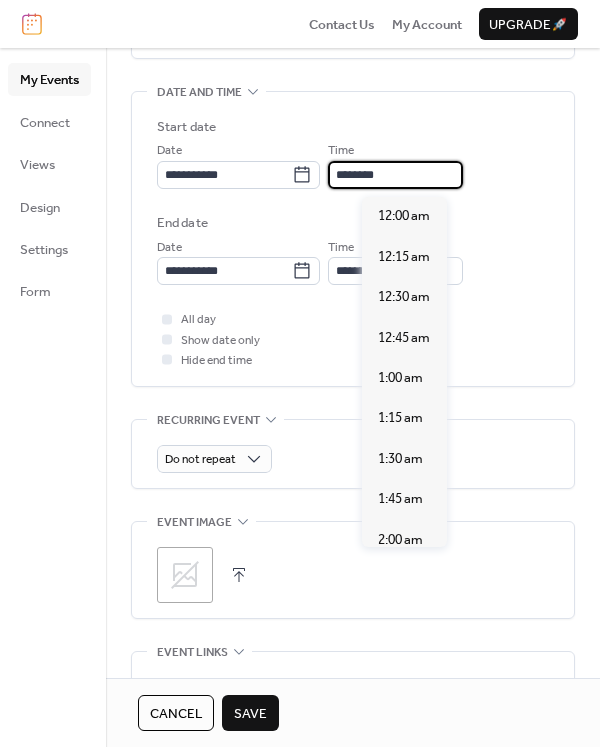scroll, scrollTop: 1872, scrollLeft: 0, axis: vertical 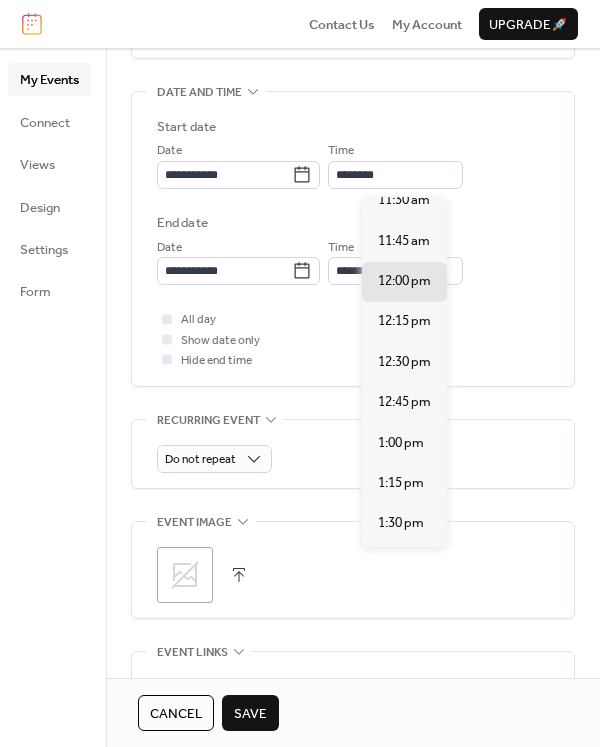 click on "2:00 pm" at bounding box center [401, 604] 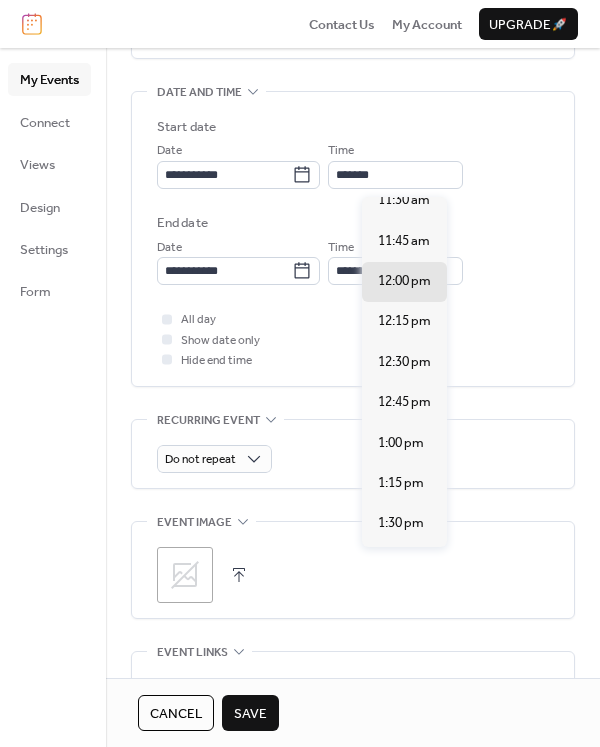 type on "*******" 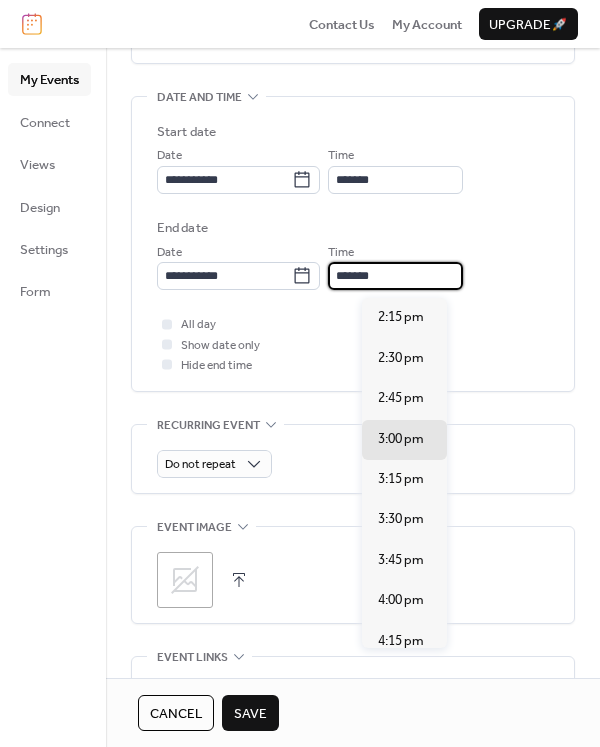 click on "*******" at bounding box center [395, 276] 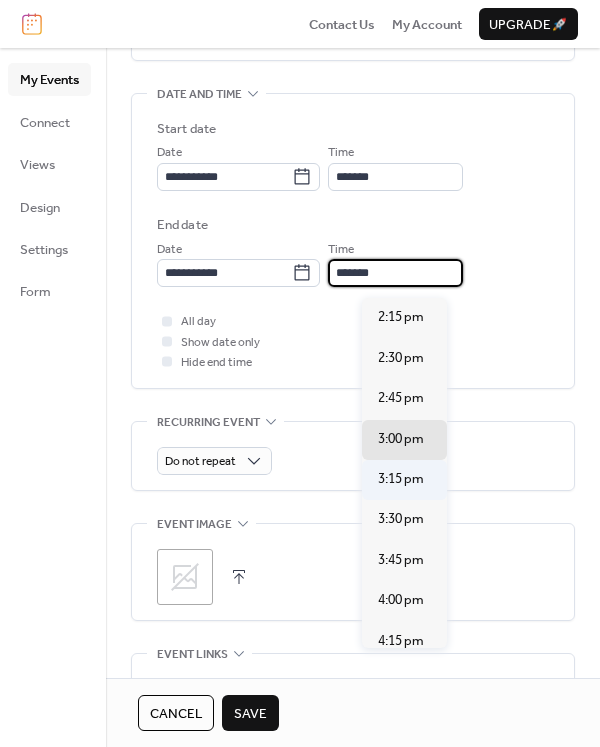 scroll, scrollTop: 2, scrollLeft: 0, axis: vertical 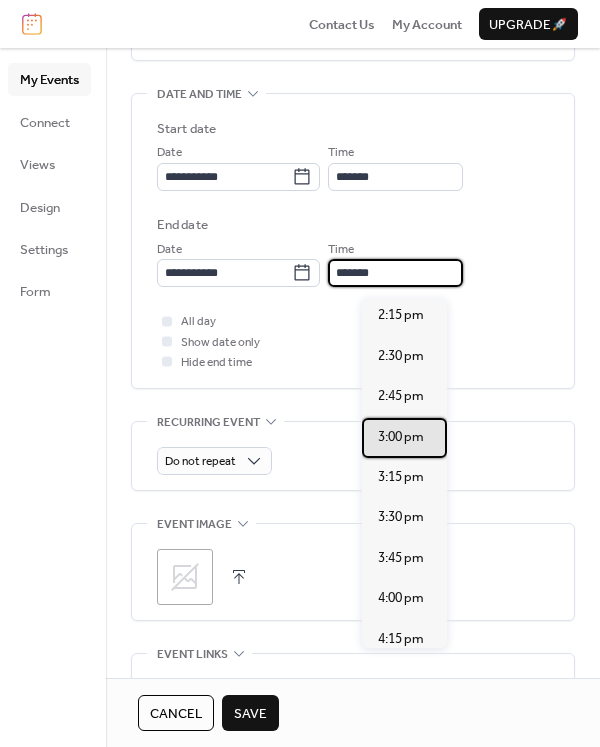 click on "3:00 pm" at bounding box center (401, 437) 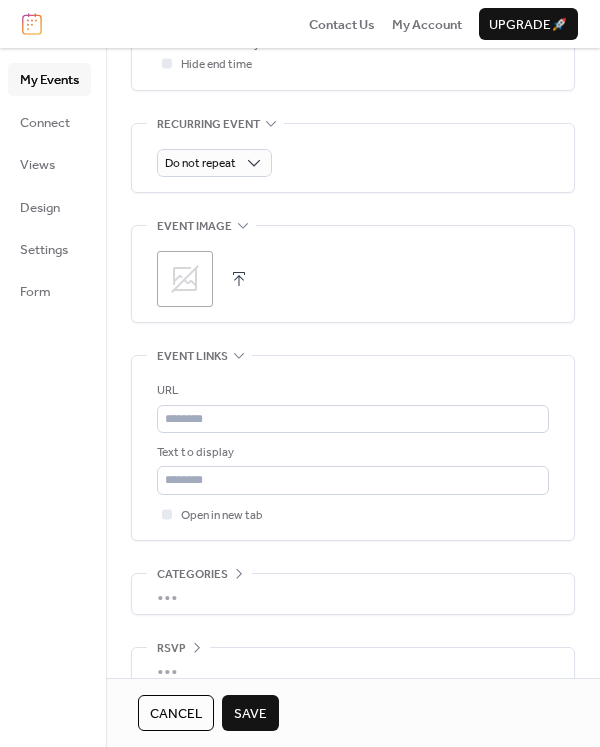 scroll, scrollTop: 888, scrollLeft: 0, axis: vertical 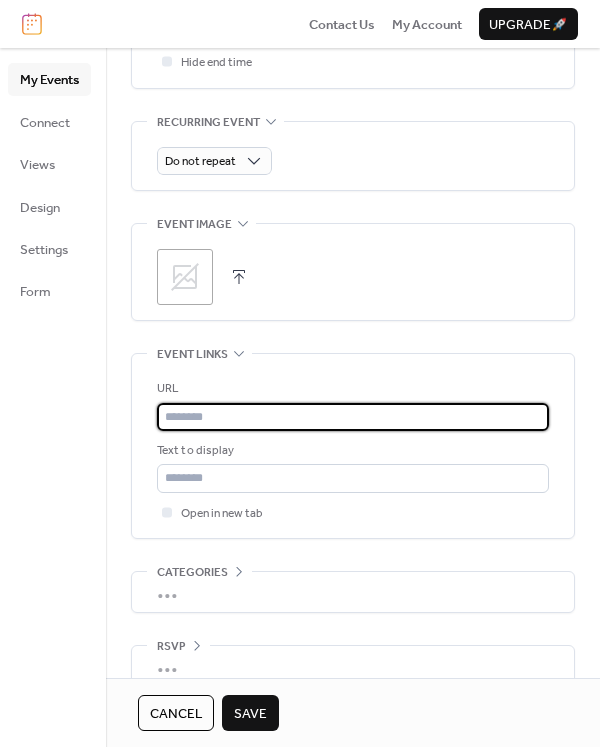 click at bounding box center [353, 417] 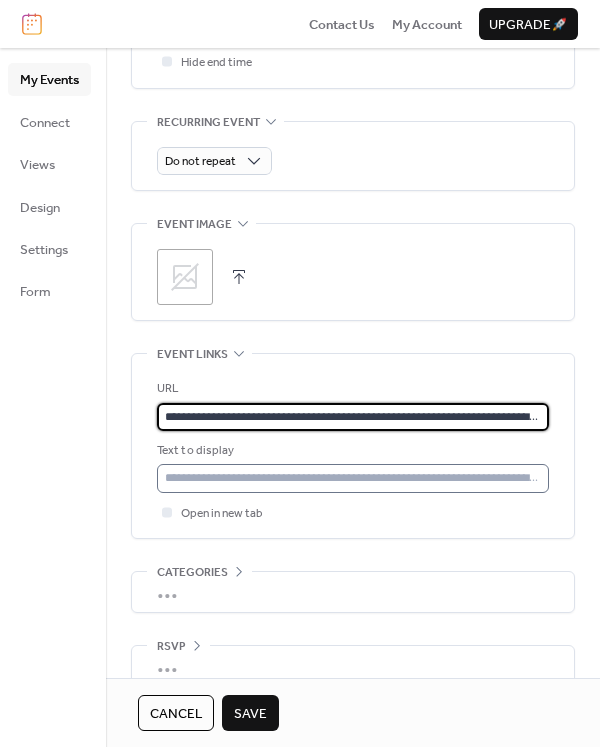 type on "**********" 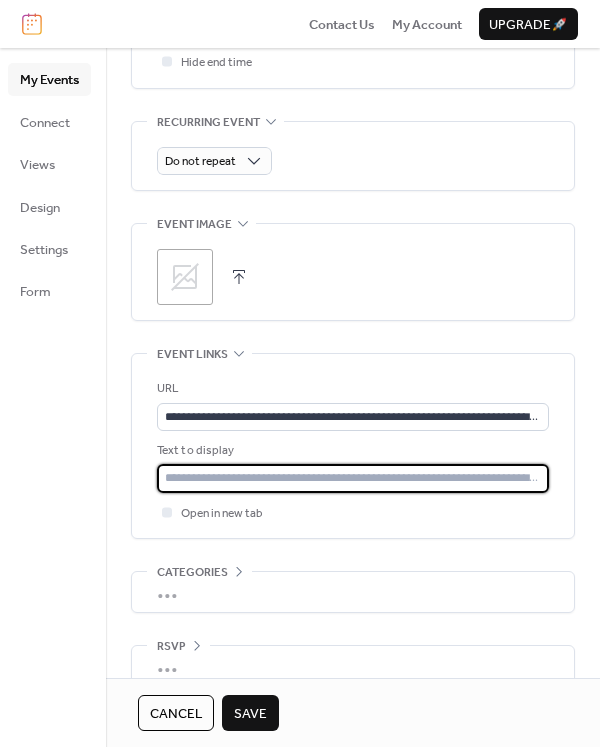 click at bounding box center [353, 478] 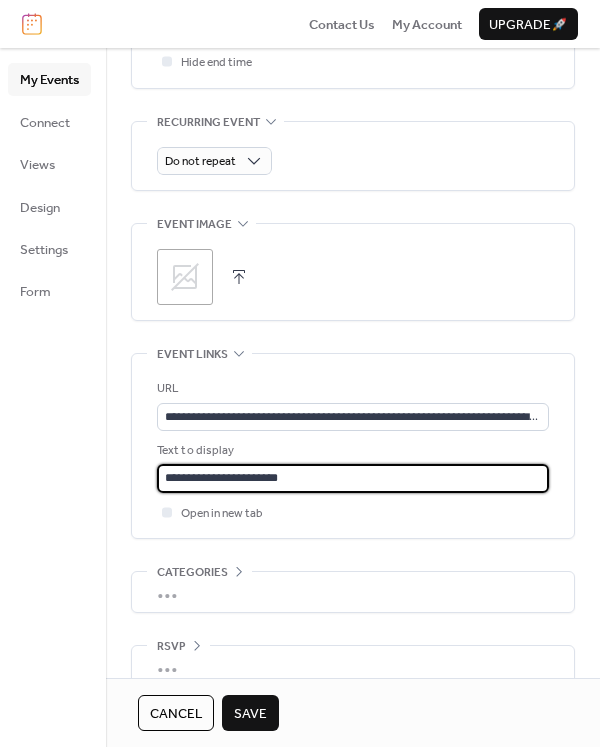 type on "**********" 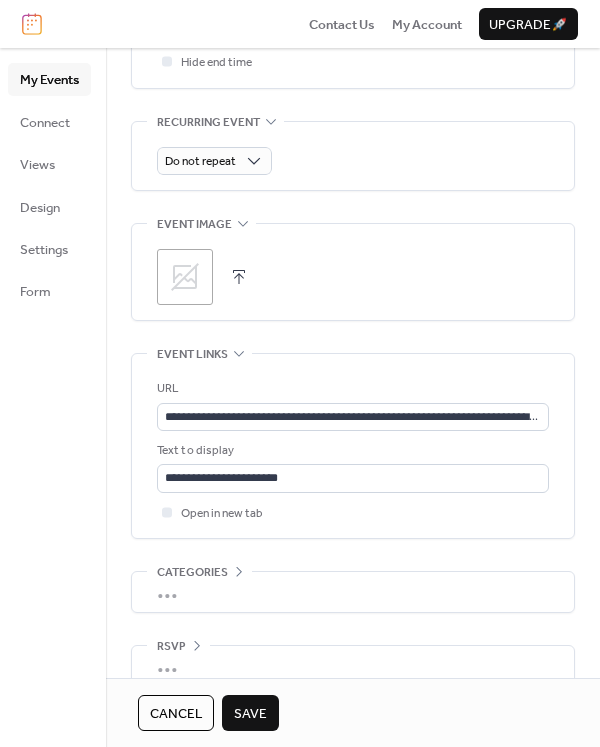 click on "Save" at bounding box center (250, 714) 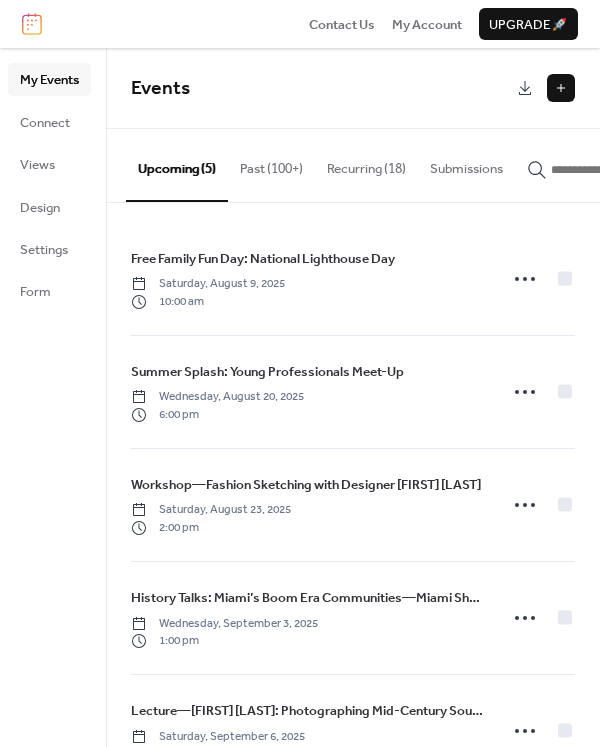 click at bounding box center [561, 88] 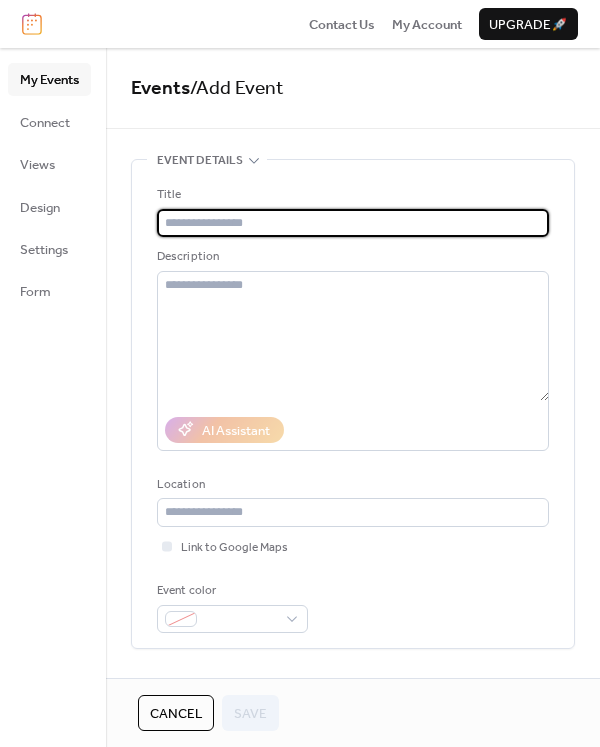 click at bounding box center (353, 223) 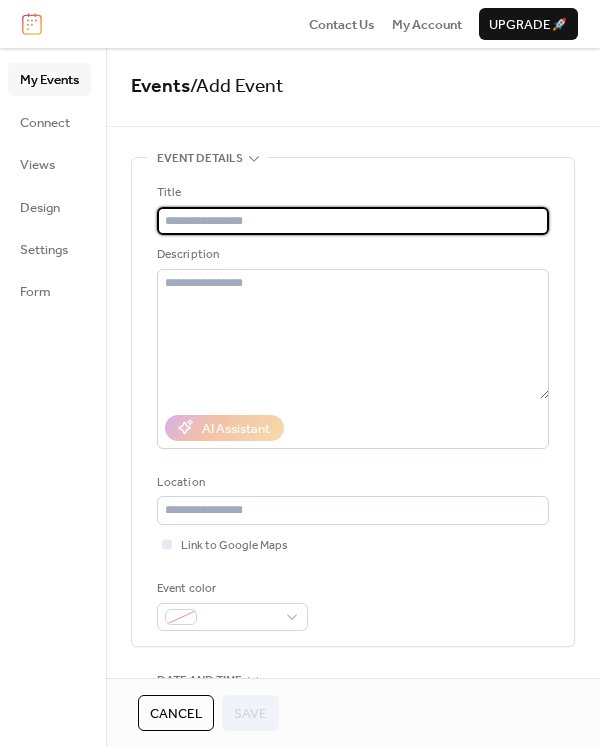 paste on "**********" 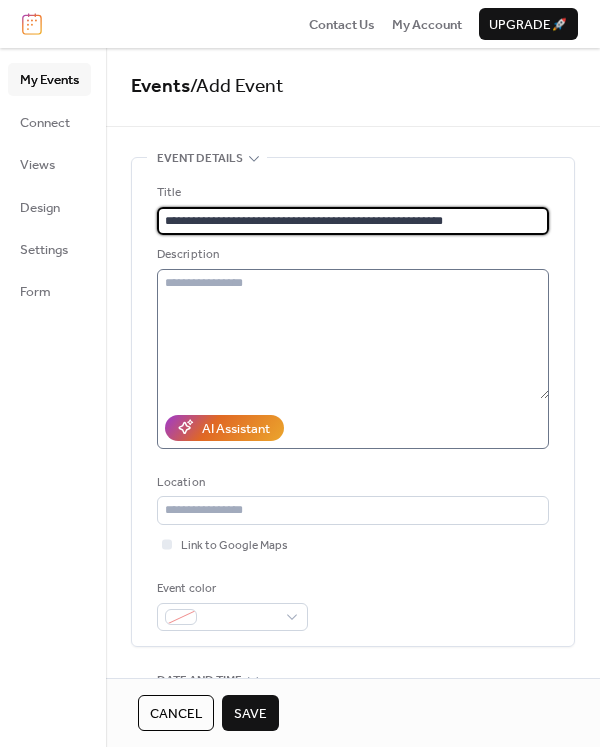 type on "**********" 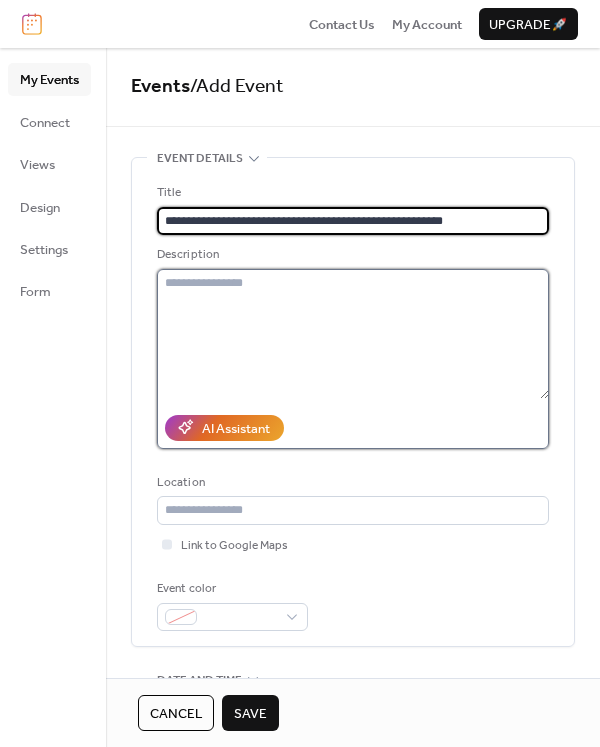 click at bounding box center [353, 334] 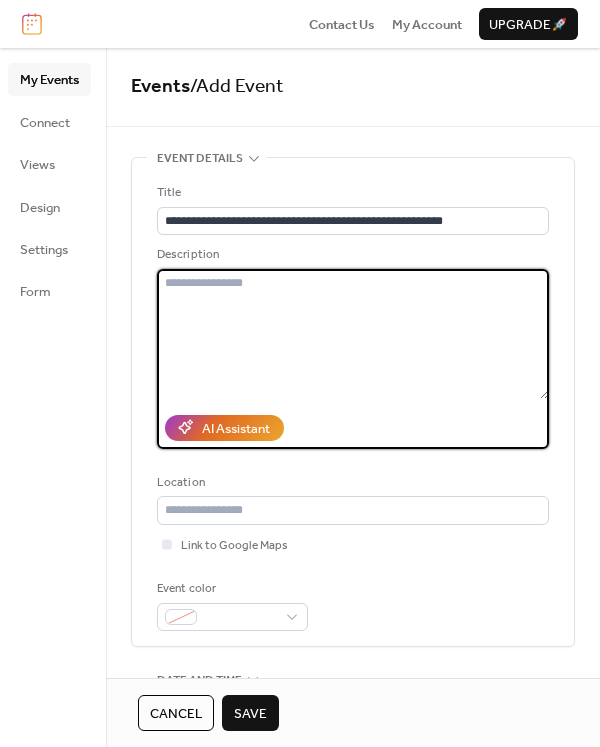 paste on "**********" 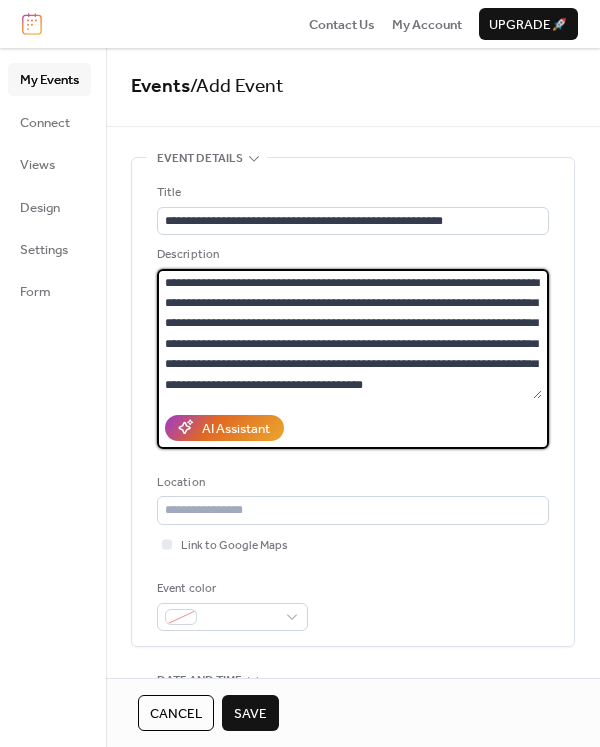 scroll, scrollTop: 418, scrollLeft: 0, axis: vertical 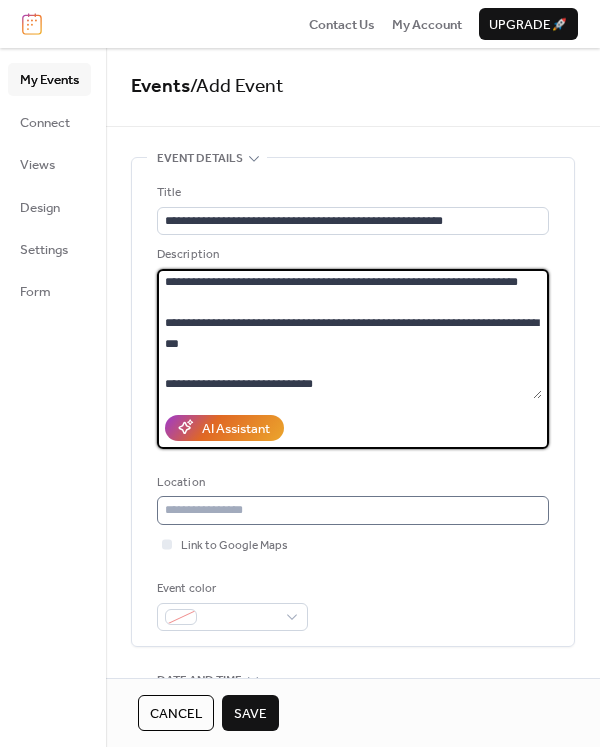 type on "**********" 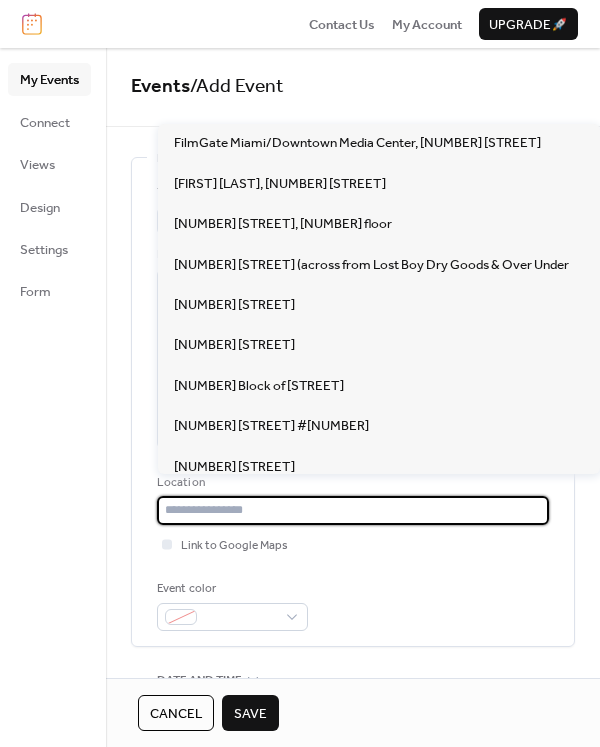 click at bounding box center (353, 510) 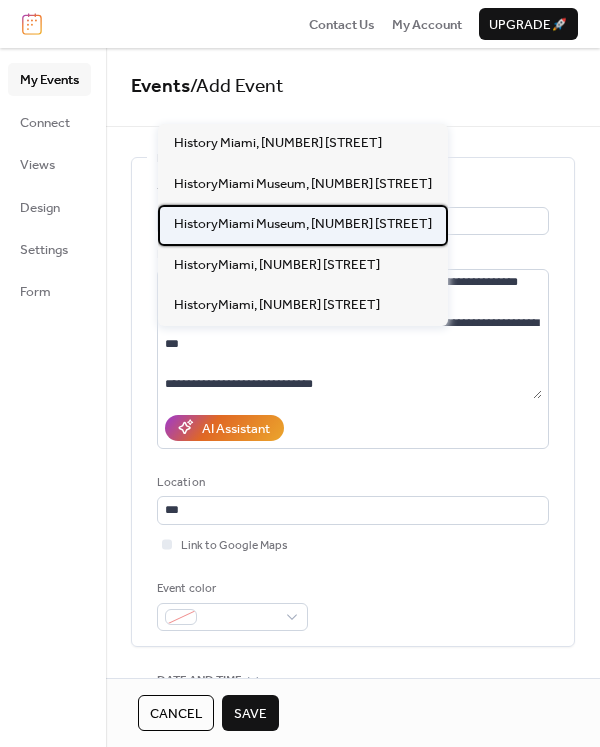click on "HistoryMiami Museum, [NUMBER] [STREET]" at bounding box center (303, 224) 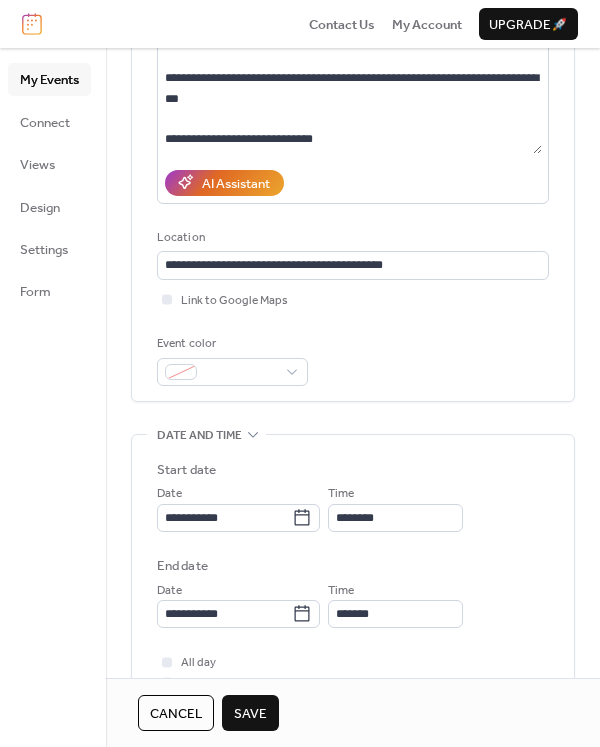 scroll, scrollTop: 268, scrollLeft: 0, axis: vertical 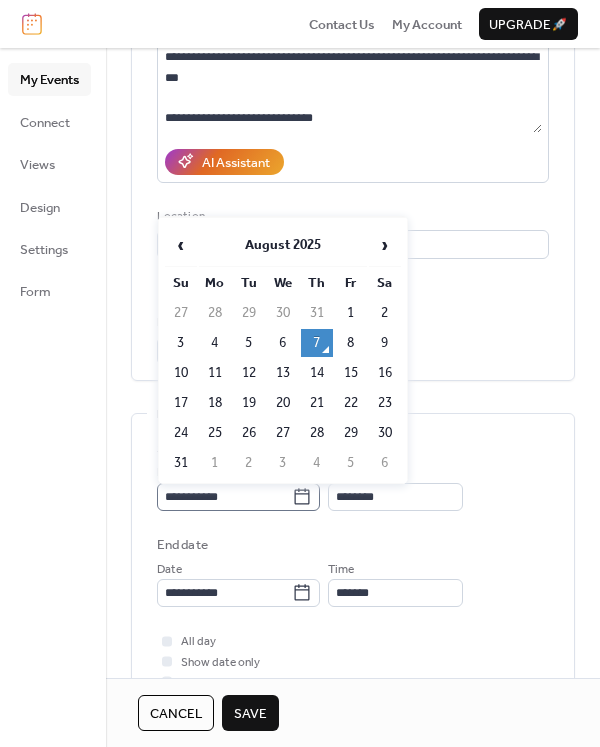 click 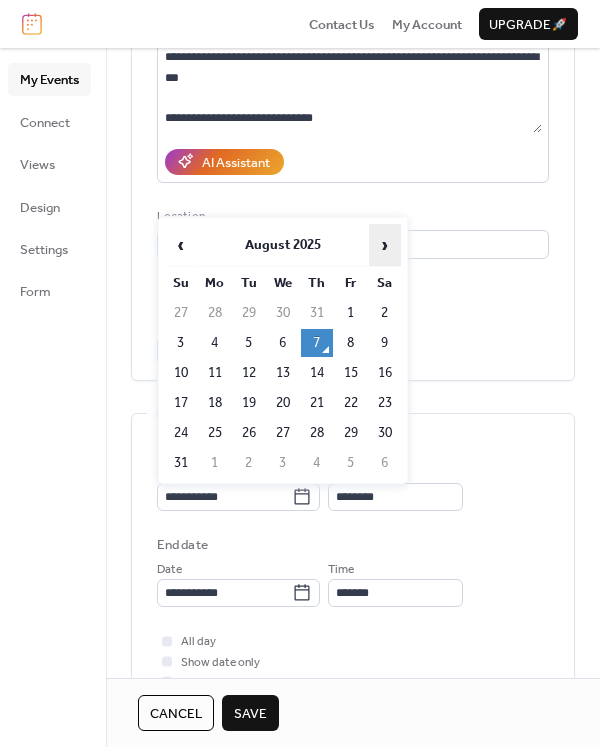 click on "›" at bounding box center (385, 245) 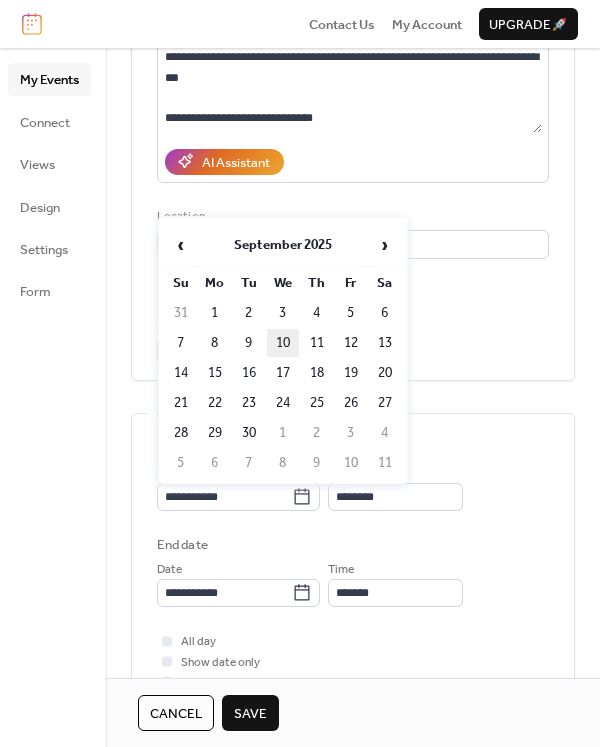 click on "10" at bounding box center [283, 343] 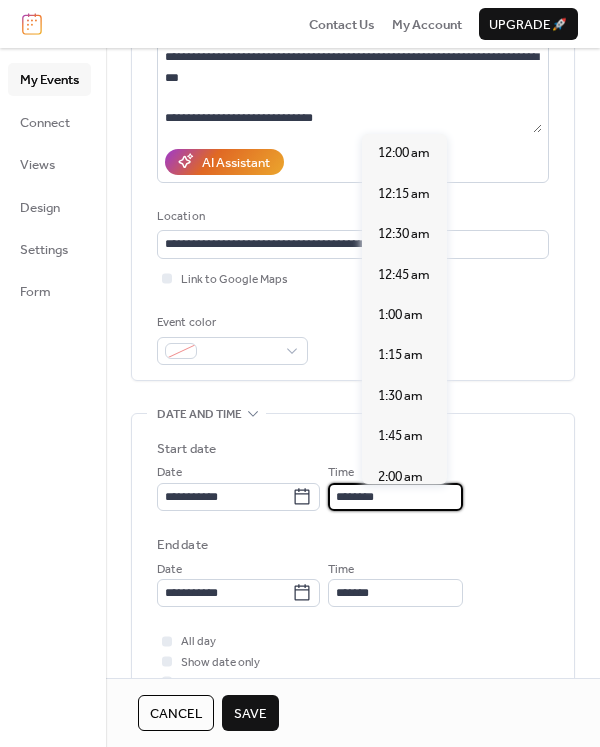 click on "********" at bounding box center (395, 497) 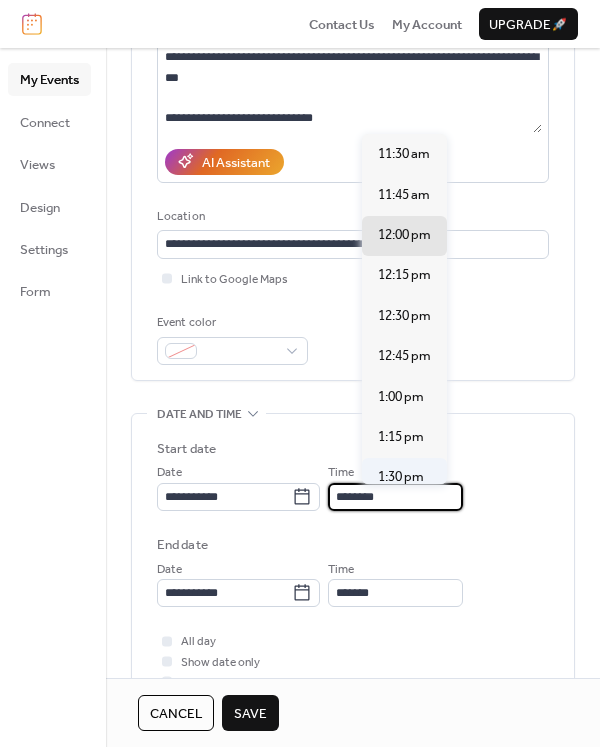 scroll, scrollTop: 1867, scrollLeft: 0, axis: vertical 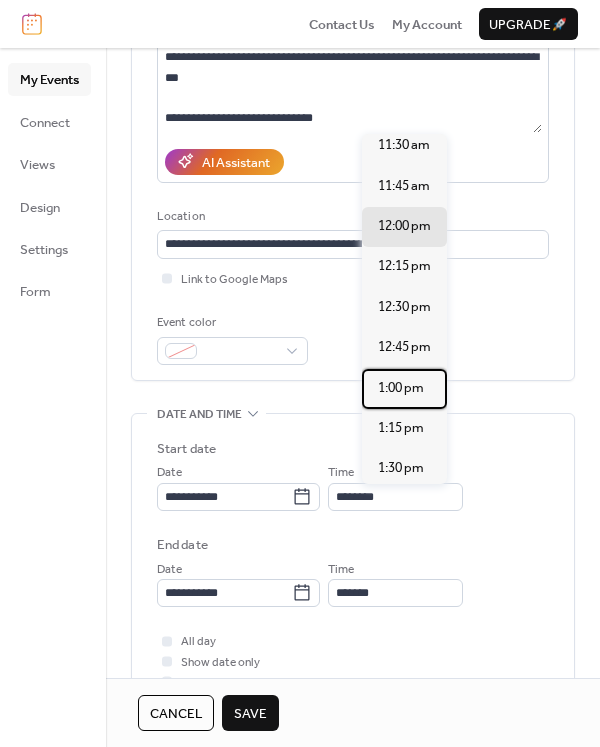 click on "1:00 pm" at bounding box center (401, 388) 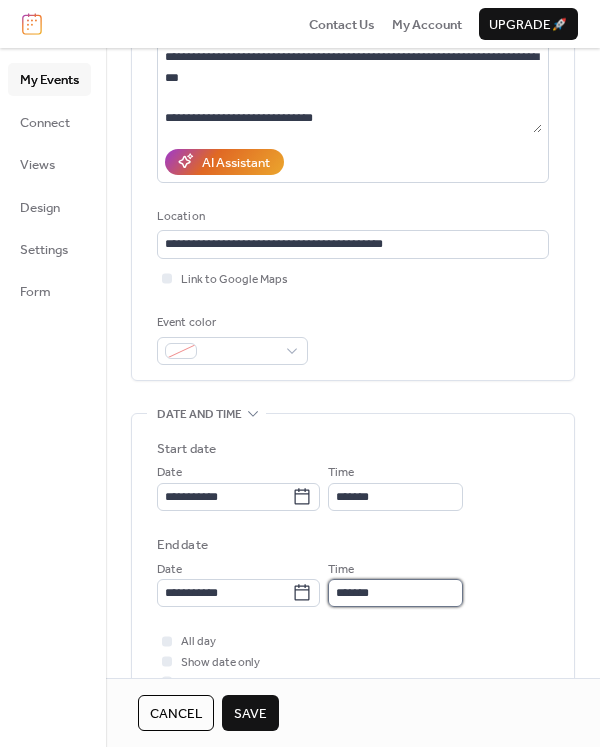 click on "*******" at bounding box center (395, 593) 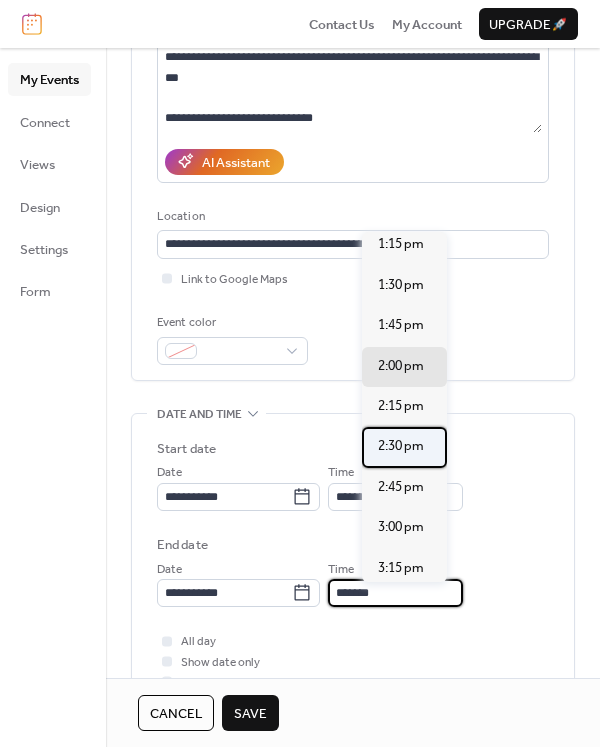 scroll, scrollTop: 6, scrollLeft: 0, axis: vertical 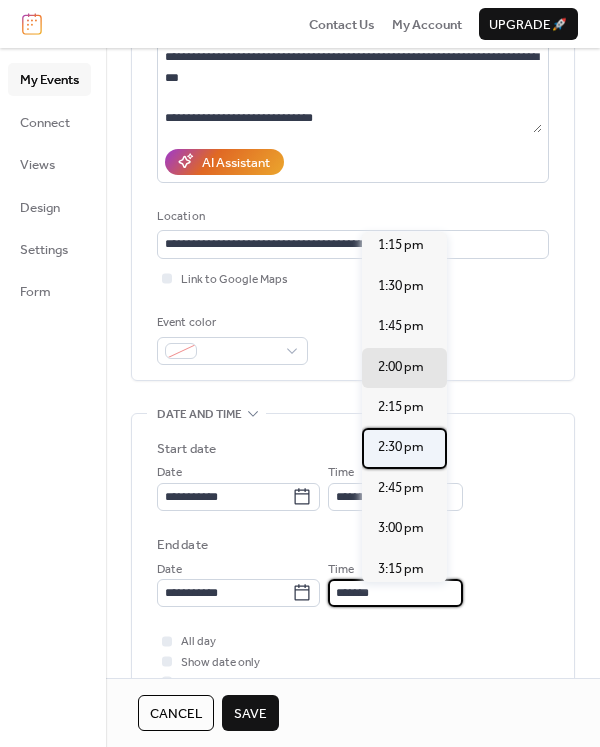 click on "2:30 pm" at bounding box center [401, 447] 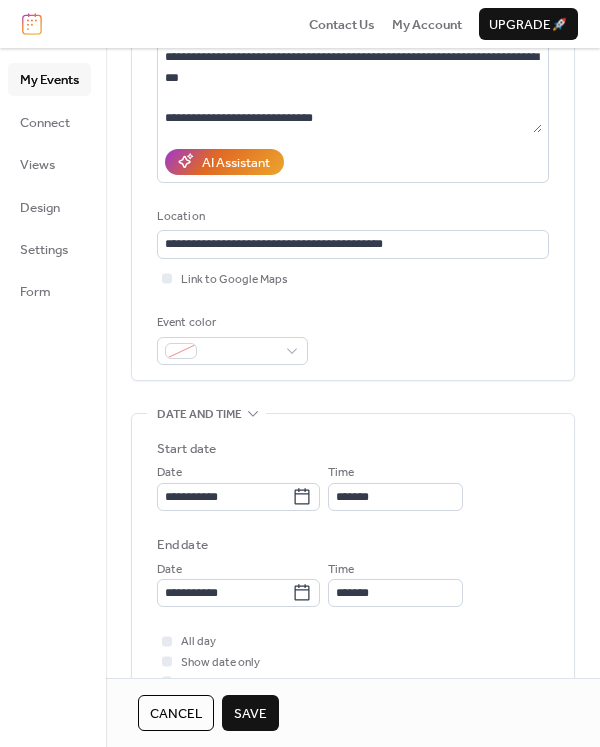 type on "*******" 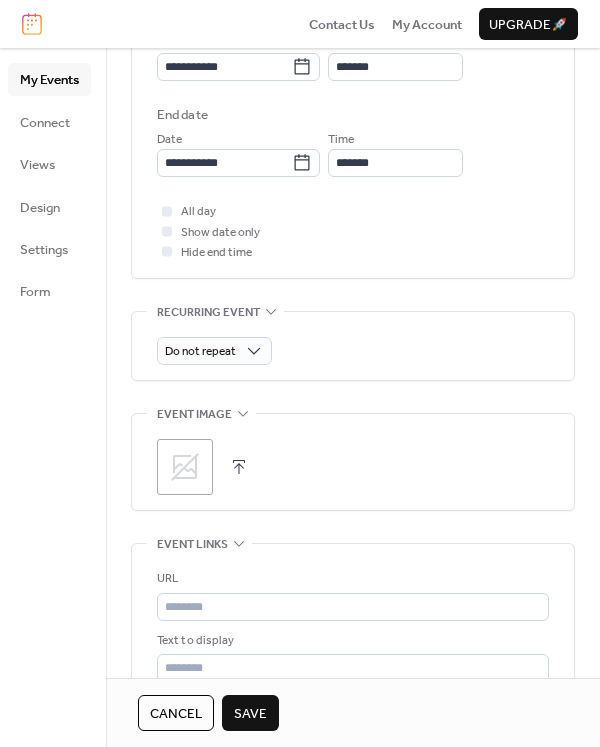 scroll, scrollTop: 712, scrollLeft: 0, axis: vertical 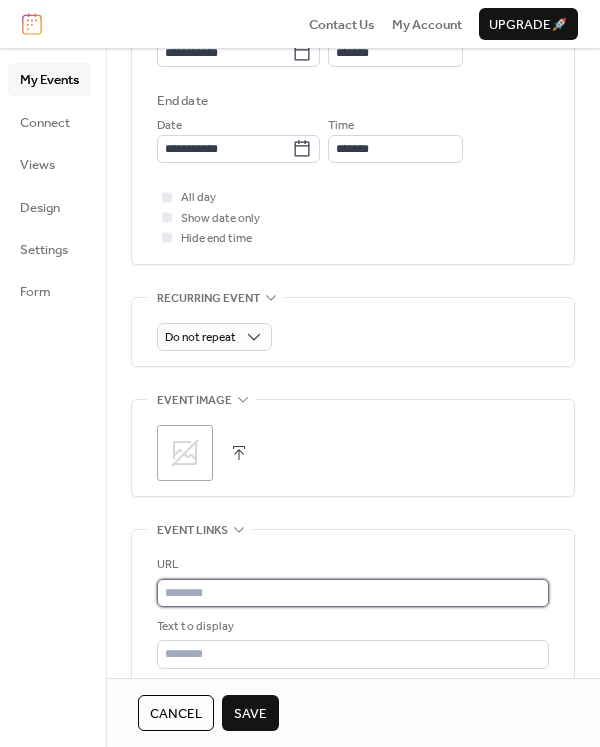 click at bounding box center (353, 593) 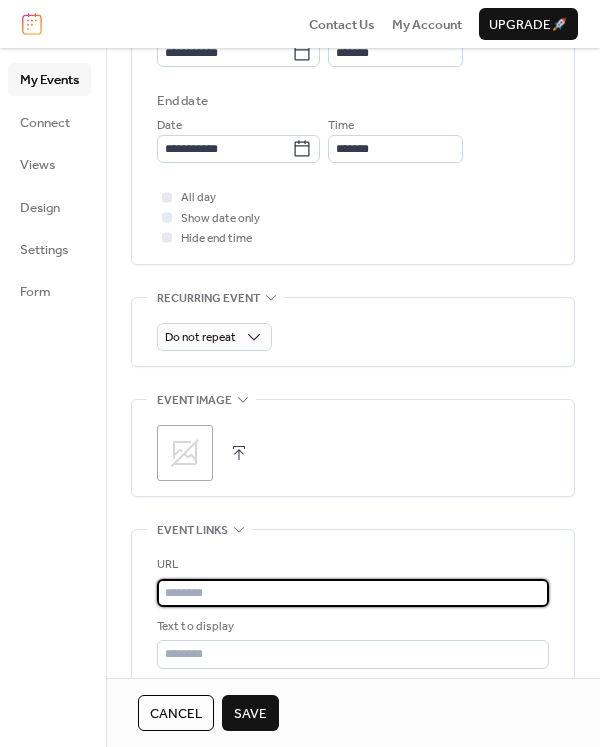 paste on "**********" 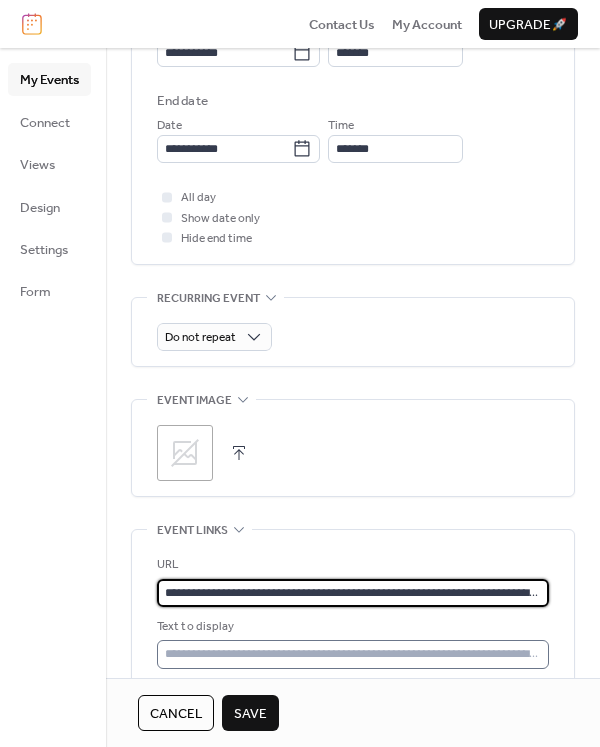 type on "**********" 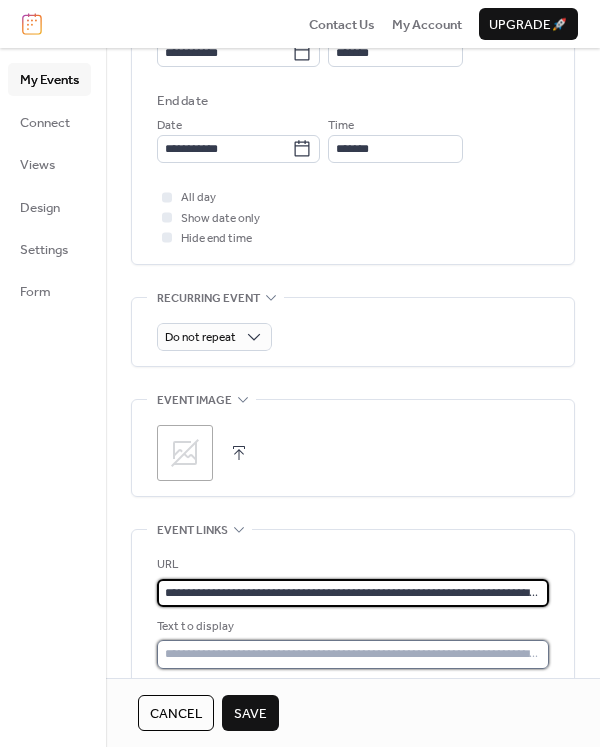 click at bounding box center (353, 654) 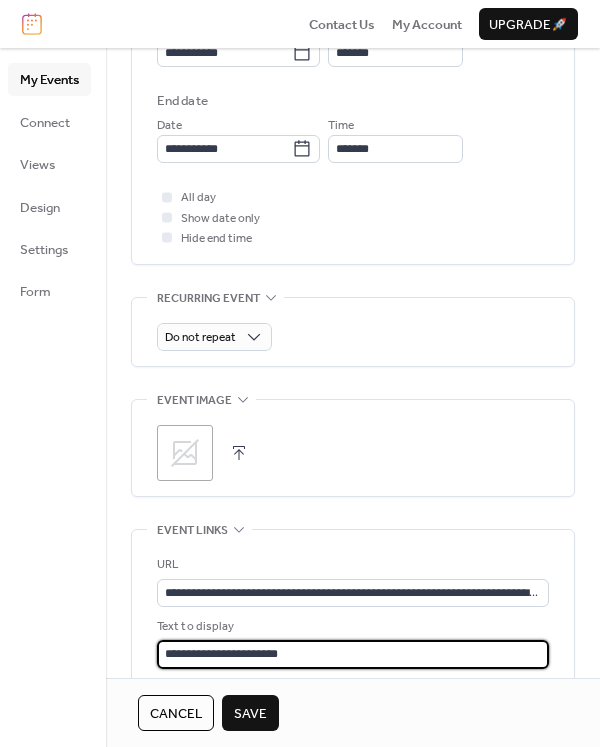 type on "**********" 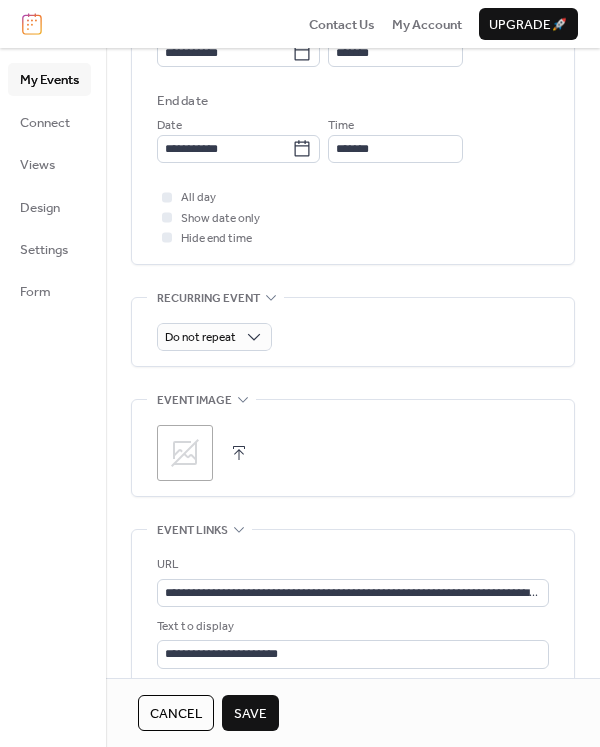 click on "Save" at bounding box center (250, 714) 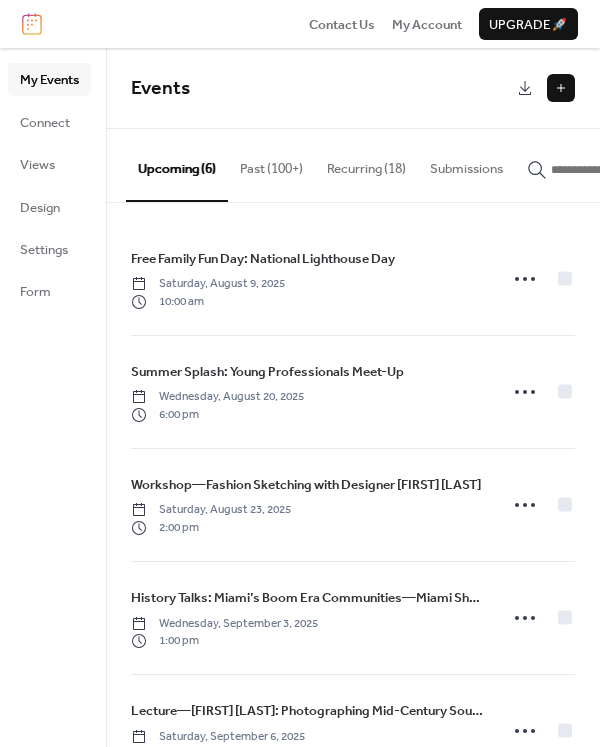 click at bounding box center [561, 88] 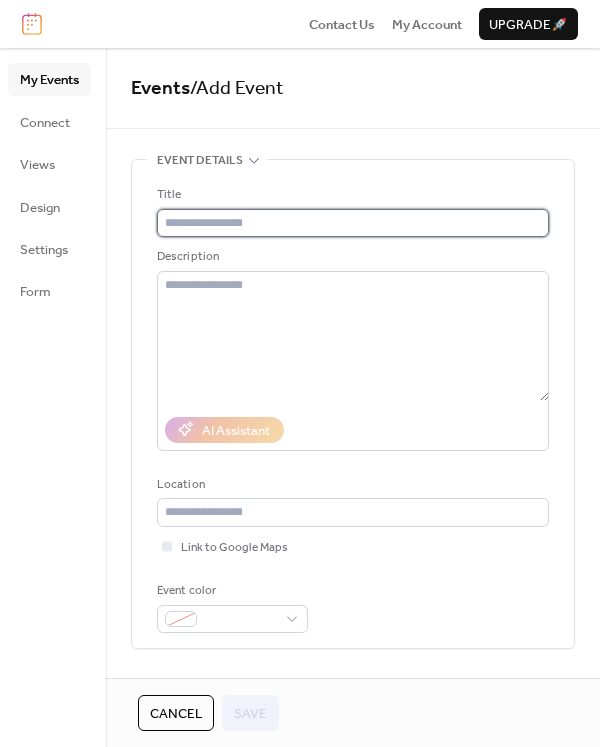 click at bounding box center (353, 223) 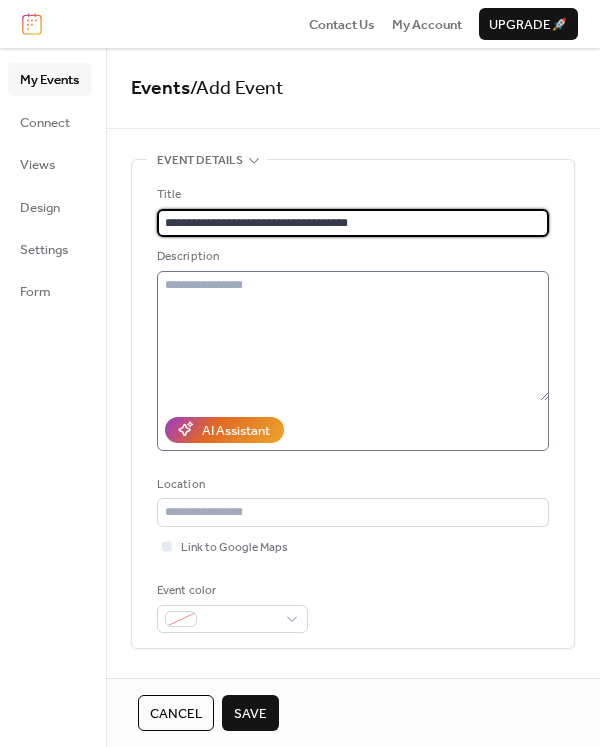 type on "**********" 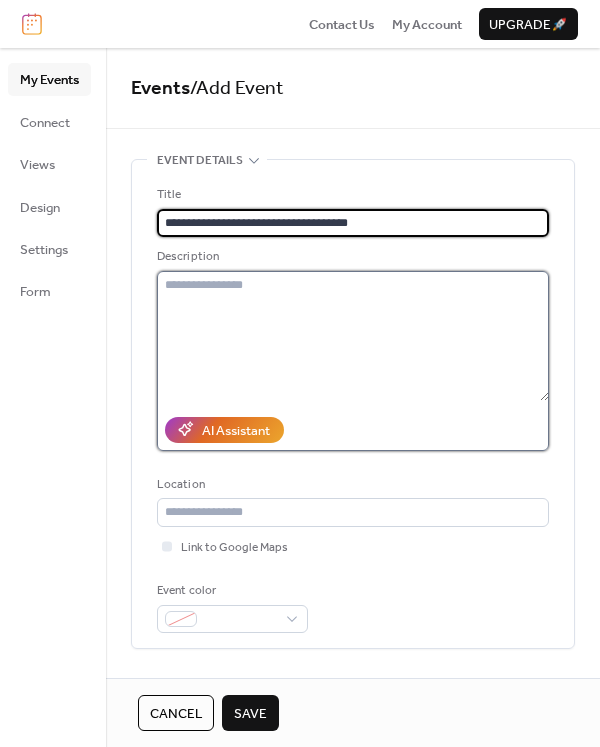 click at bounding box center (353, 336) 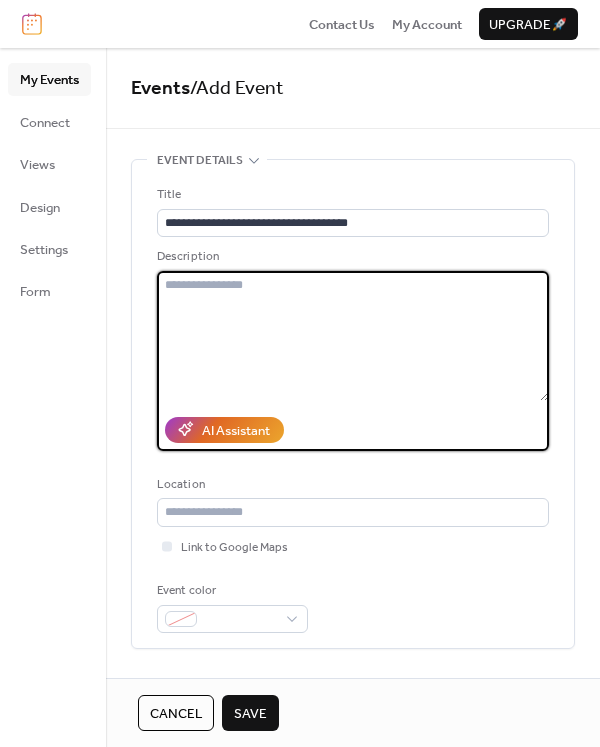 paste on "**********" 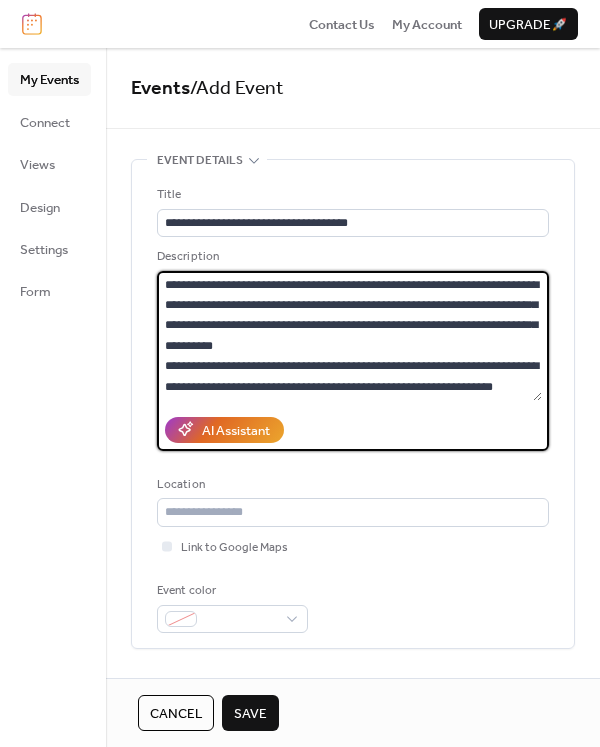 scroll, scrollTop: 58, scrollLeft: 0, axis: vertical 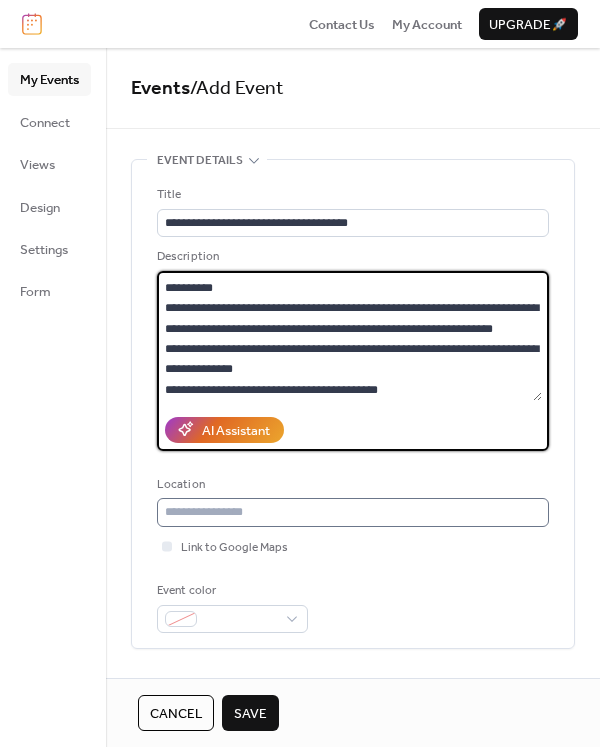 type on "**********" 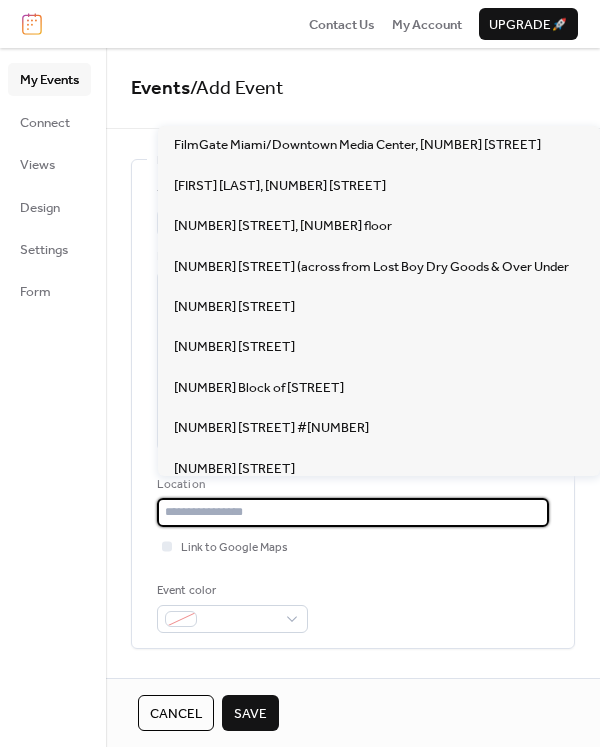 click at bounding box center (353, 512) 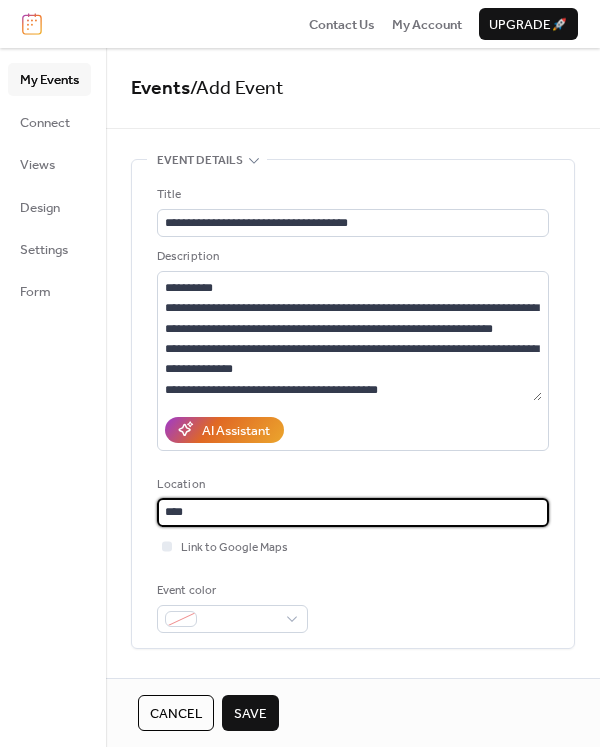 drag, startPoint x: 222, startPoint y: 517, endPoint x: 84, endPoint y: 513, distance: 138.05795 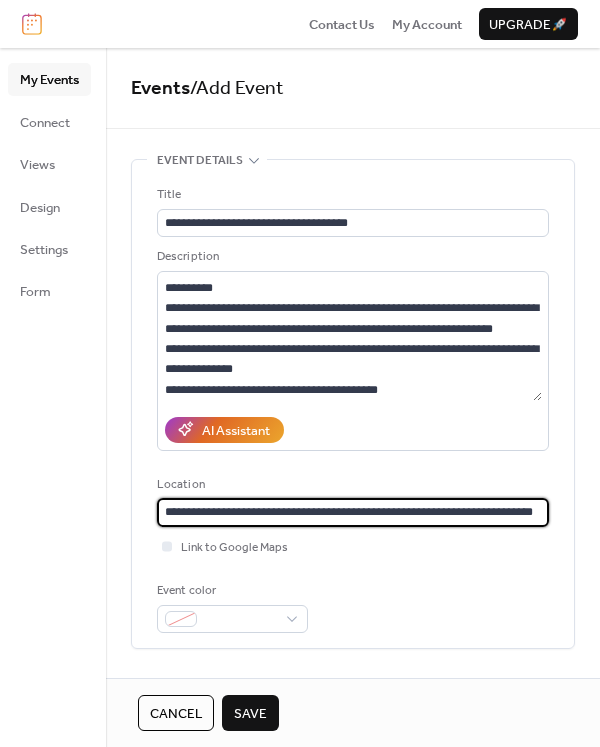 type on "**********" 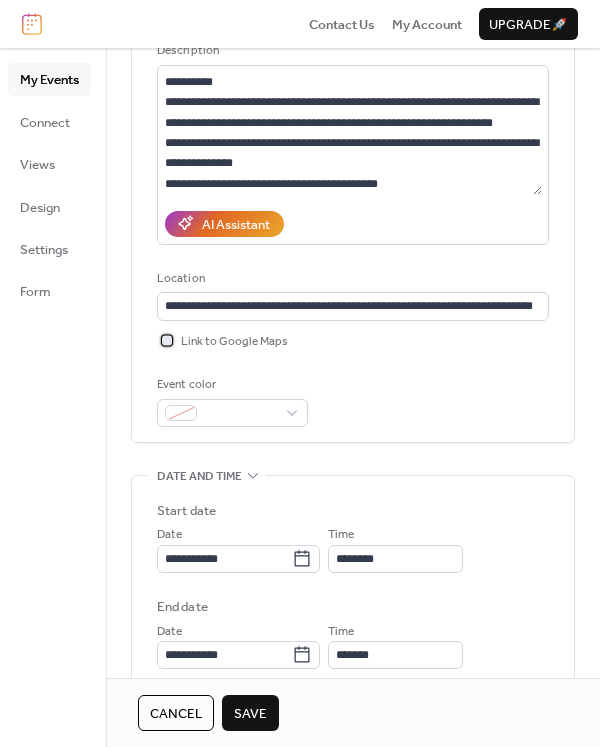 scroll, scrollTop: 210, scrollLeft: 0, axis: vertical 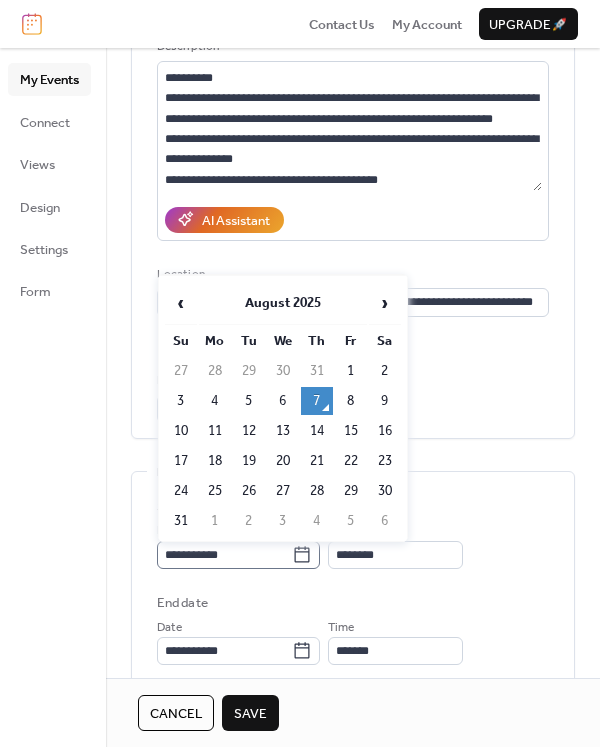 click 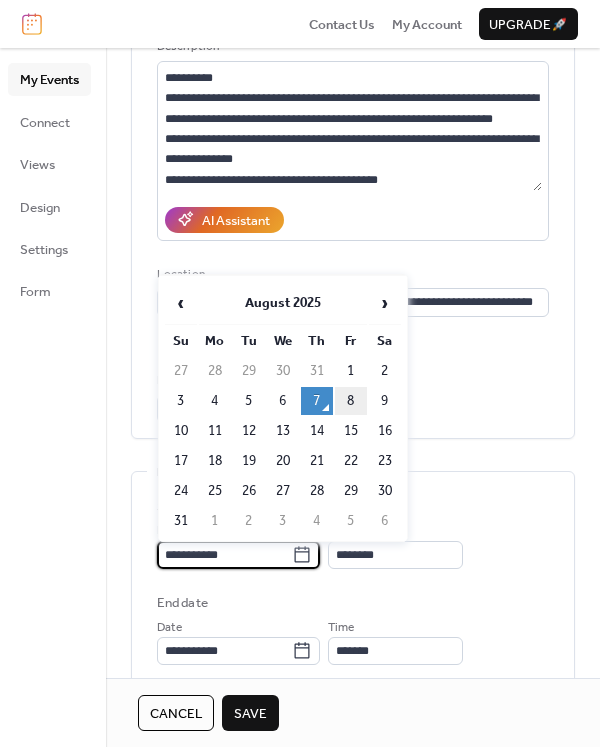 click on "8" at bounding box center (351, 401) 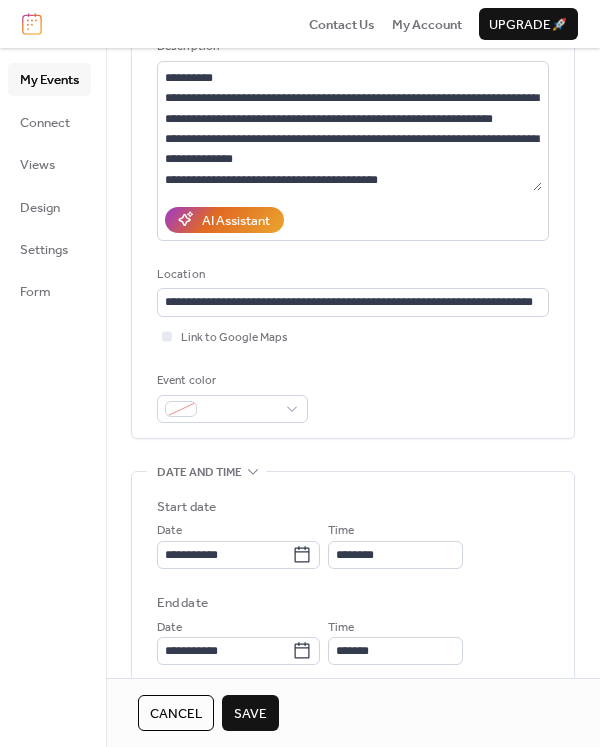 type on "**********" 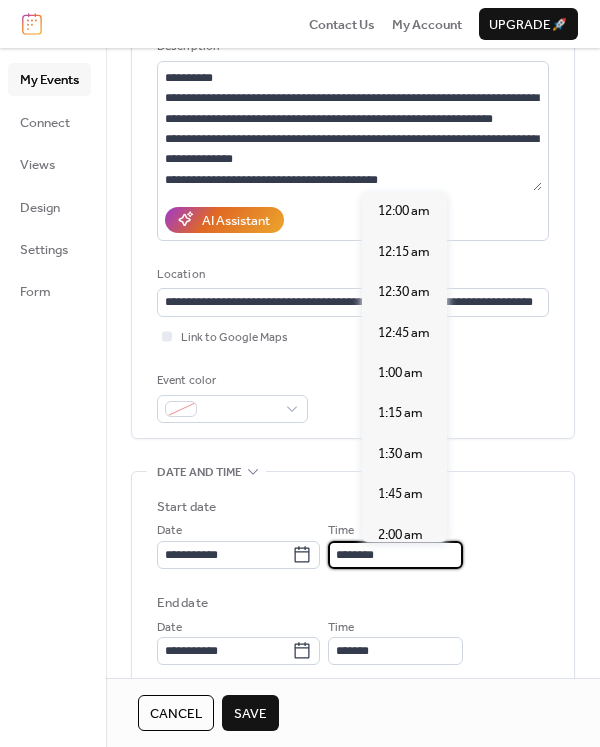 click on "********" at bounding box center (395, 555) 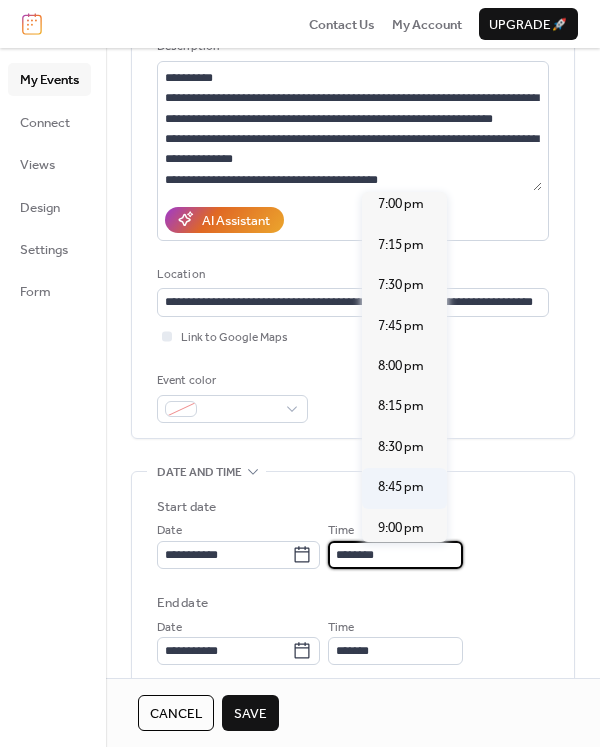 scroll, scrollTop: 3087, scrollLeft: 0, axis: vertical 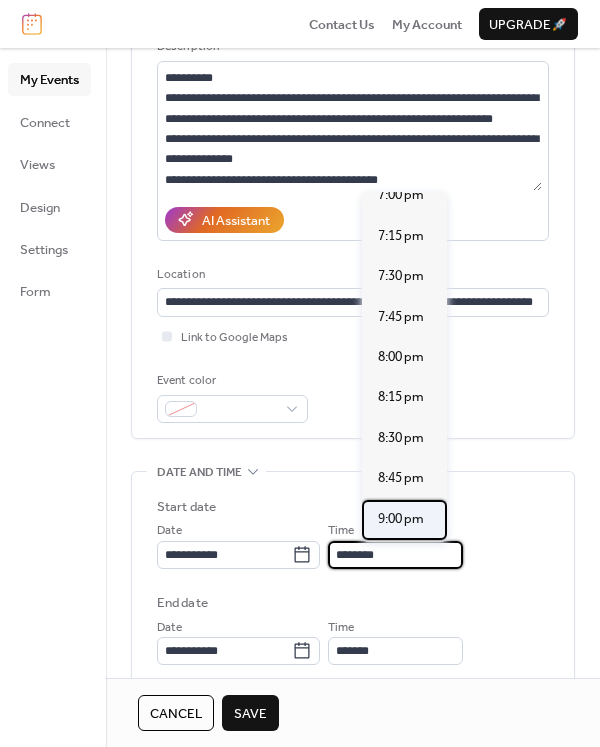 click on "9:00 pm" at bounding box center (401, 519) 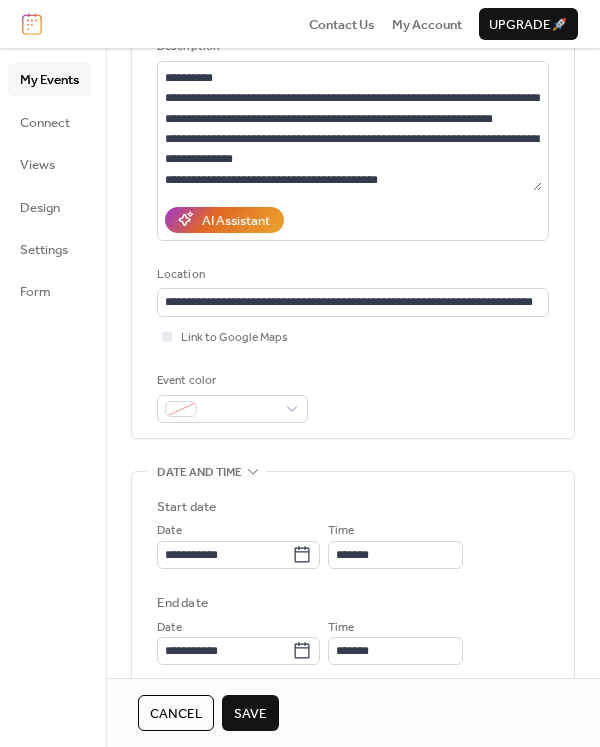 type on "*******" 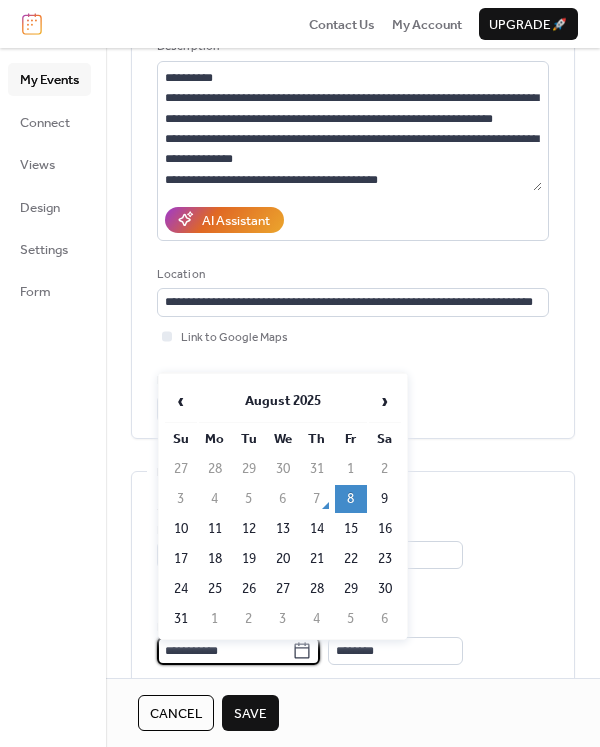 click on "**********" at bounding box center [224, 651] 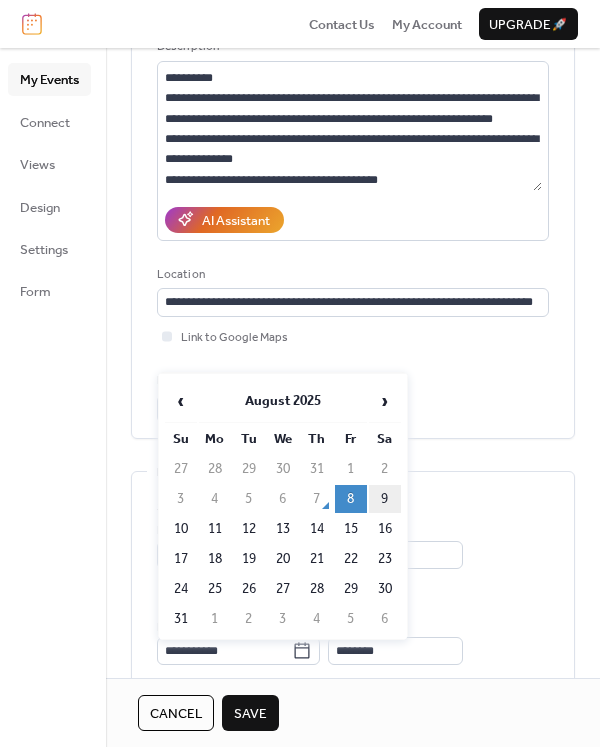 click on "9" at bounding box center [385, 499] 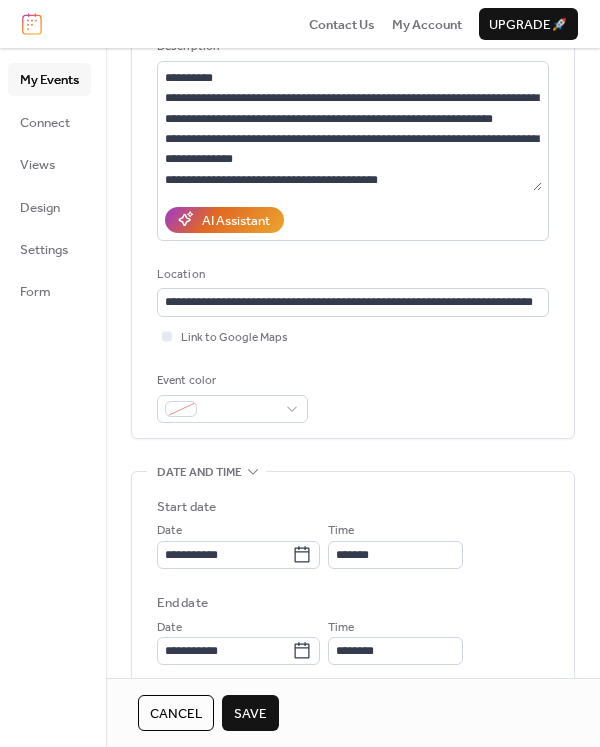 scroll, scrollTop: 215, scrollLeft: 0, axis: vertical 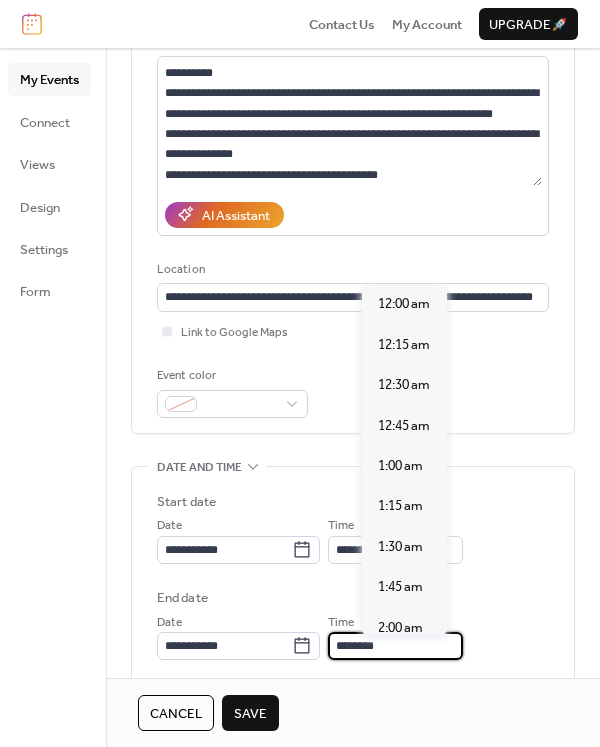 click on "********" at bounding box center [395, 646] 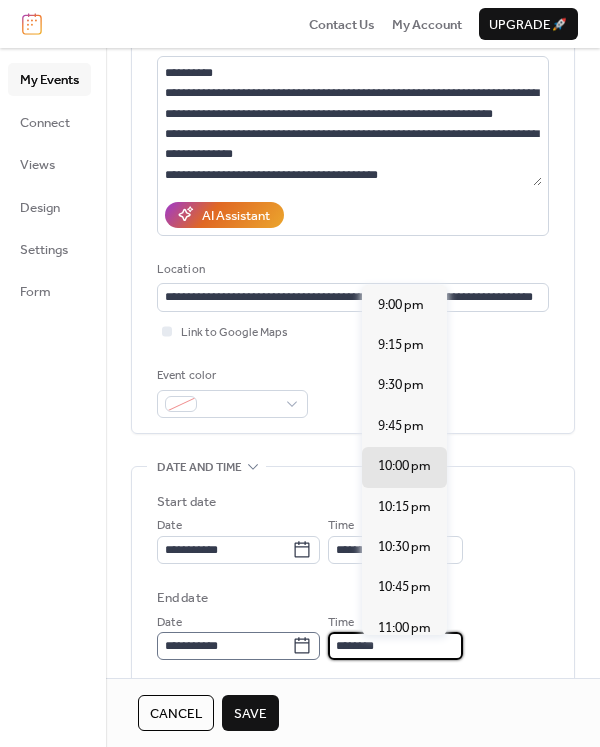 drag, startPoint x: 422, startPoint y: 654, endPoint x: 308, endPoint y: 649, distance: 114.1096 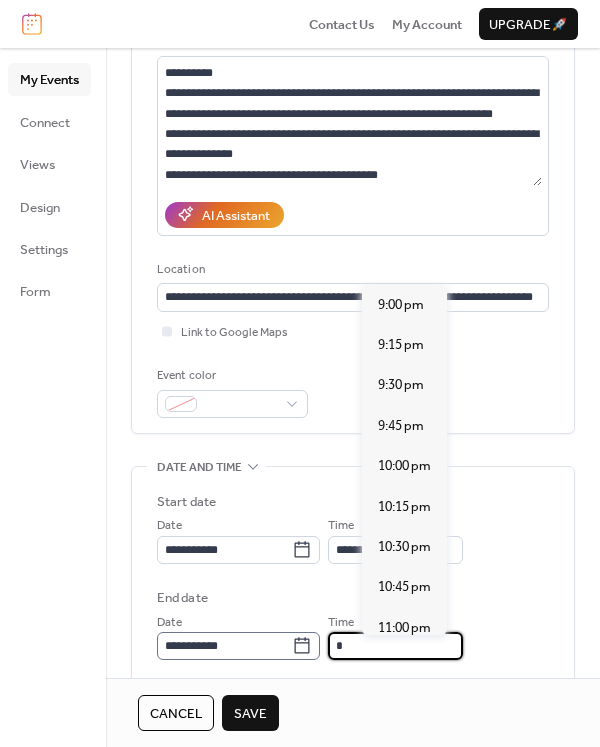 scroll, scrollTop: 624, scrollLeft: 0, axis: vertical 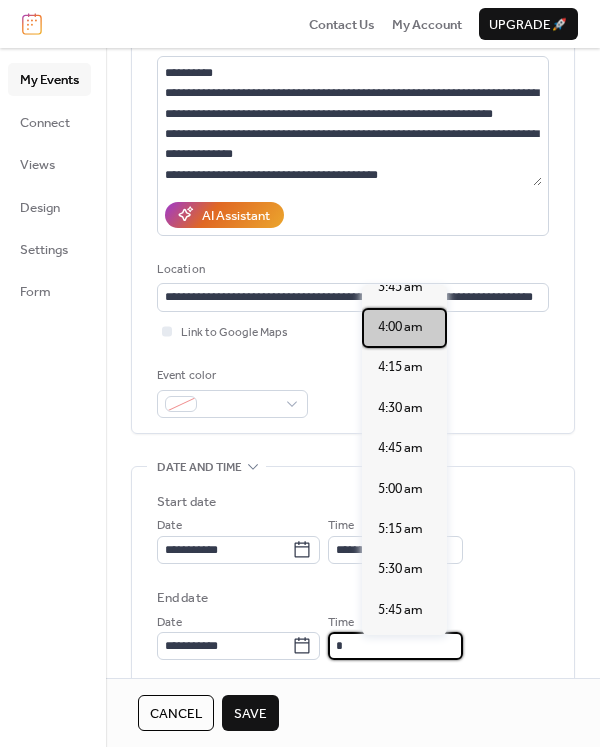 click on "4:00 am" at bounding box center (400, 327) 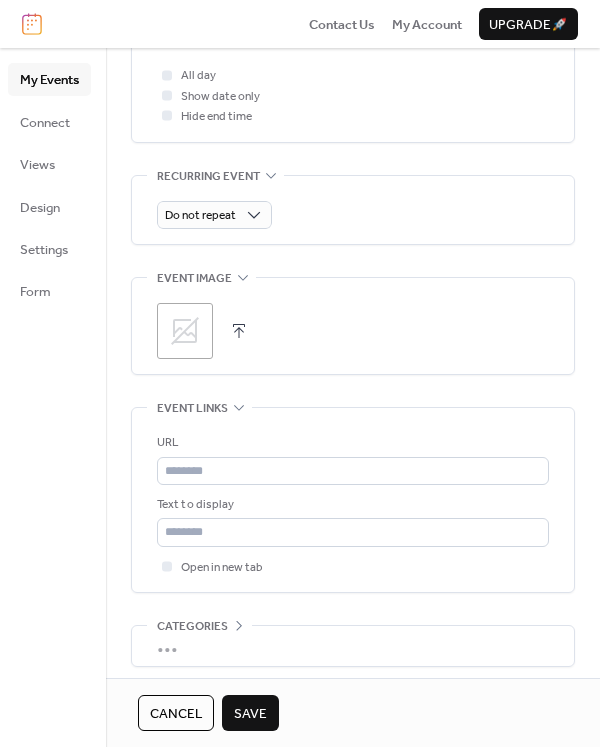scroll, scrollTop: 837, scrollLeft: 0, axis: vertical 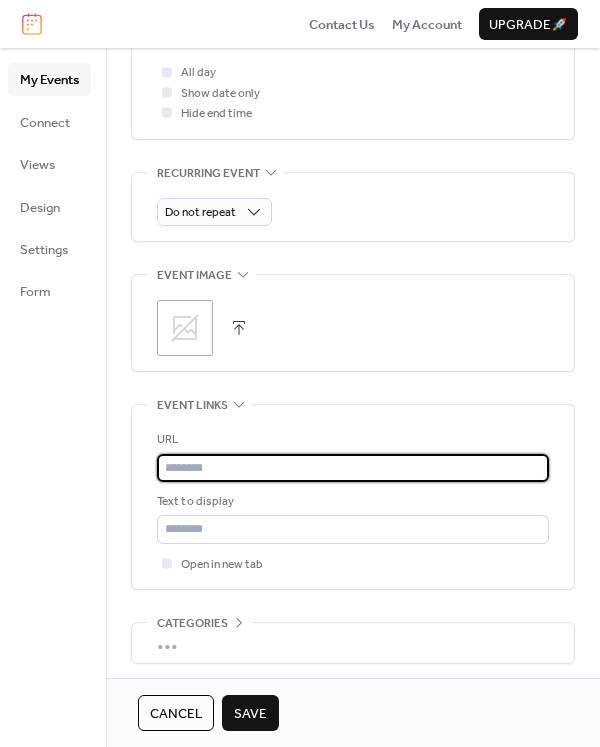 click at bounding box center [353, 468] 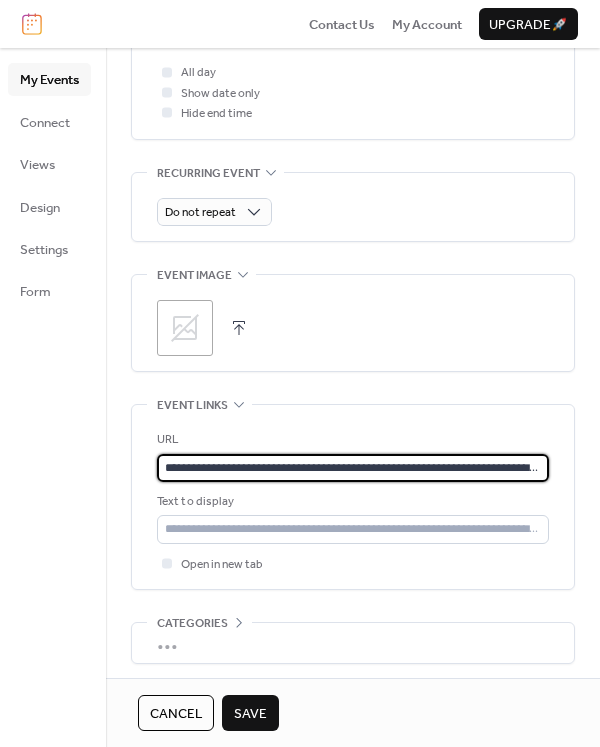 type on "**********" 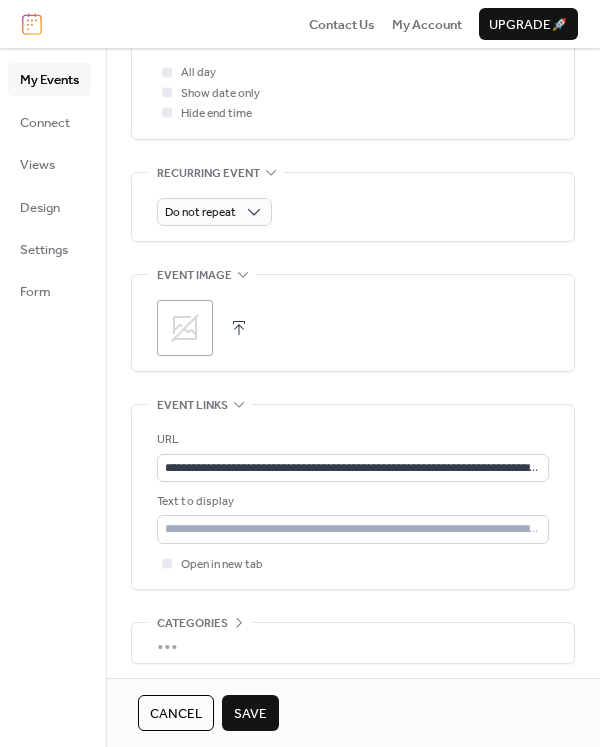 click on "**********" at bounding box center (353, 502) 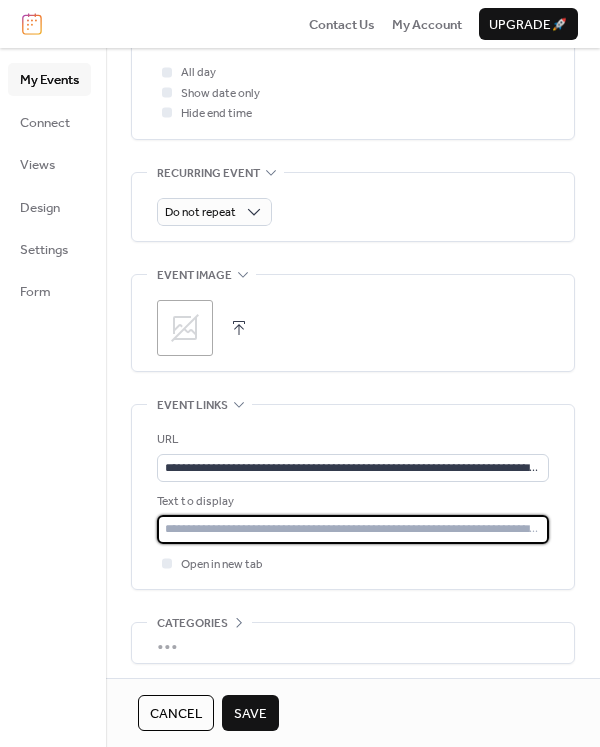 click on "**********" at bounding box center (353, 502) 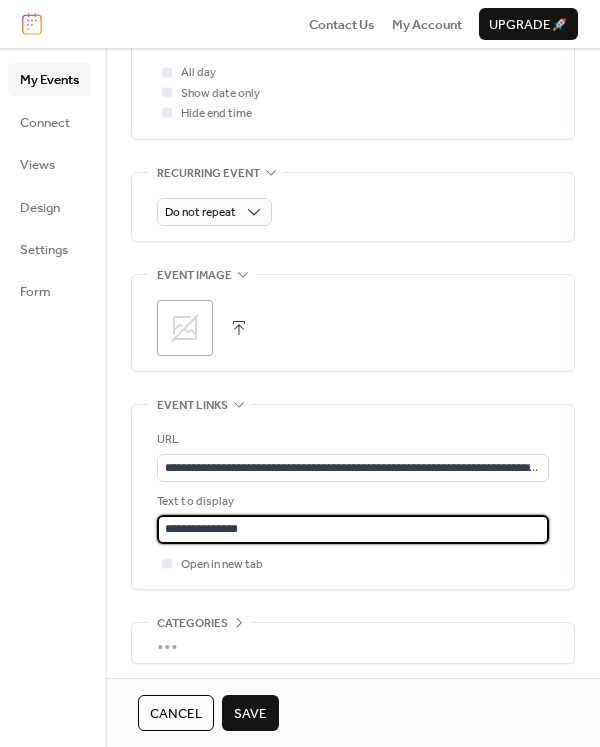 type on "**********" 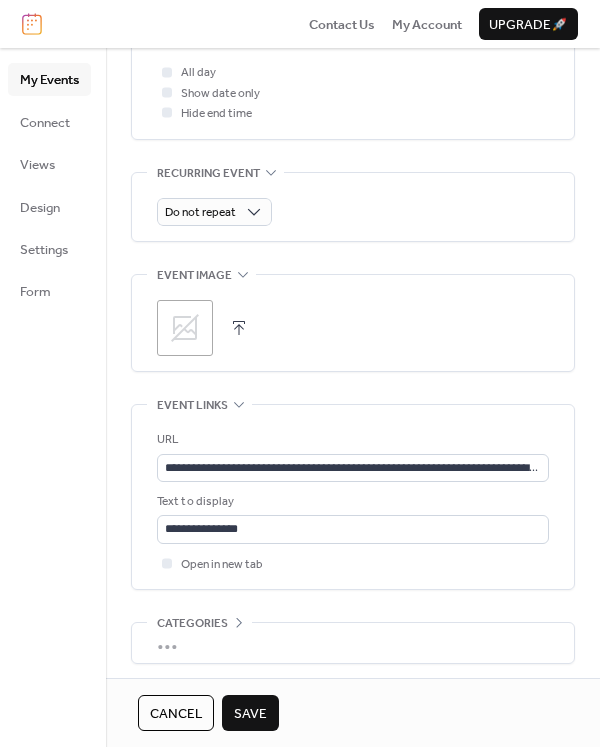 click on "Save" at bounding box center (250, 714) 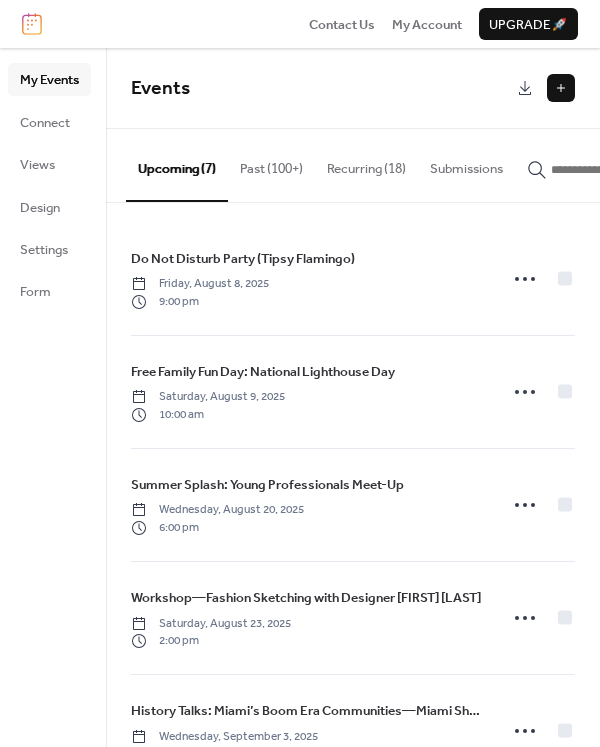 click at bounding box center [561, 88] 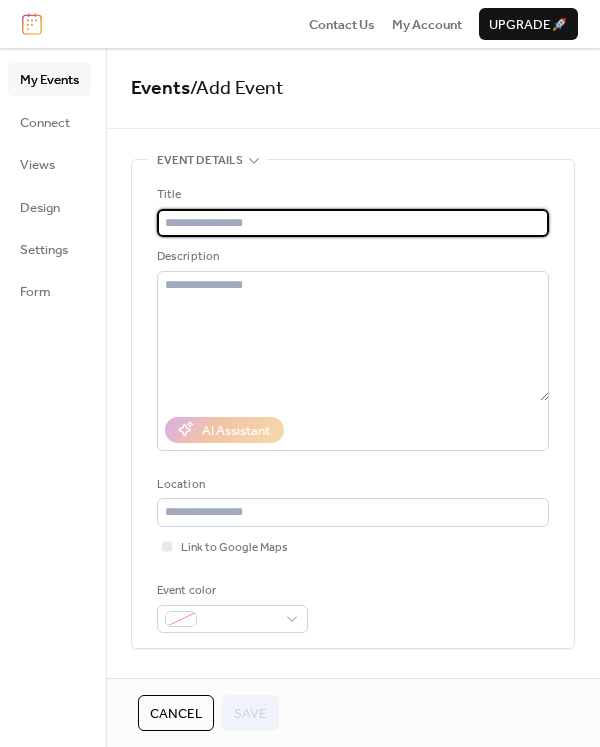 click at bounding box center (353, 223) 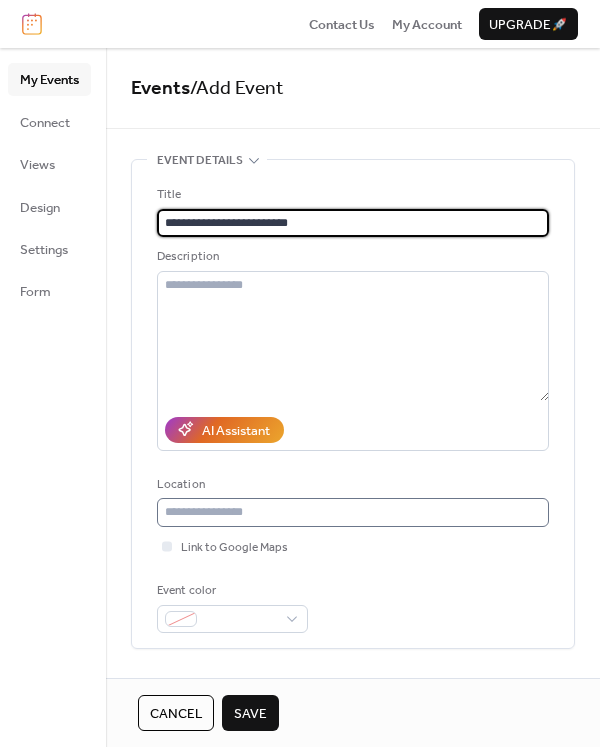 type on "**********" 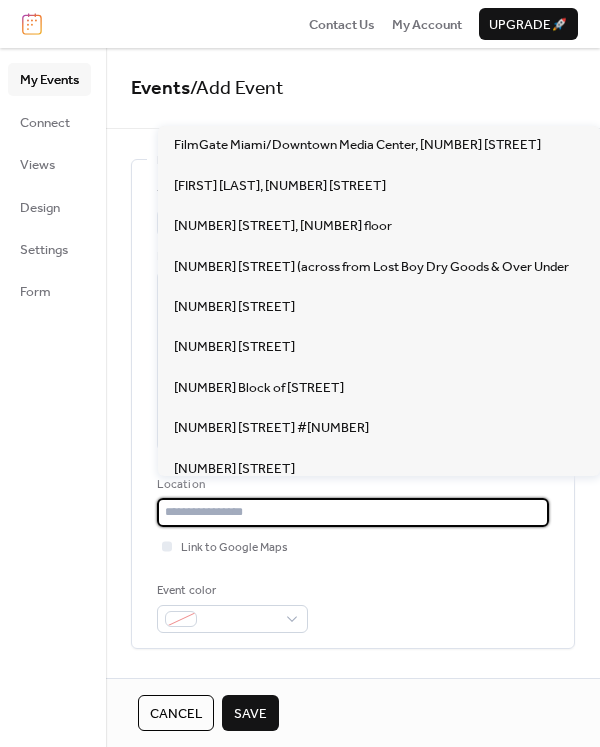 click at bounding box center (353, 512) 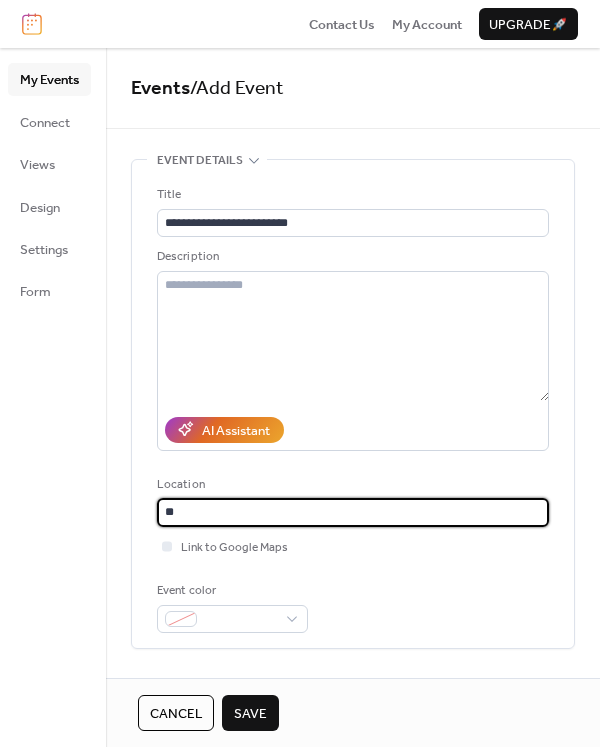 type on "*" 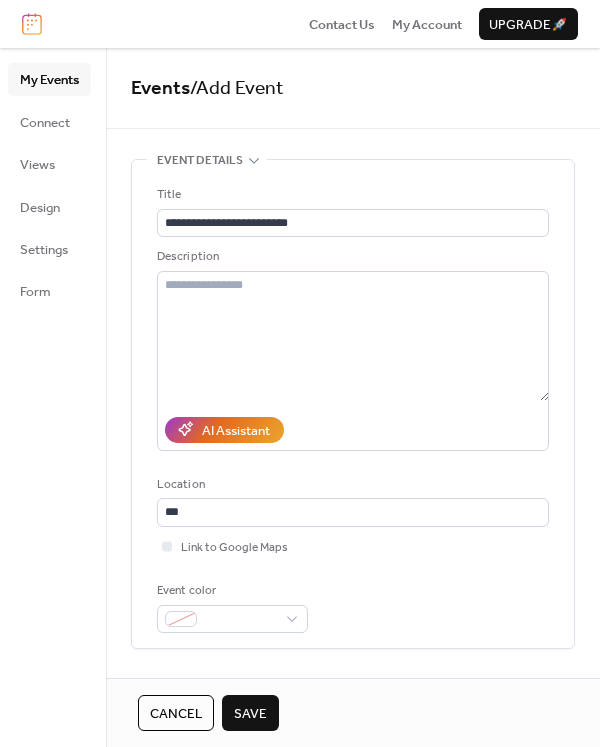 drag, startPoint x: 234, startPoint y: 512, endPoint x: 321, endPoint y: 145, distance: 377.17105 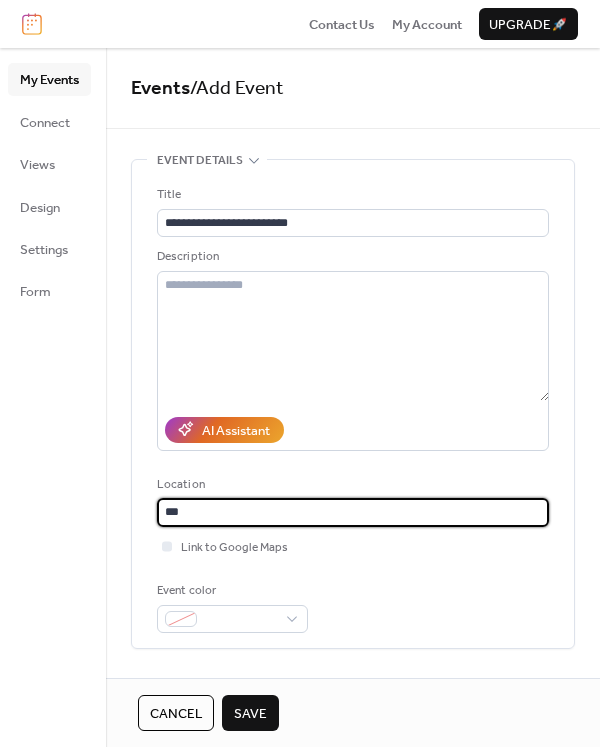 drag, startPoint x: 155, startPoint y: 528, endPoint x: 114, endPoint y: 525, distance: 41.109608 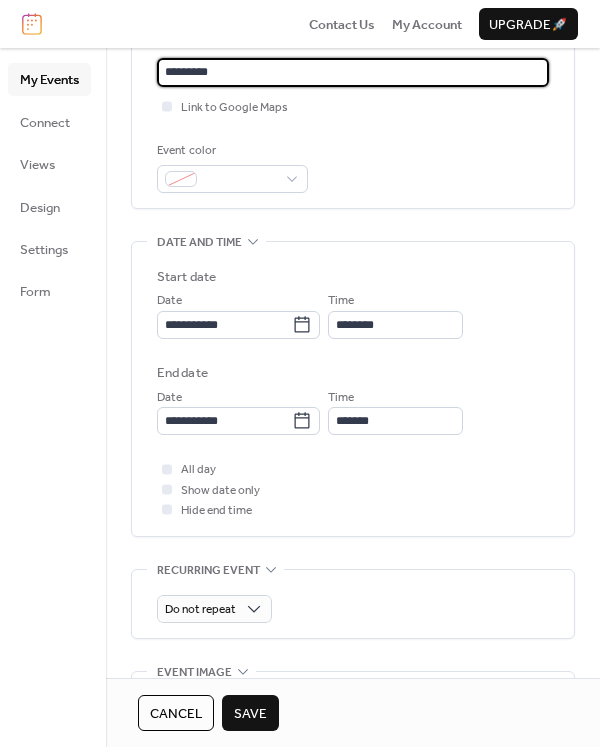 scroll, scrollTop: 443, scrollLeft: 0, axis: vertical 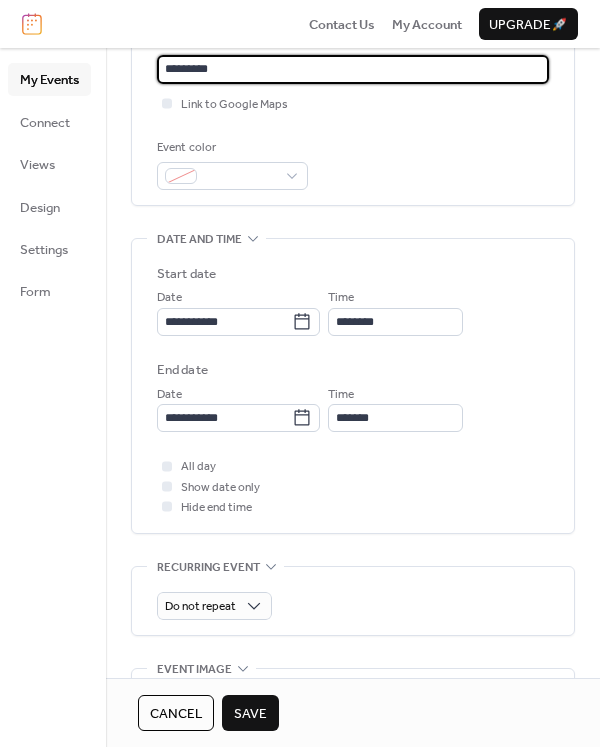 drag, startPoint x: 206, startPoint y: 72, endPoint x: 103, endPoint y: 68, distance: 103.077644 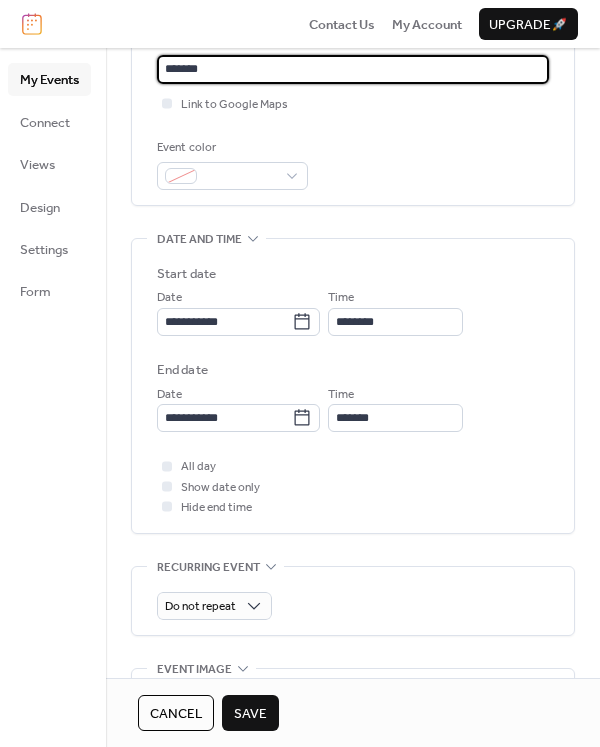 type on "********" 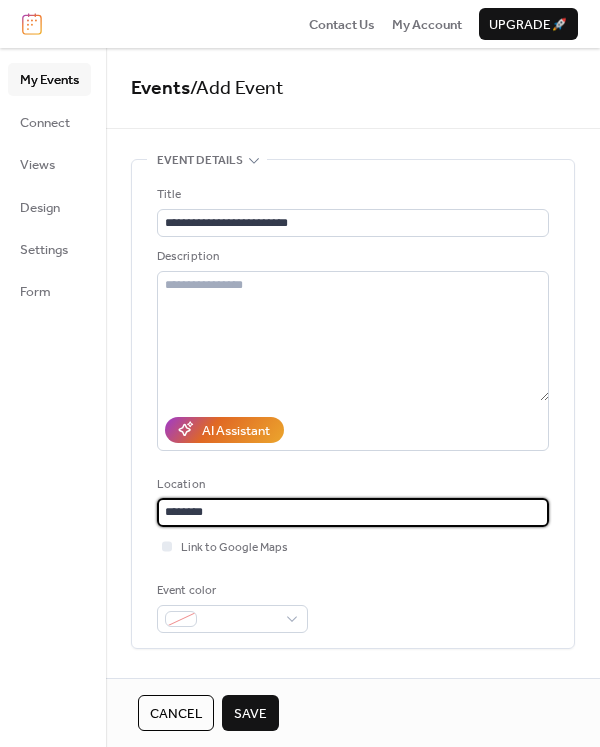 scroll, scrollTop: 0, scrollLeft: 0, axis: both 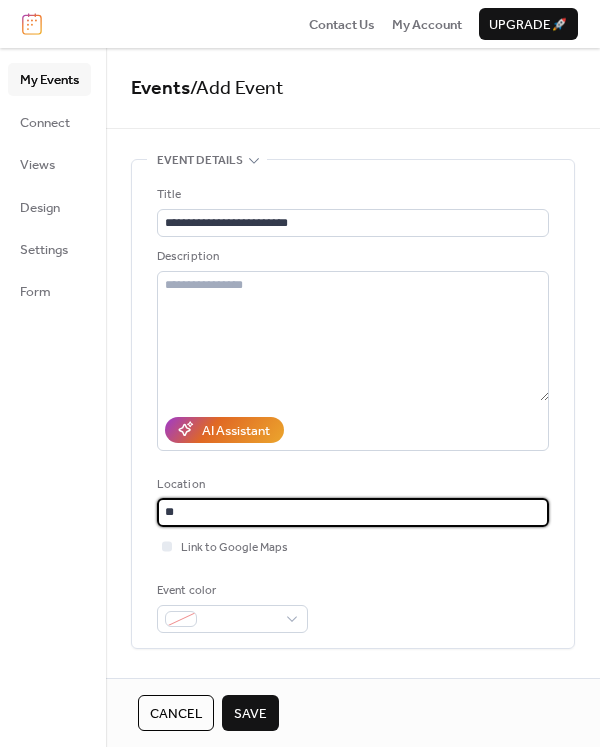 type on "*" 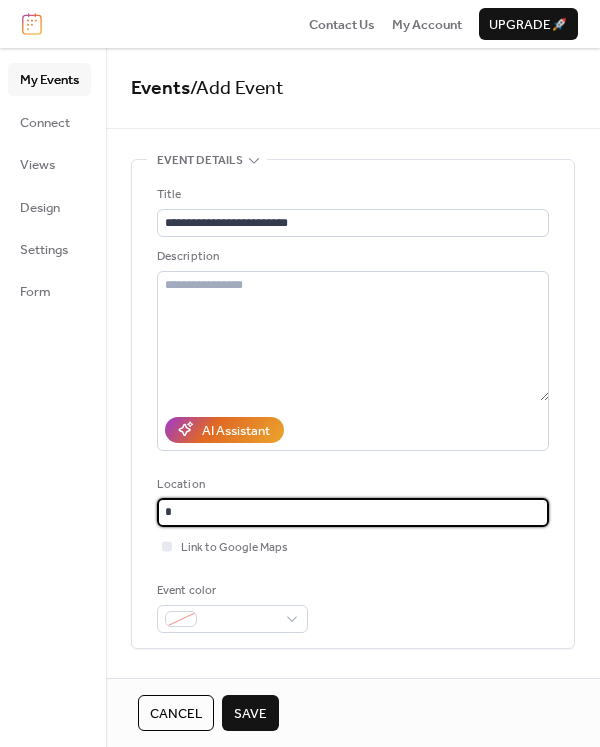 drag, startPoint x: 192, startPoint y: 513, endPoint x: 88, endPoint y: 515, distance: 104.019226 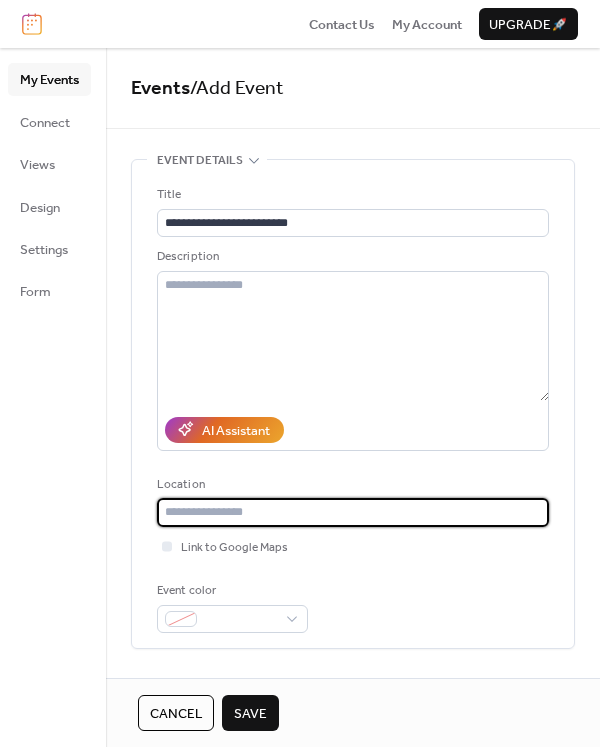 click on "**********" at bounding box center [353, 404] 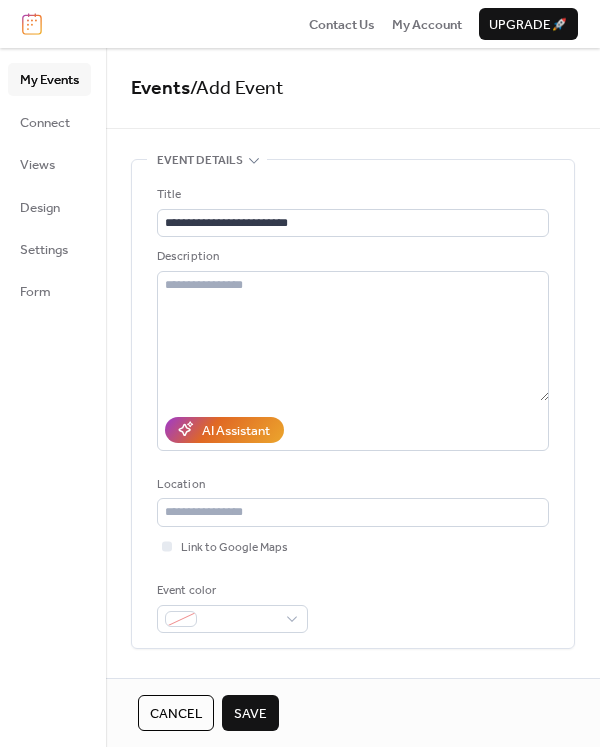 click on "**********" at bounding box center [353, 404] 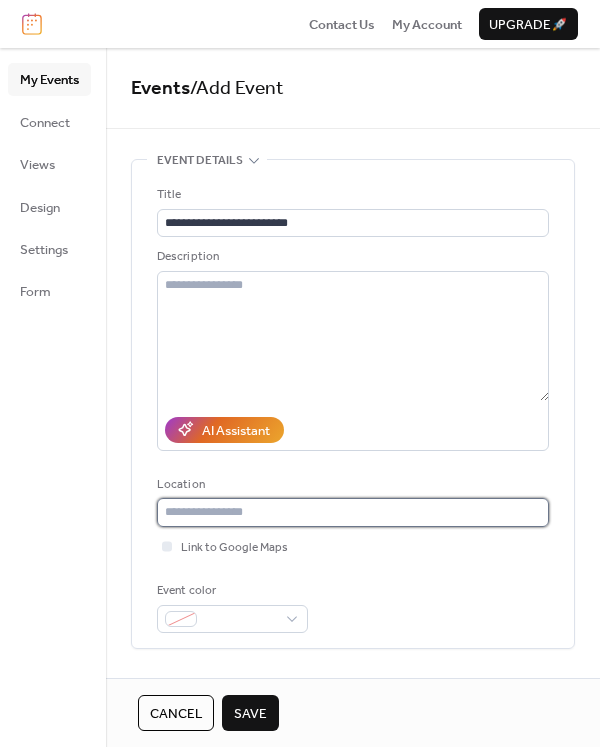 click at bounding box center (353, 512) 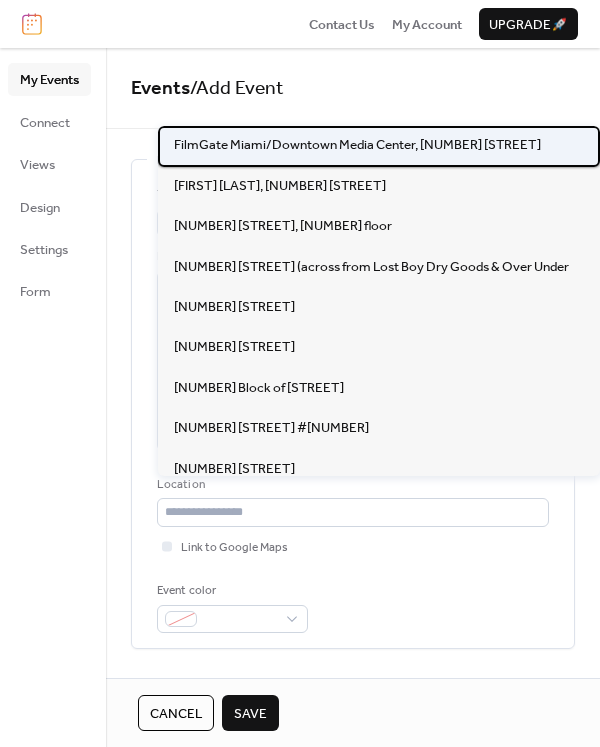 click on "FilmGate Miami/Downtown Media Center,  [NUMBER] [STREET]" at bounding box center [357, 145] 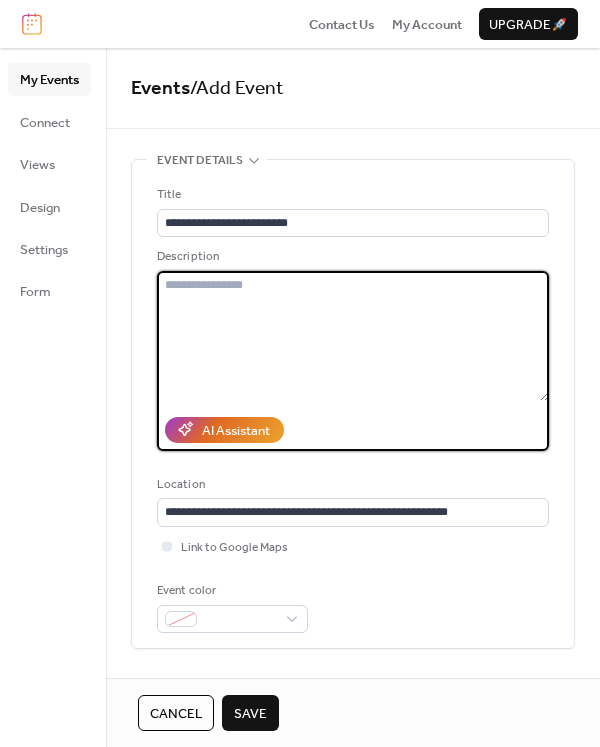 click at bounding box center [353, 336] 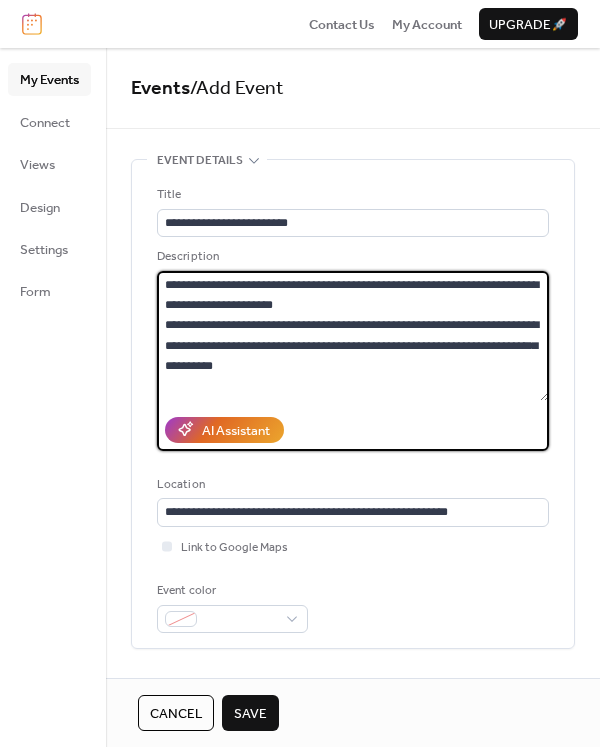scroll, scrollTop: 158, scrollLeft: 0, axis: vertical 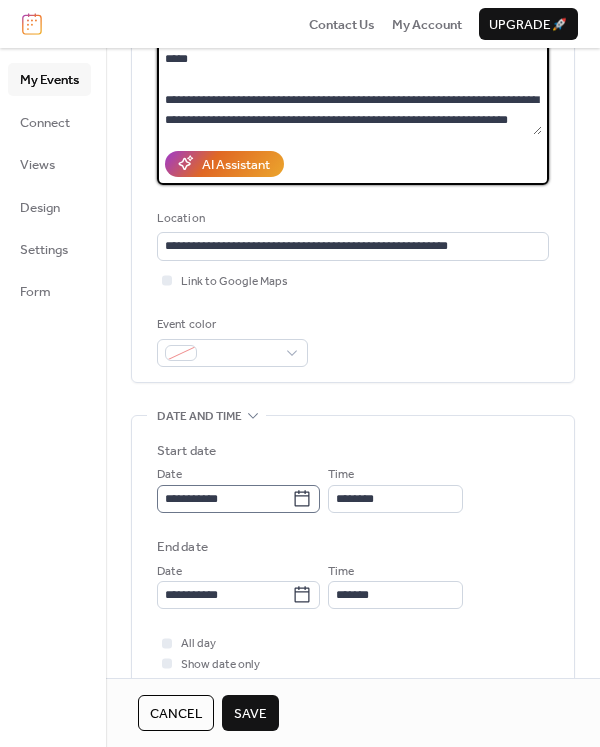type on "**********" 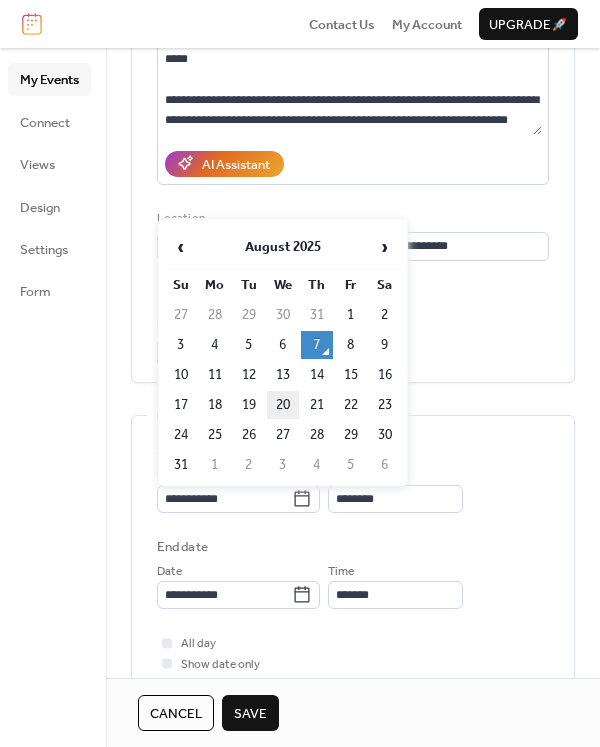click on "20" at bounding box center [283, 405] 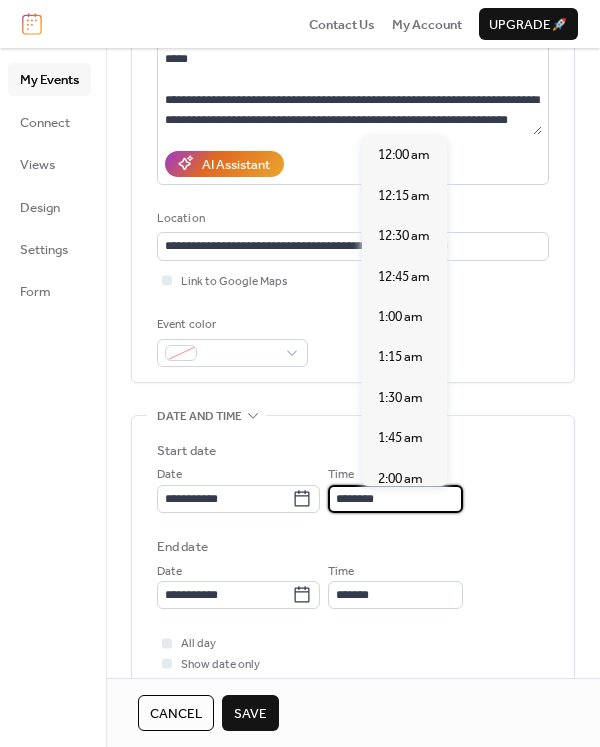 scroll, scrollTop: 1872, scrollLeft: 0, axis: vertical 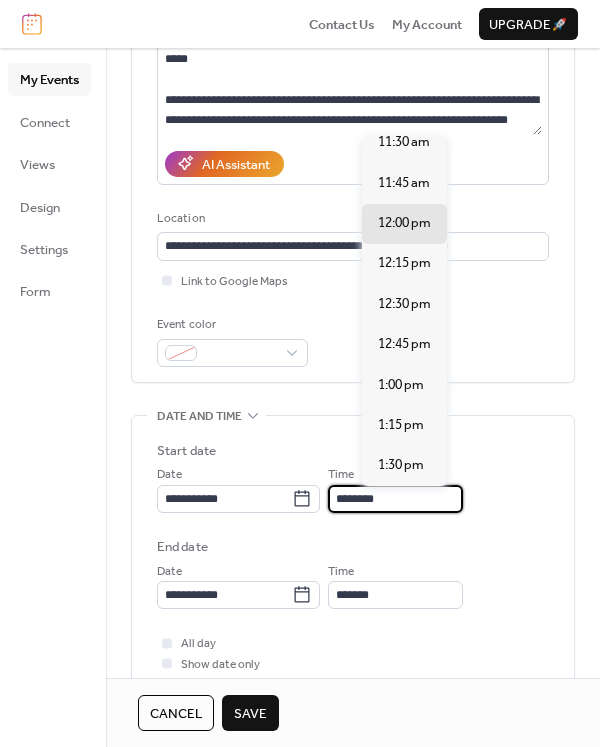 click on "********" at bounding box center [395, 499] 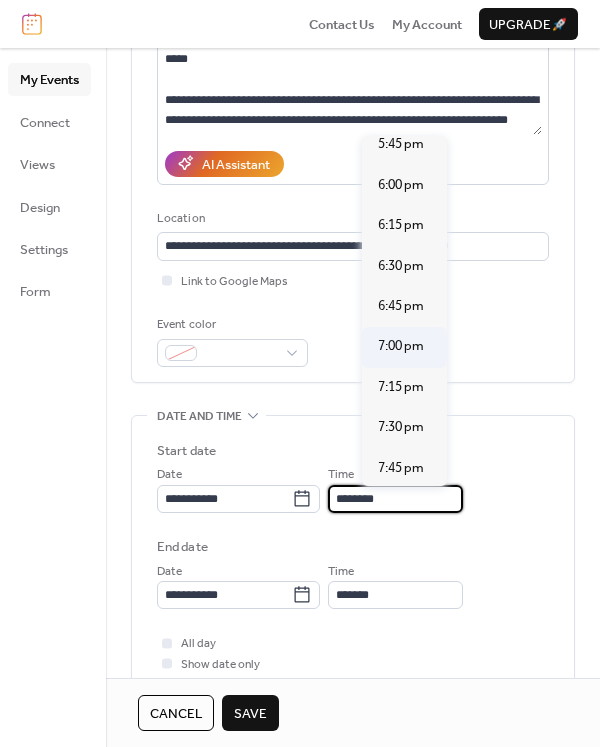 scroll, scrollTop: 2860, scrollLeft: 0, axis: vertical 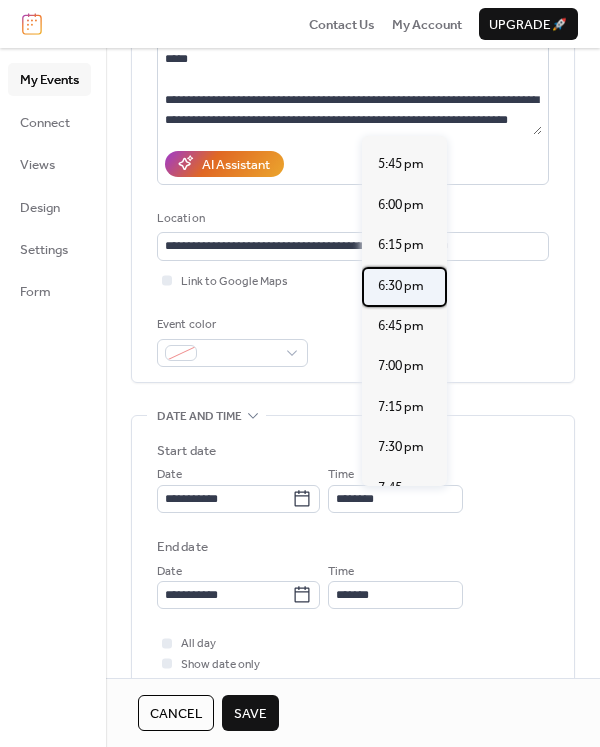 click on "6:30 pm" at bounding box center (404, 287) 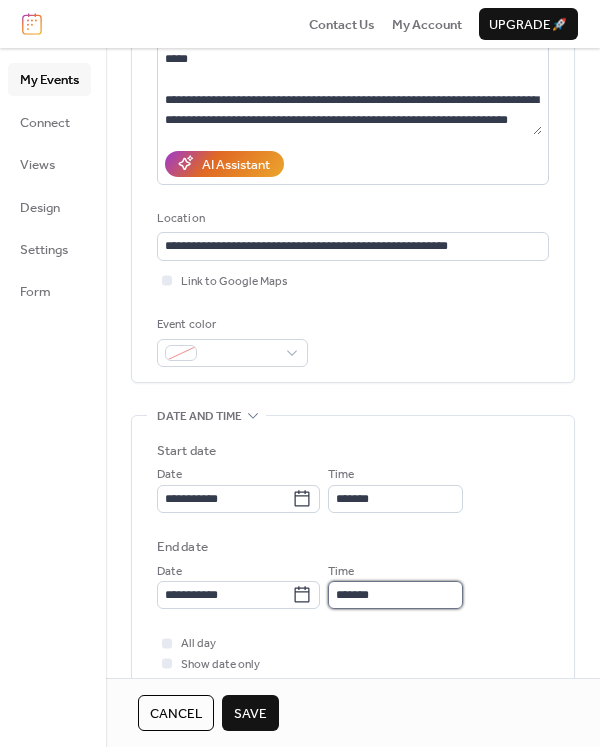 click on "*******" at bounding box center [395, 595] 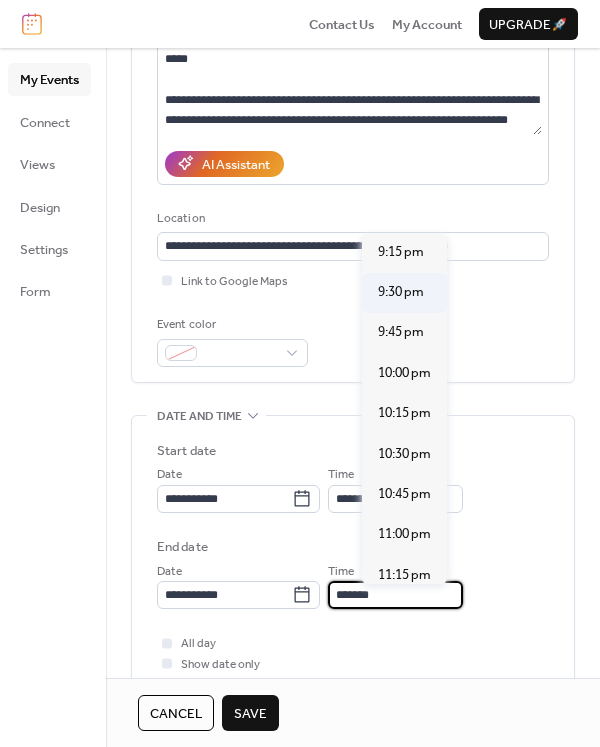 scroll, scrollTop: 395, scrollLeft: 0, axis: vertical 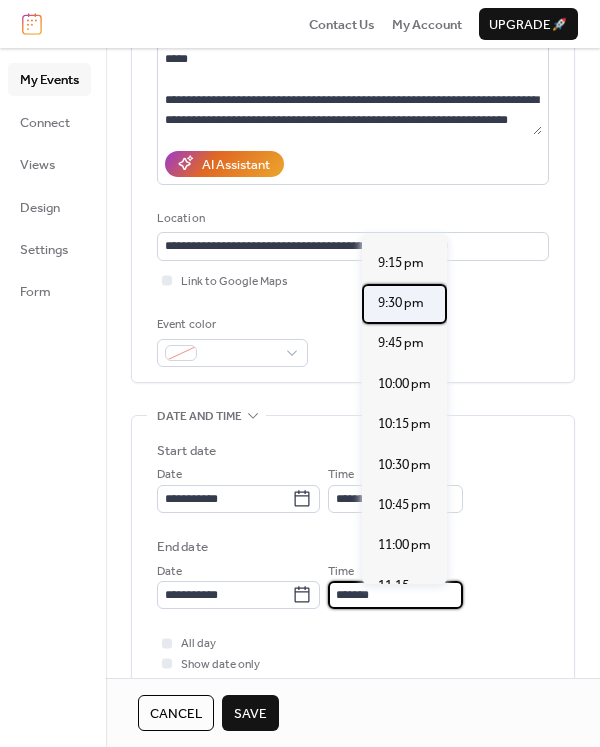 click on "9:30 pm" at bounding box center [401, 303] 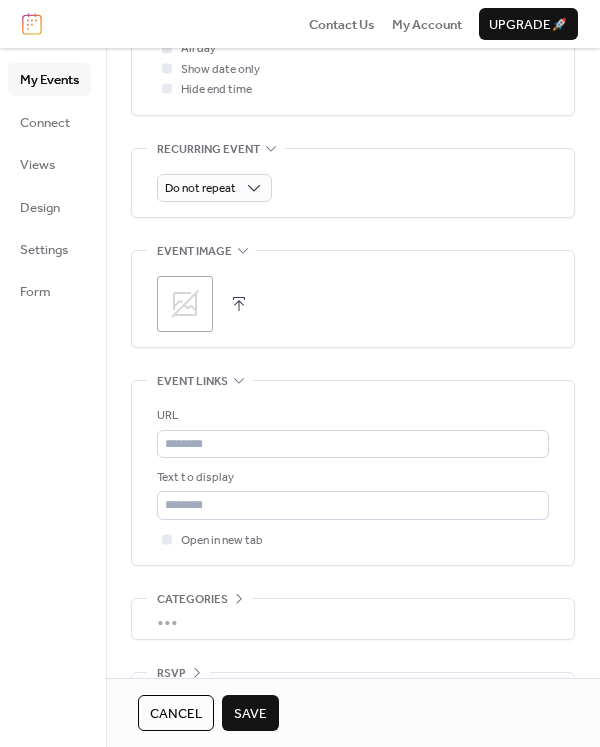 scroll, scrollTop: 863, scrollLeft: 0, axis: vertical 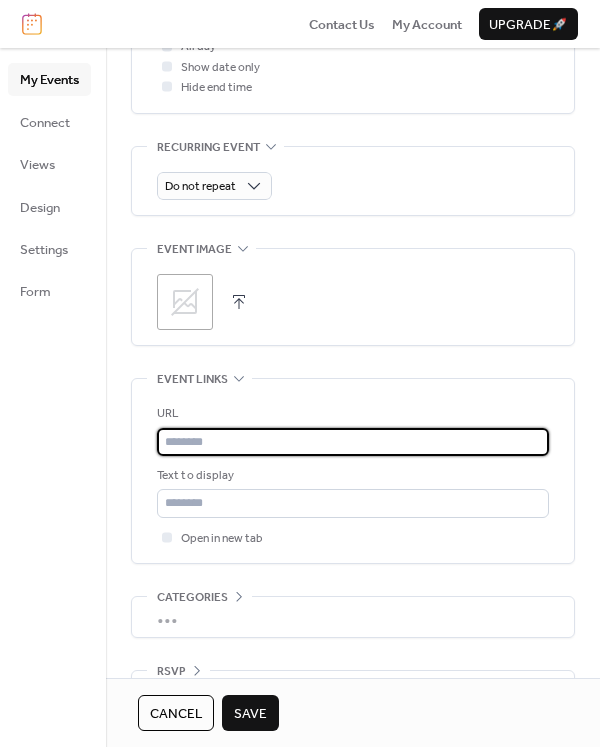 click at bounding box center [353, 442] 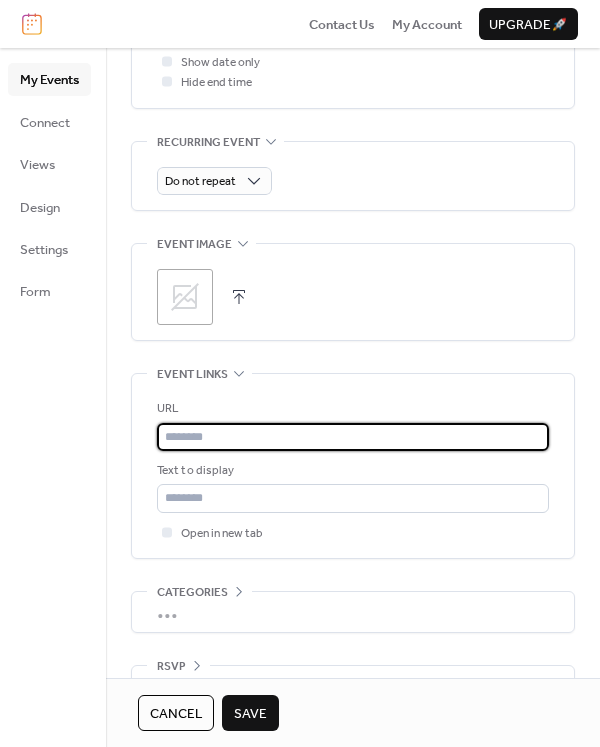 paste on "**********" 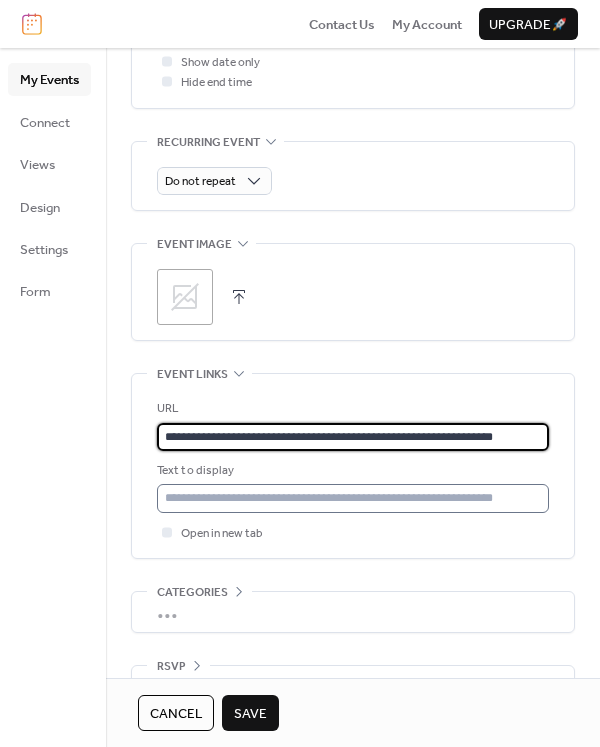 type on "**********" 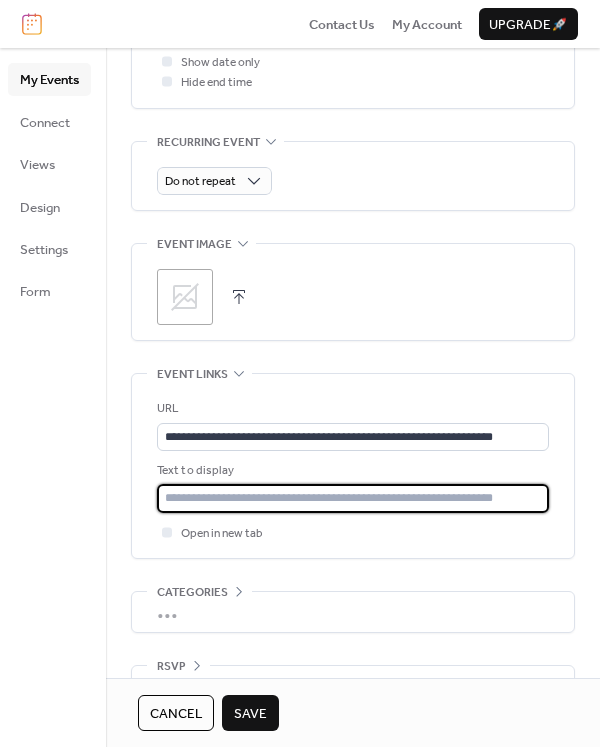 click at bounding box center [353, 498] 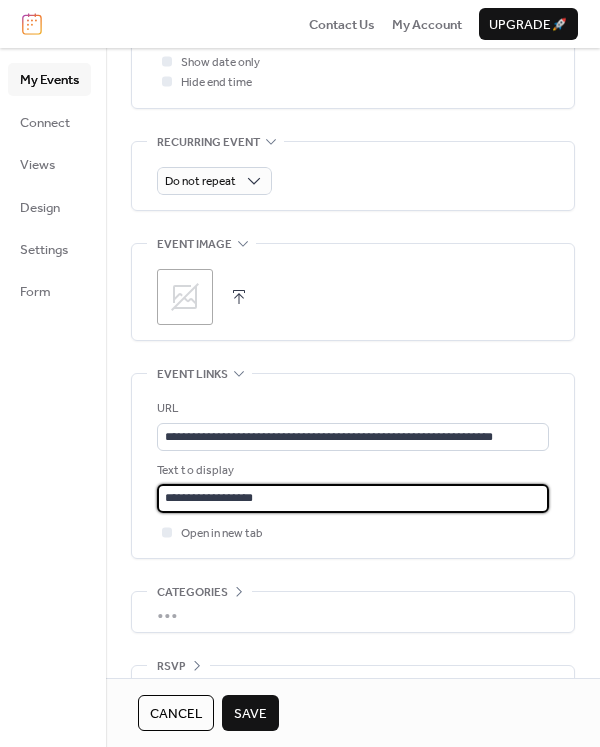 type on "**********" 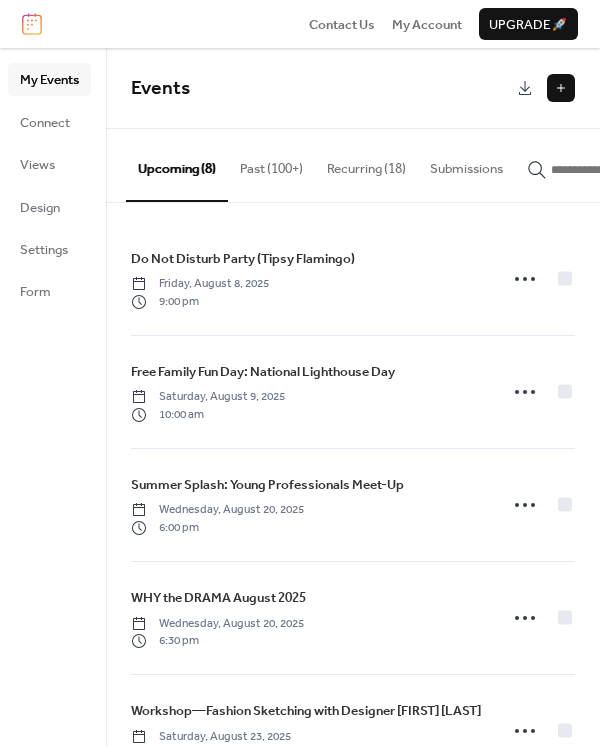 click at bounding box center [561, 88] 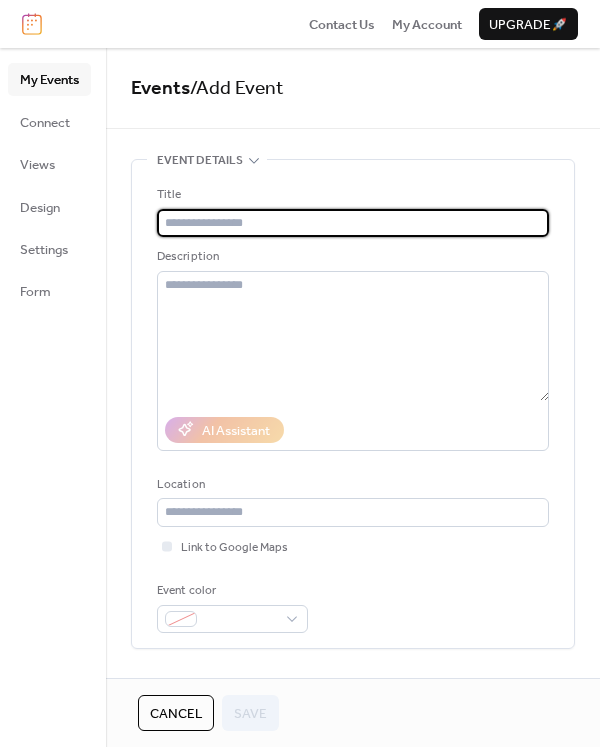 click at bounding box center (353, 223) 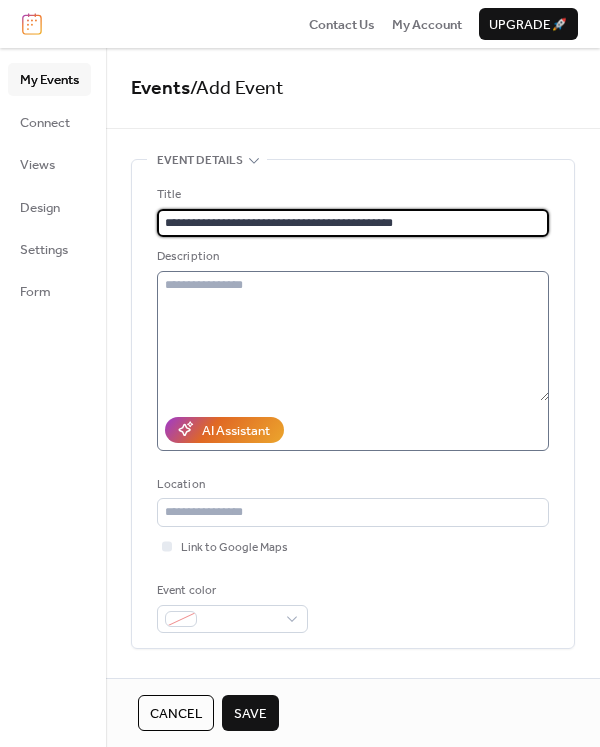 type on "**********" 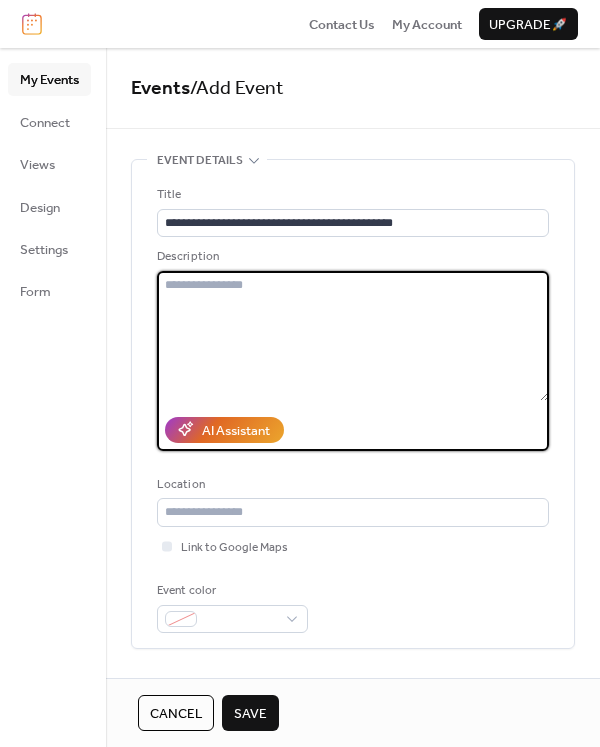 click at bounding box center (353, 336) 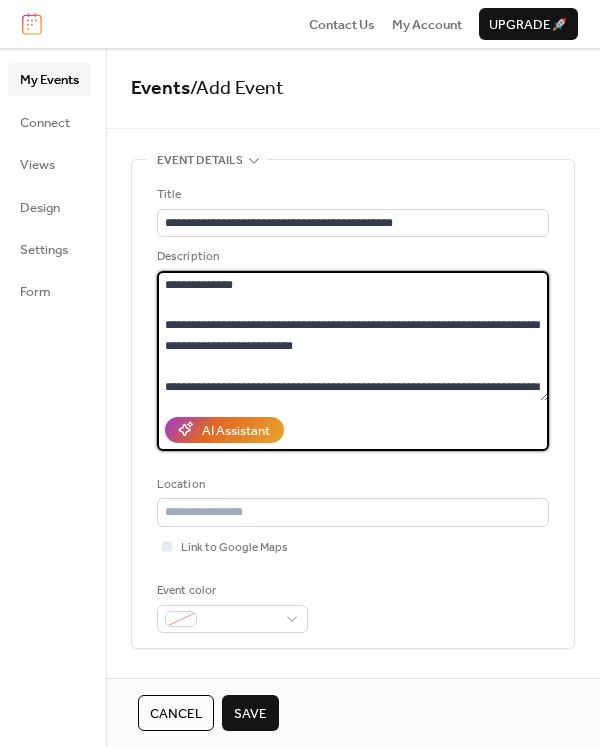 scroll, scrollTop: 1758, scrollLeft: 0, axis: vertical 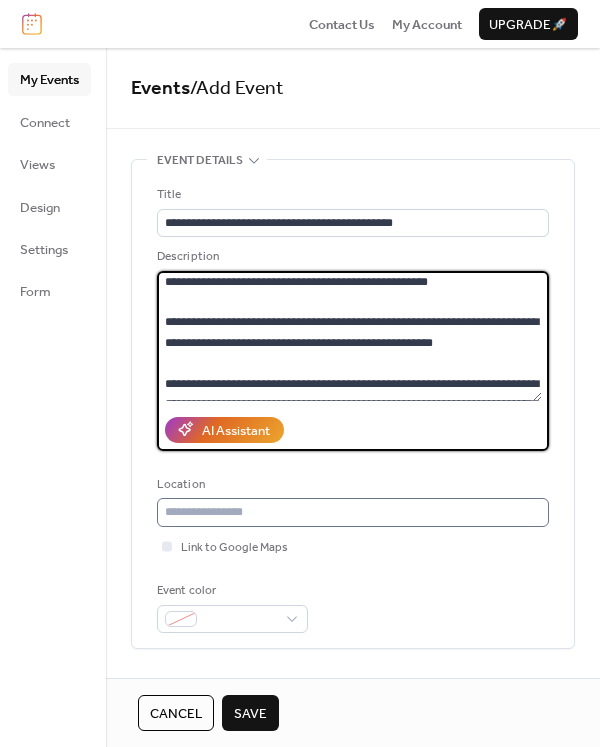type on "**********" 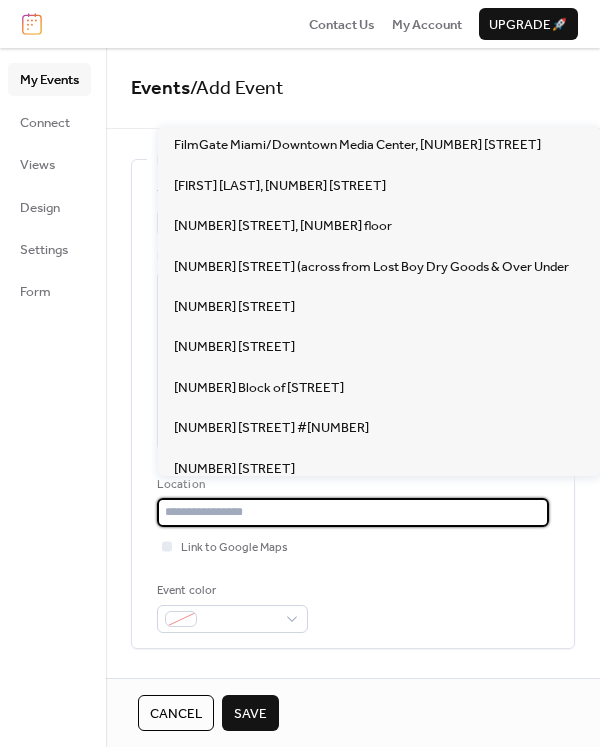 click at bounding box center (353, 512) 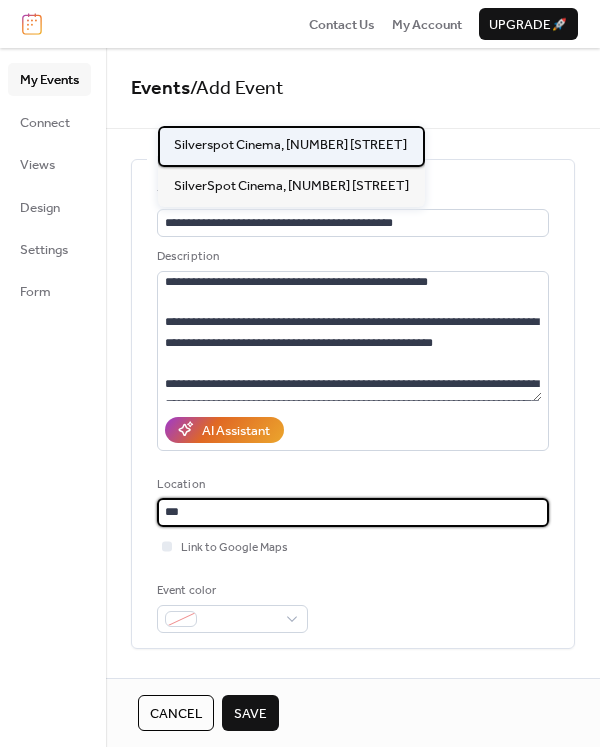 click on "Silverspot Cinema, [NUMBER] [STREET]" at bounding box center (290, 145) 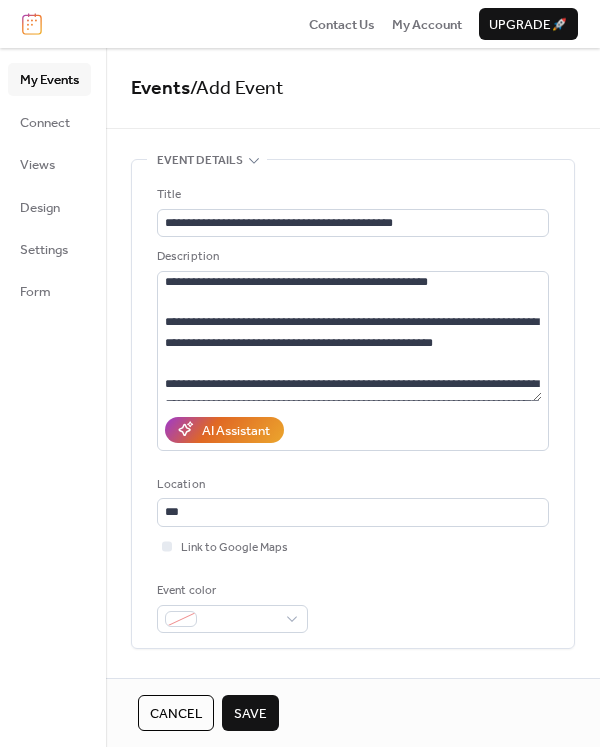 type on "**********" 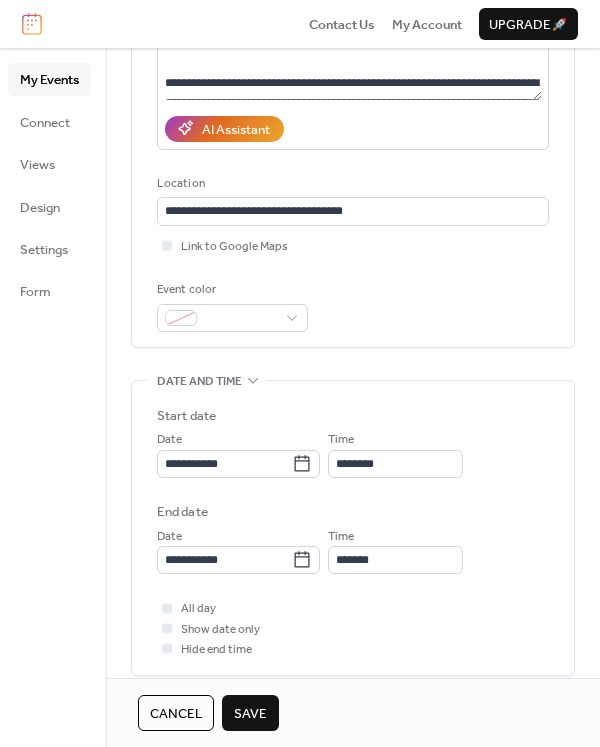 scroll, scrollTop: 302, scrollLeft: 0, axis: vertical 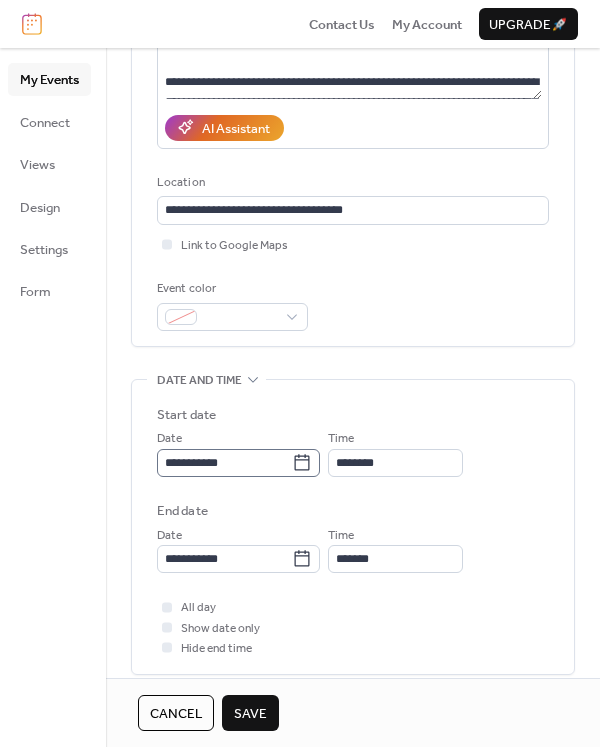 click 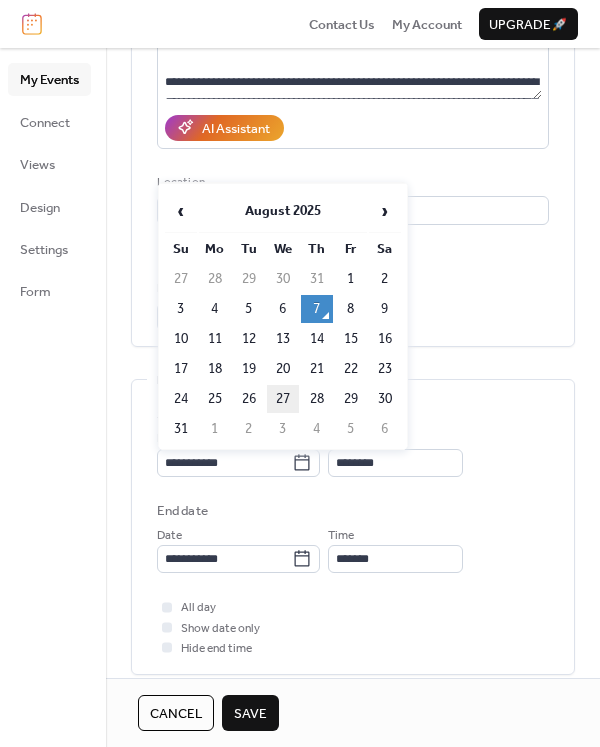 click on "27" at bounding box center (283, 399) 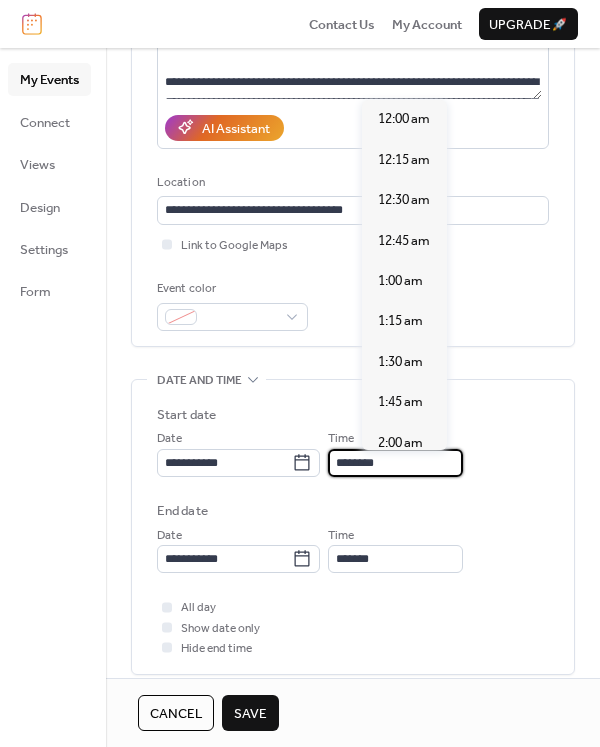 scroll, scrollTop: 1872, scrollLeft: 0, axis: vertical 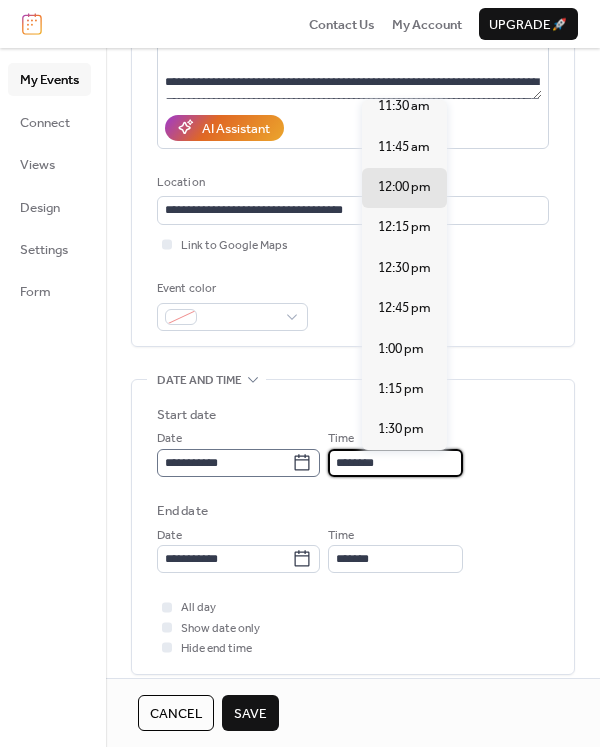 drag, startPoint x: 429, startPoint y: 472, endPoint x: 291, endPoint y: 467, distance: 138.09055 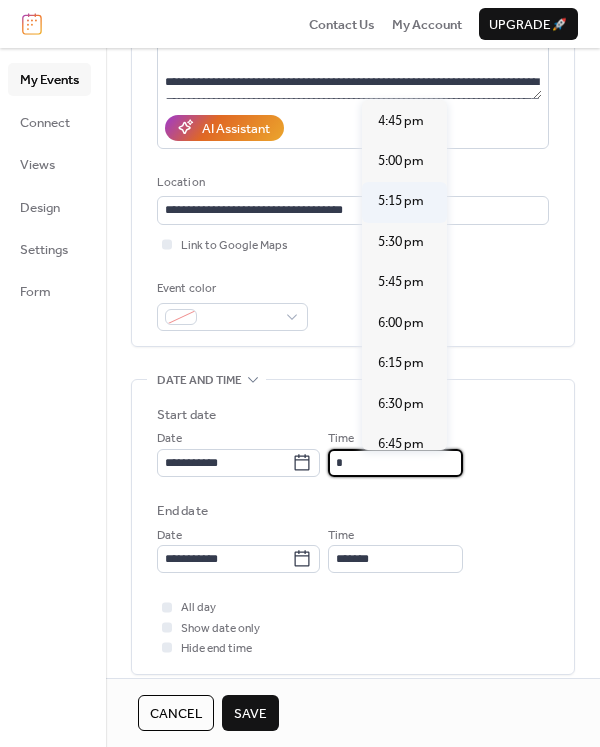 scroll, scrollTop: 2709, scrollLeft: 0, axis: vertical 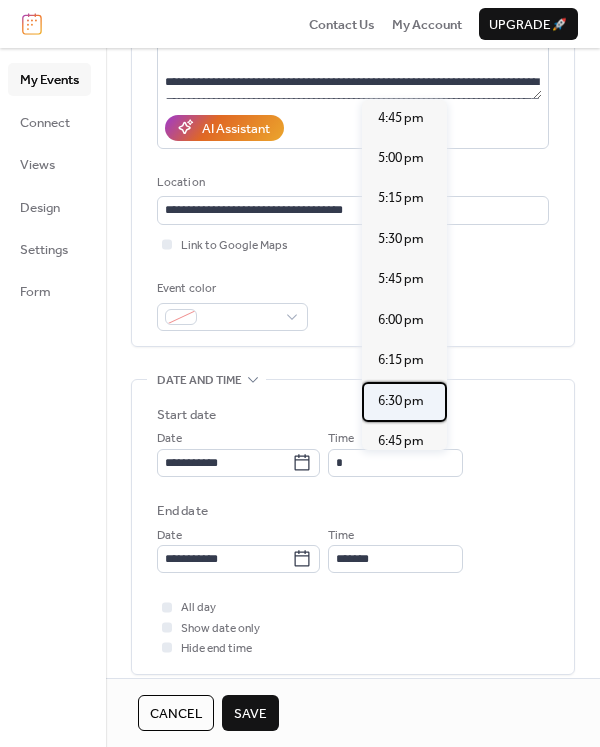 click on "6:30 pm" at bounding box center (404, 402) 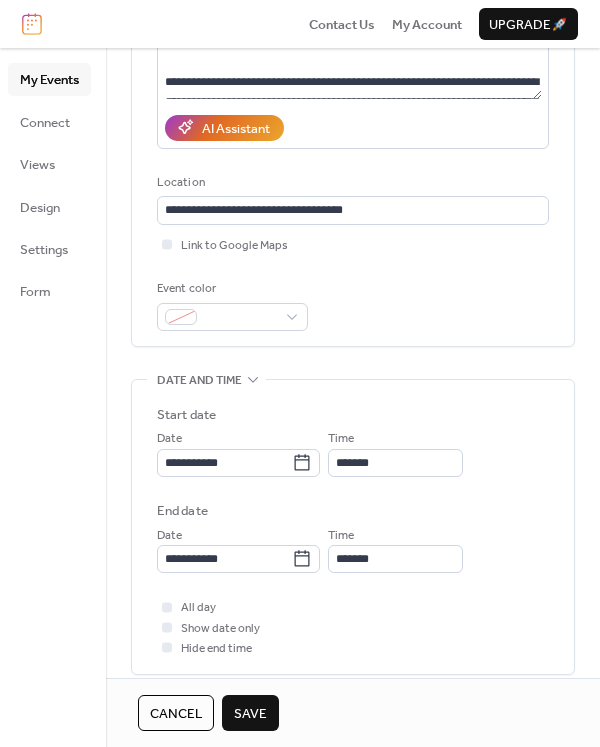 scroll, scrollTop: 304, scrollLeft: 0, axis: vertical 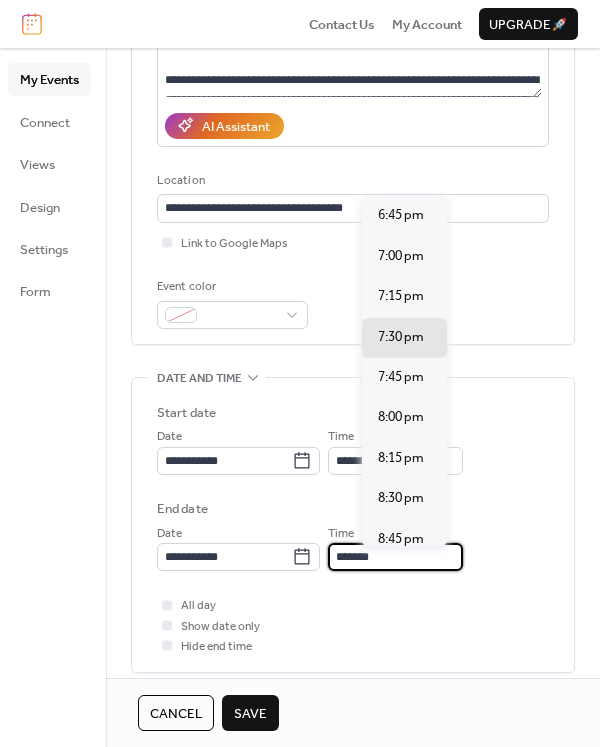 click on "*******" at bounding box center [395, 557] 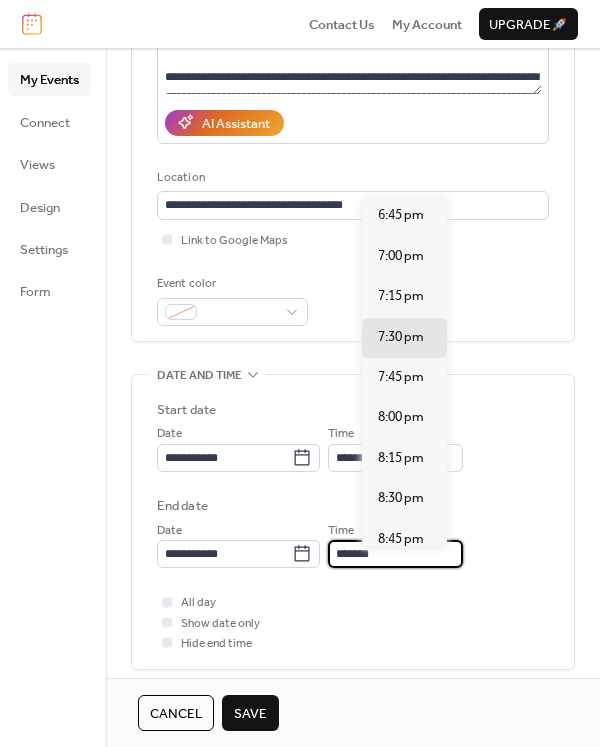 scroll, scrollTop: 308, scrollLeft: 0, axis: vertical 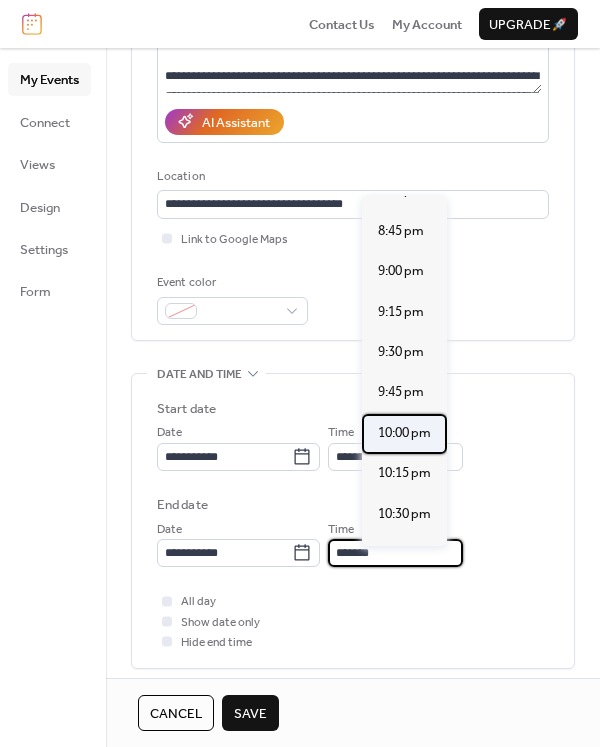 click on "10:00 pm" at bounding box center [404, 433] 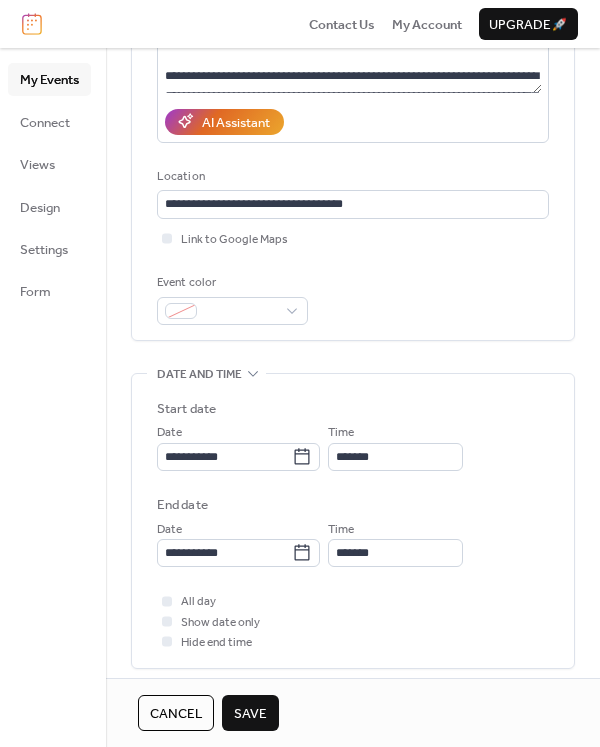 type on "********" 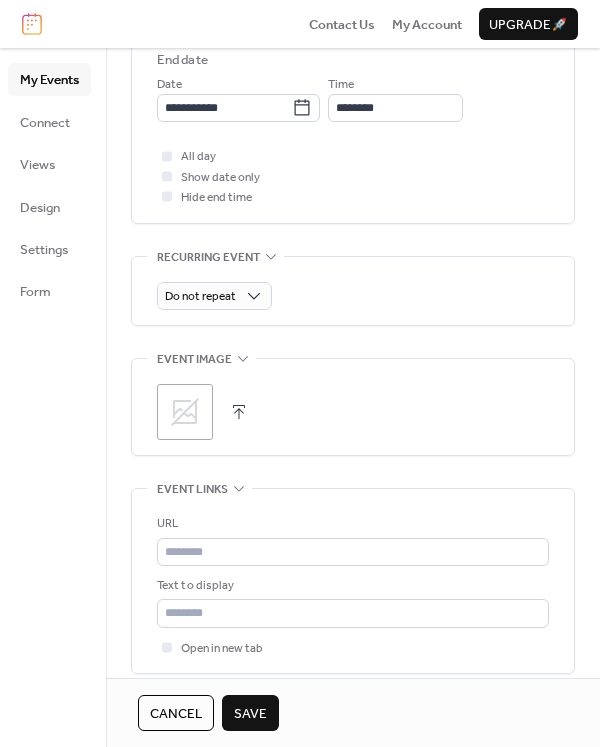 scroll, scrollTop: 751, scrollLeft: 0, axis: vertical 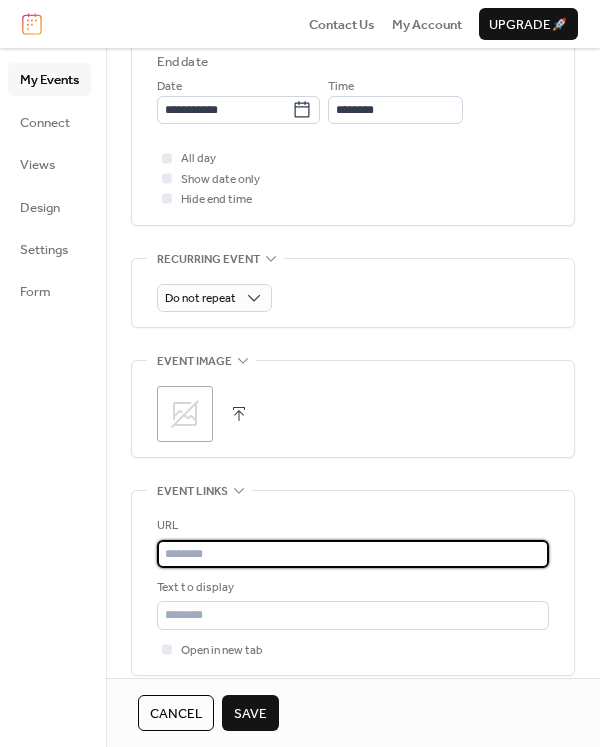 click at bounding box center [353, 554] 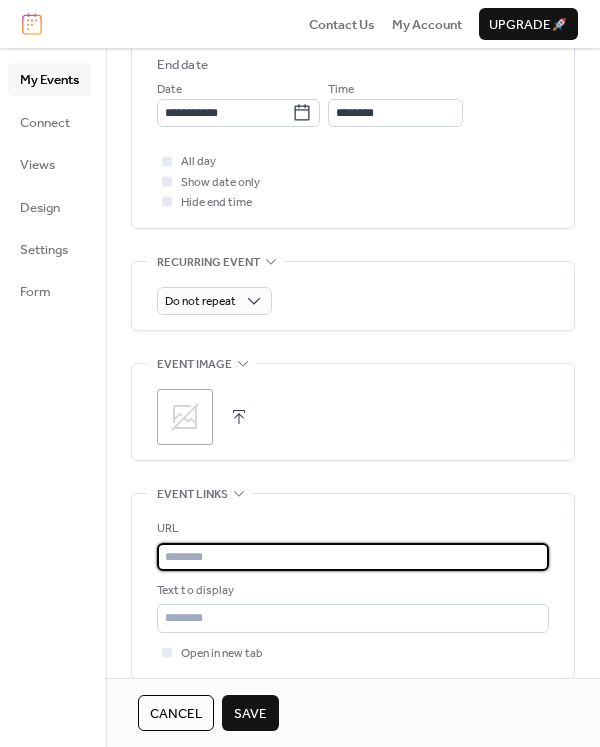 scroll, scrollTop: 740, scrollLeft: 0, axis: vertical 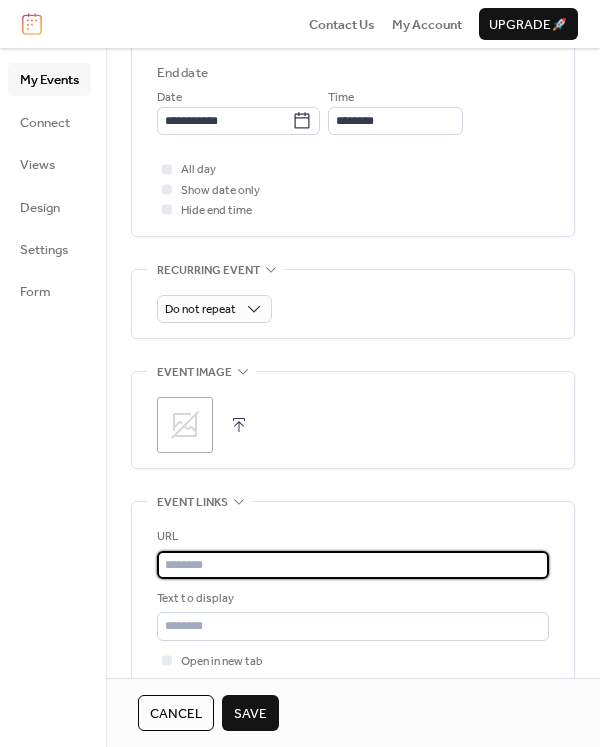 paste on "**********" 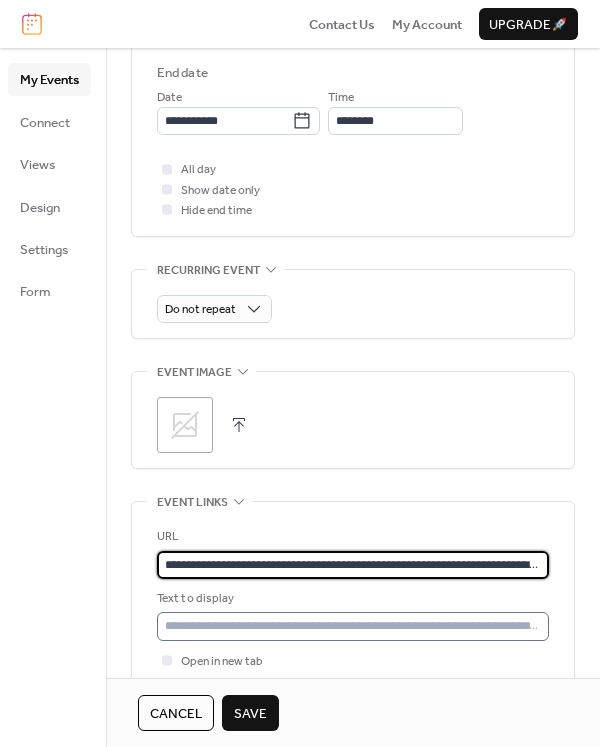 type on "**********" 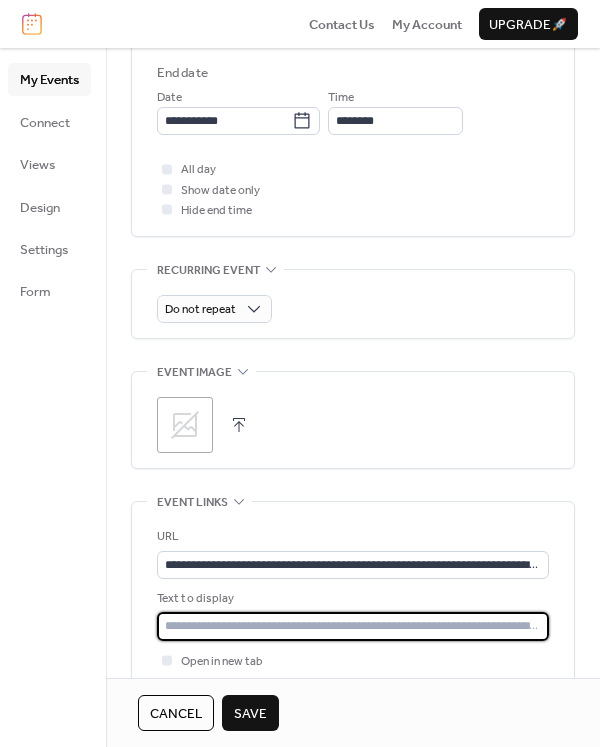 click at bounding box center (353, 626) 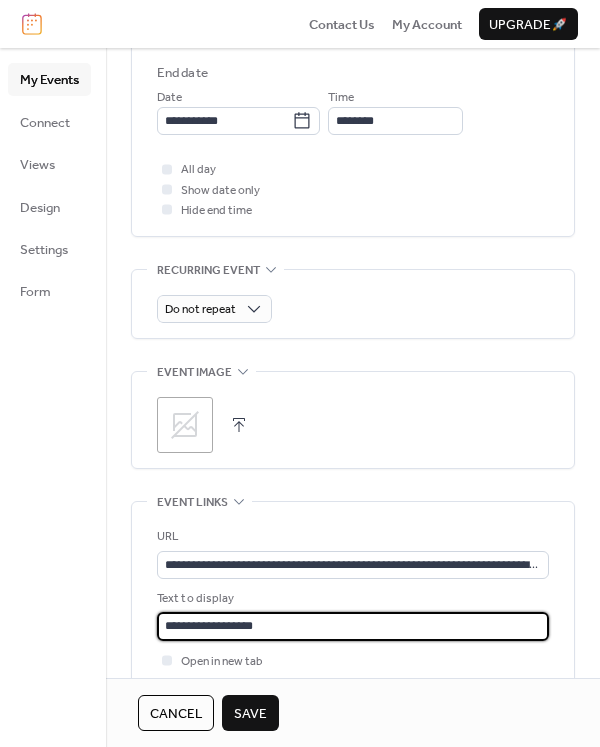 type on "**********" 